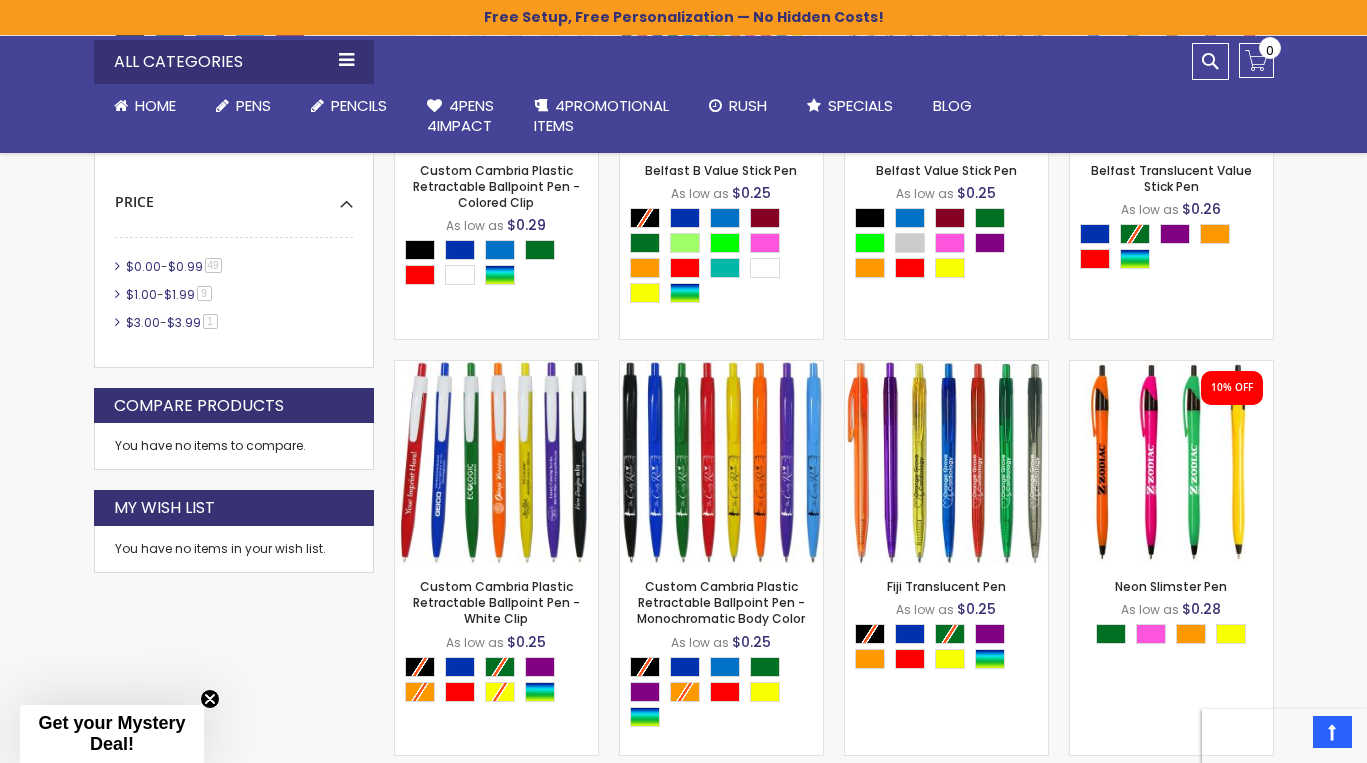 scroll, scrollTop: 867, scrollLeft: 0, axis: vertical 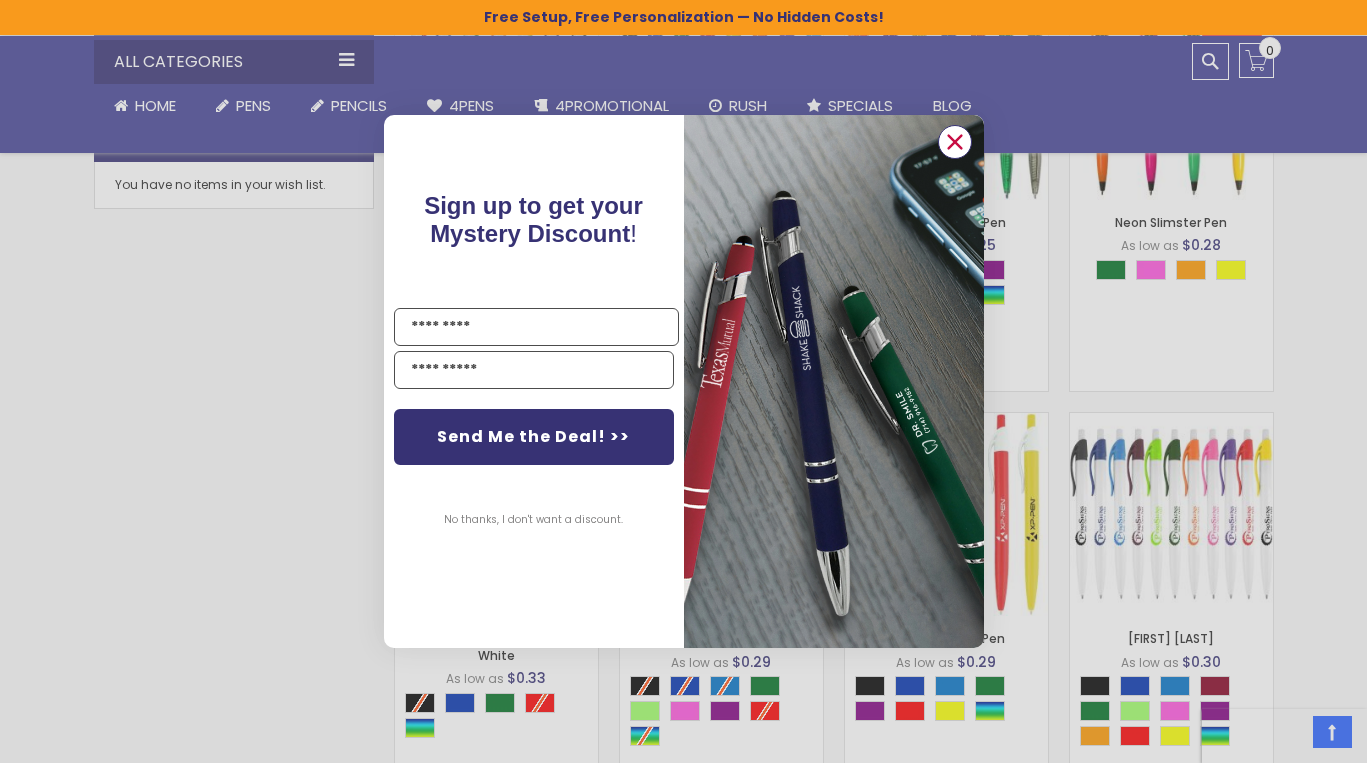 click 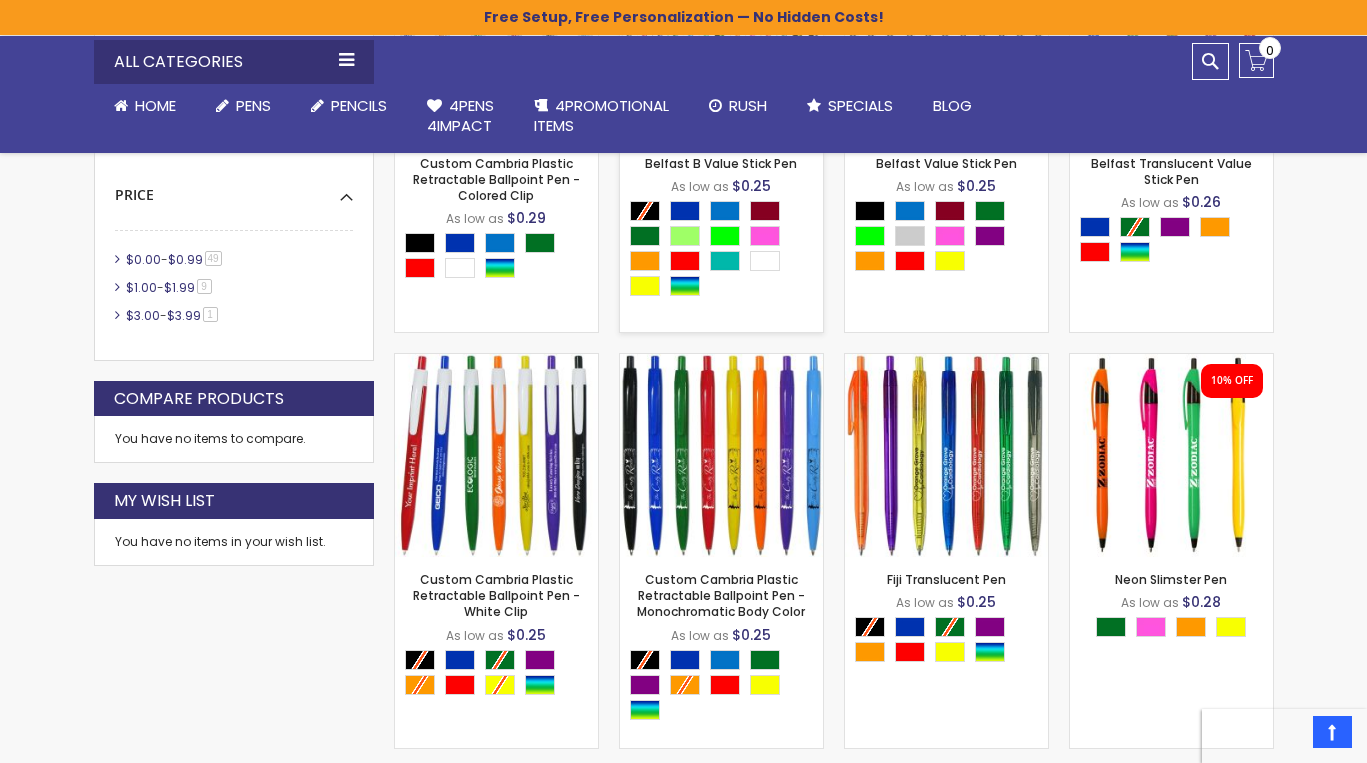 scroll, scrollTop: 801, scrollLeft: 0, axis: vertical 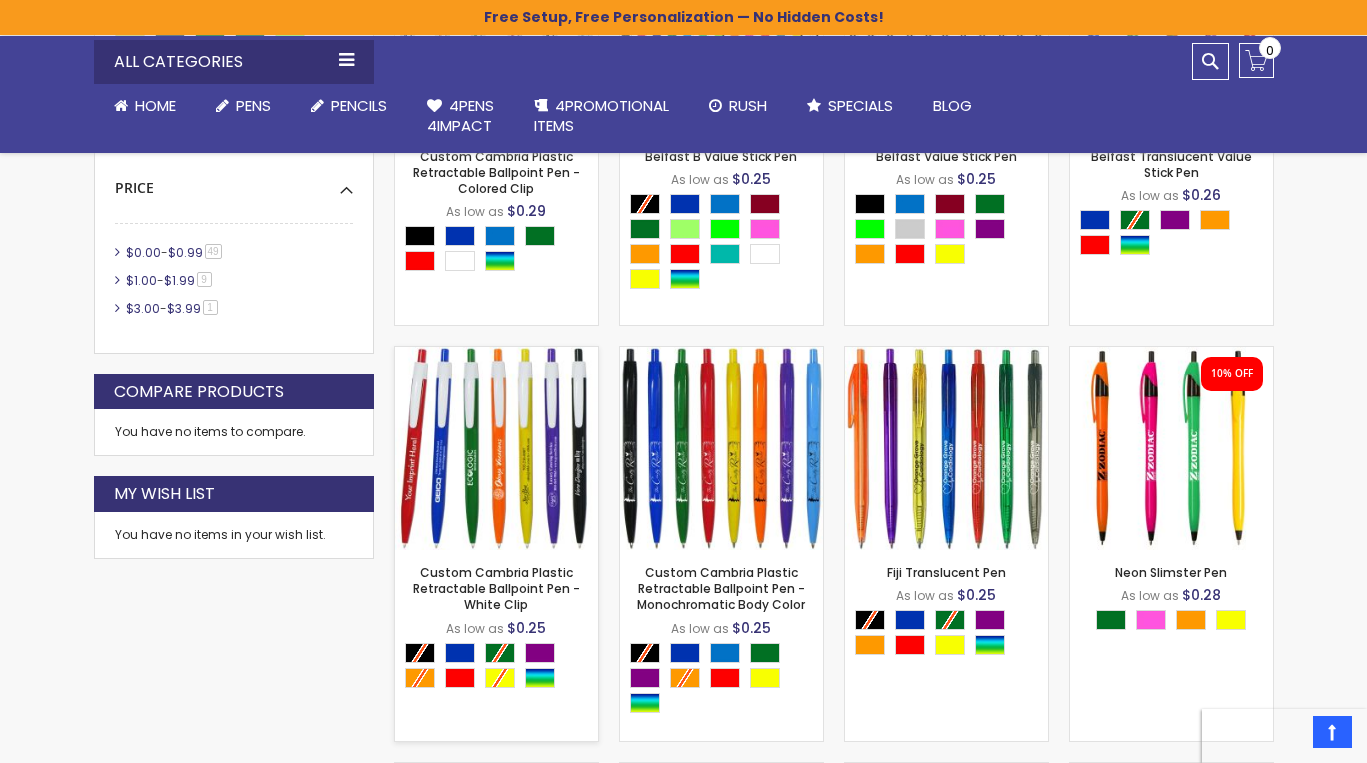 click at bounding box center (496, 448) 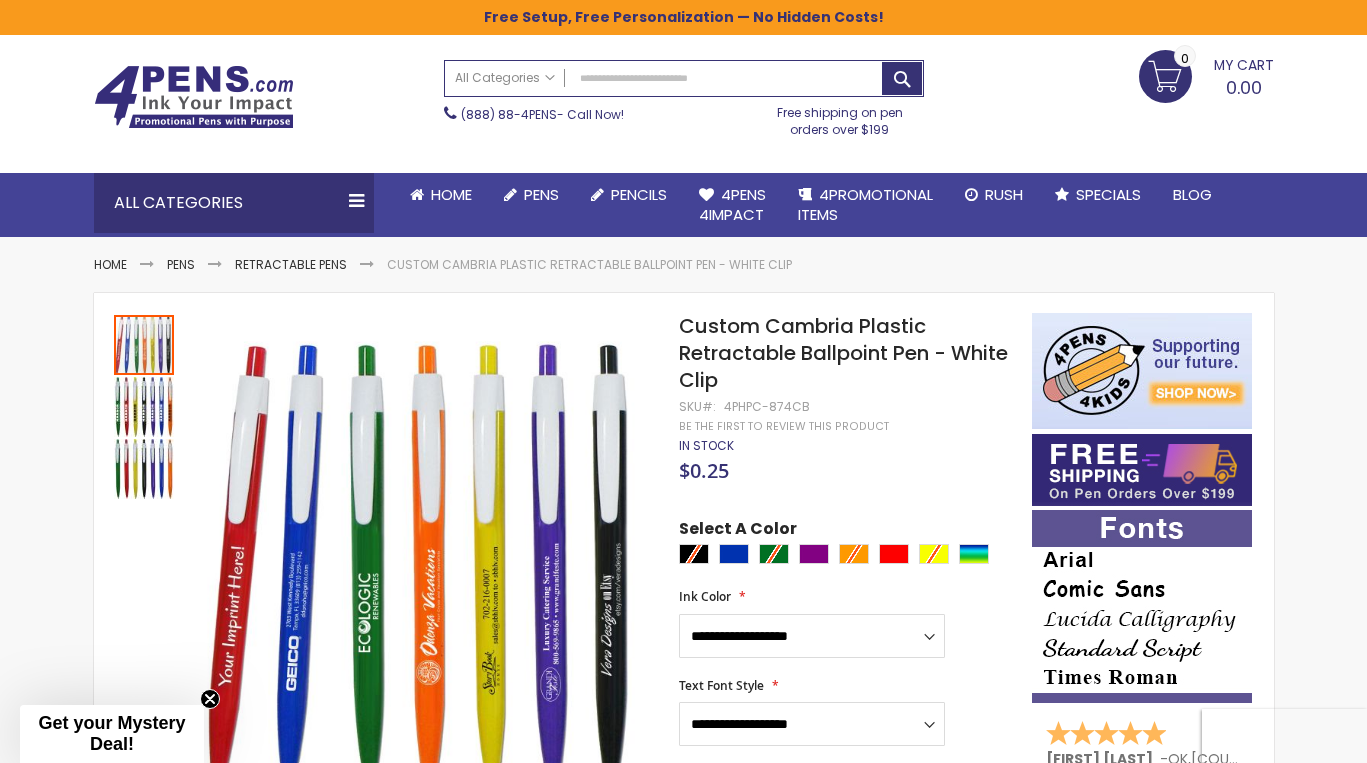 scroll, scrollTop: 56, scrollLeft: 0, axis: vertical 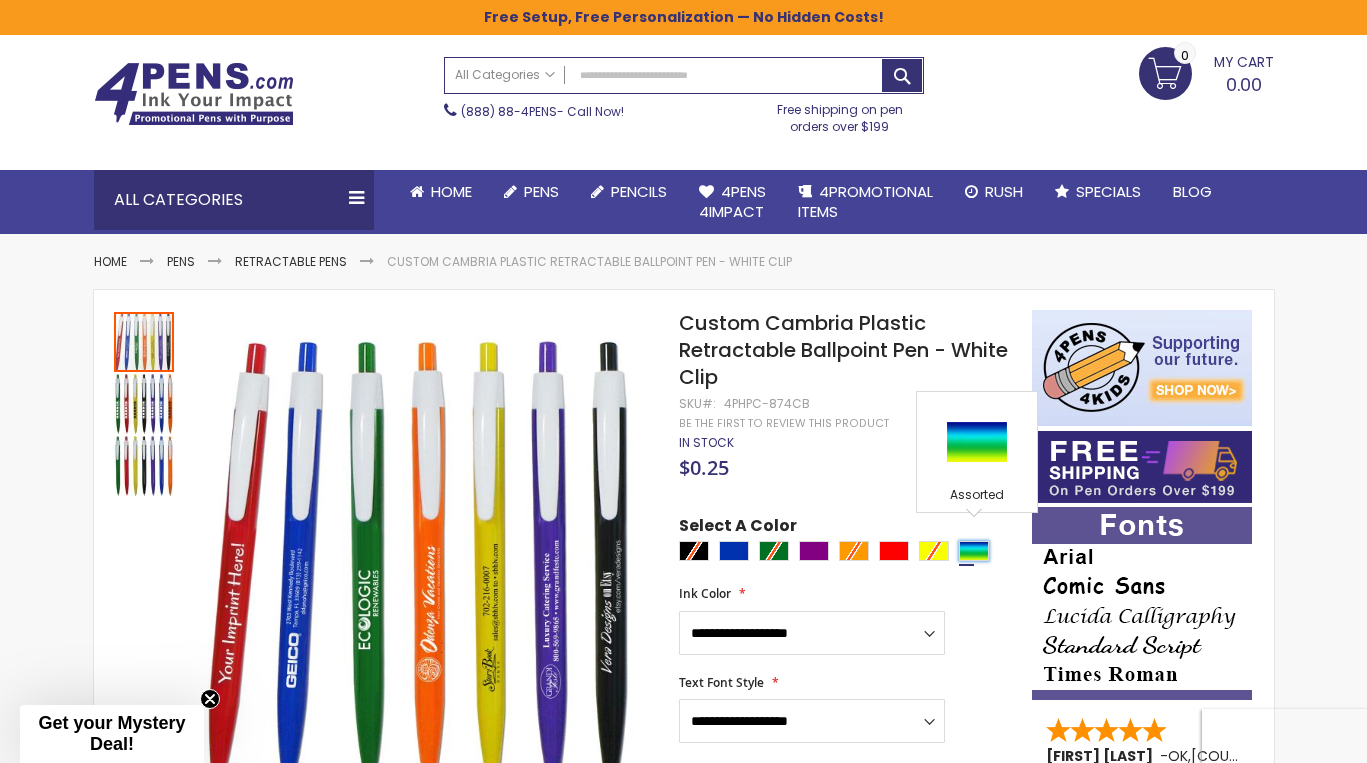 click at bounding box center (974, 551) 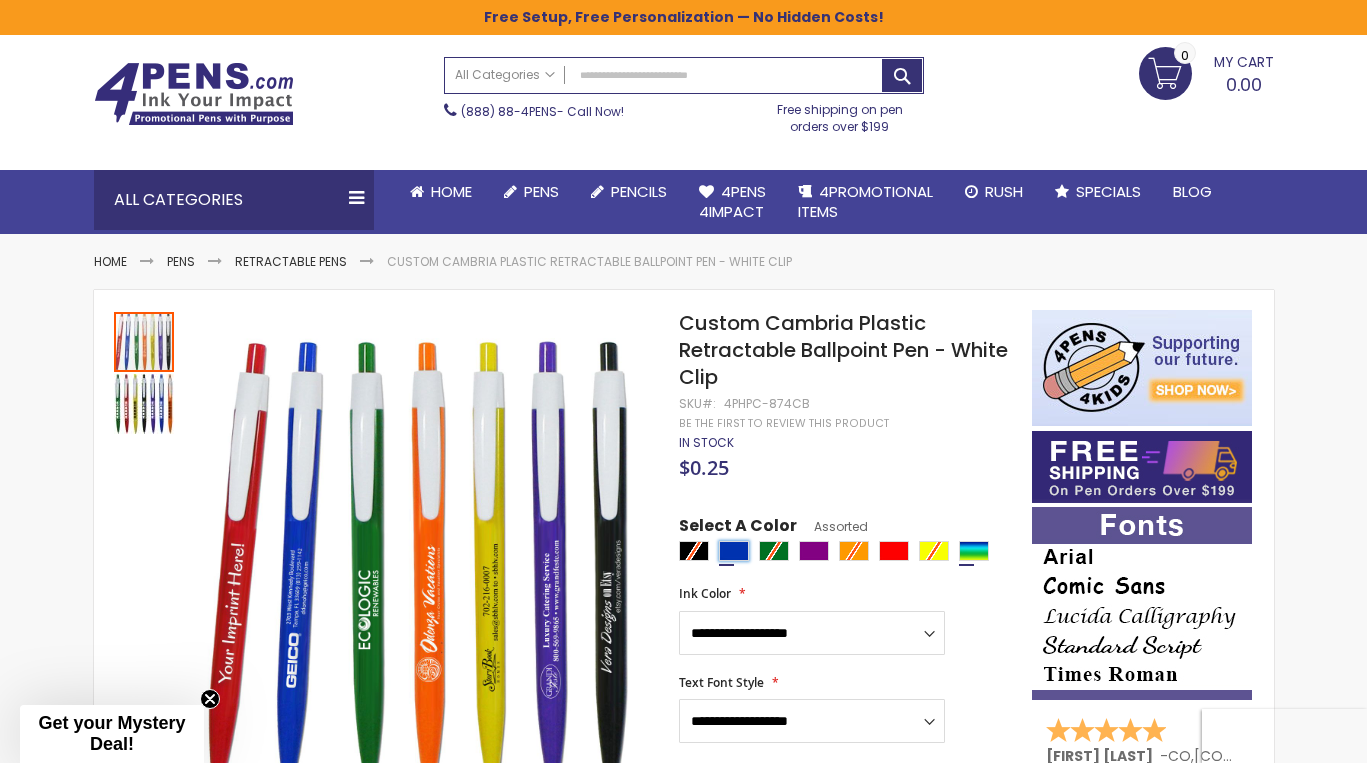 click at bounding box center [734, 551] 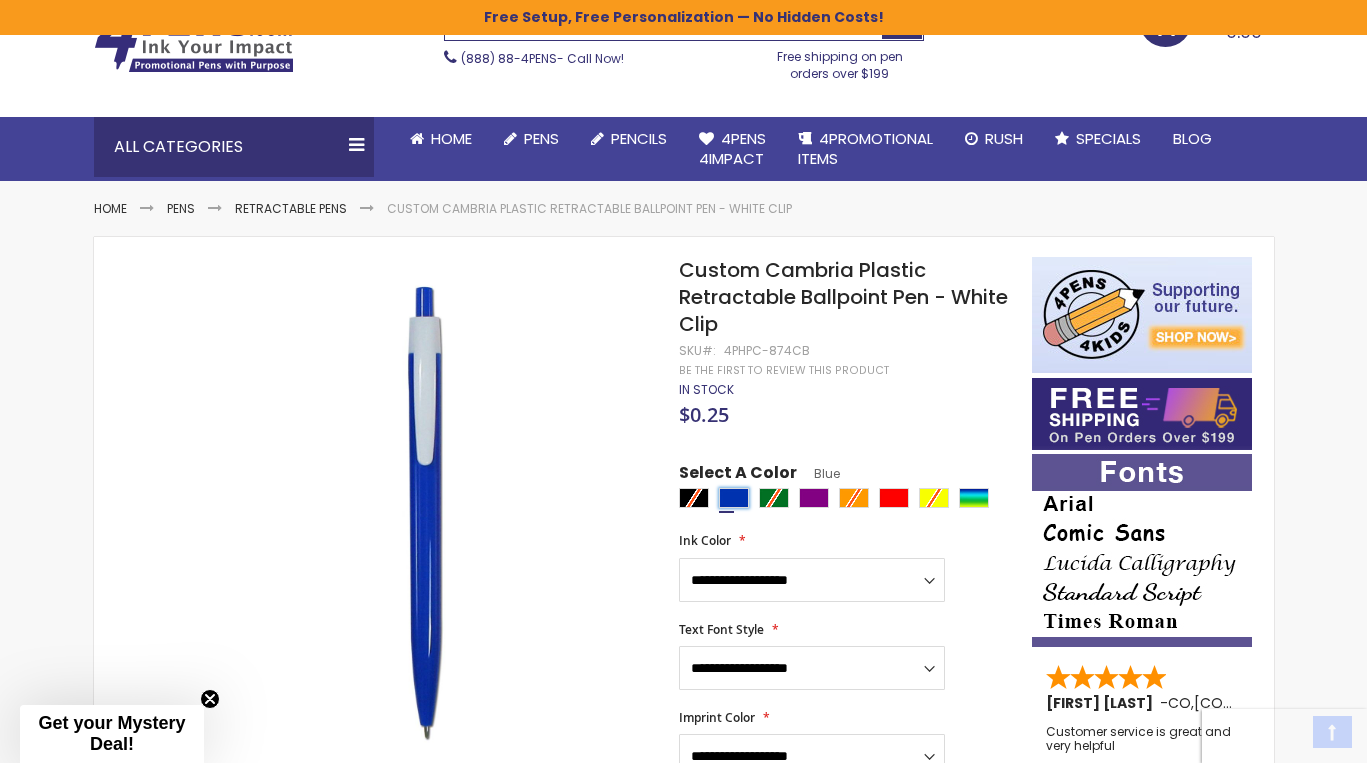 scroll, scrollTop: 111, scrollLeft: 0, axis: vertical 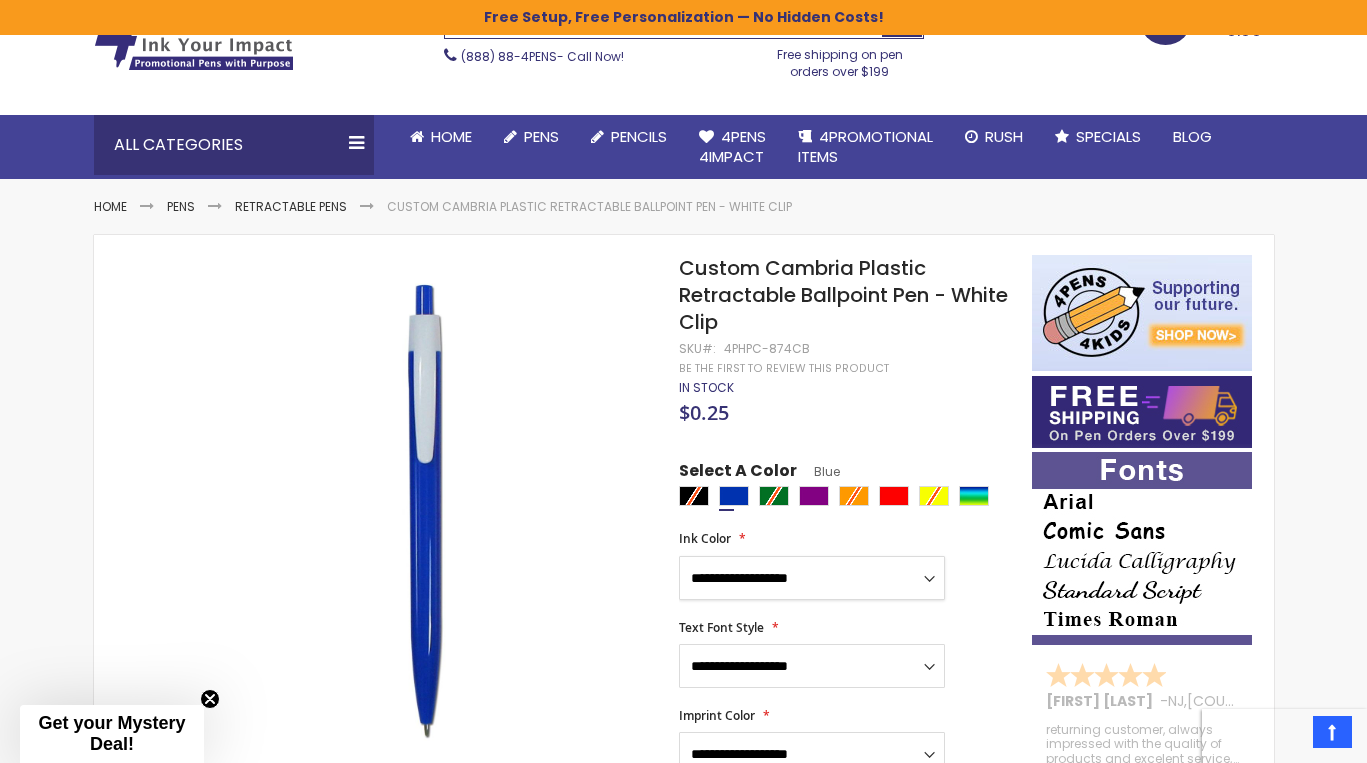 select on "*****" 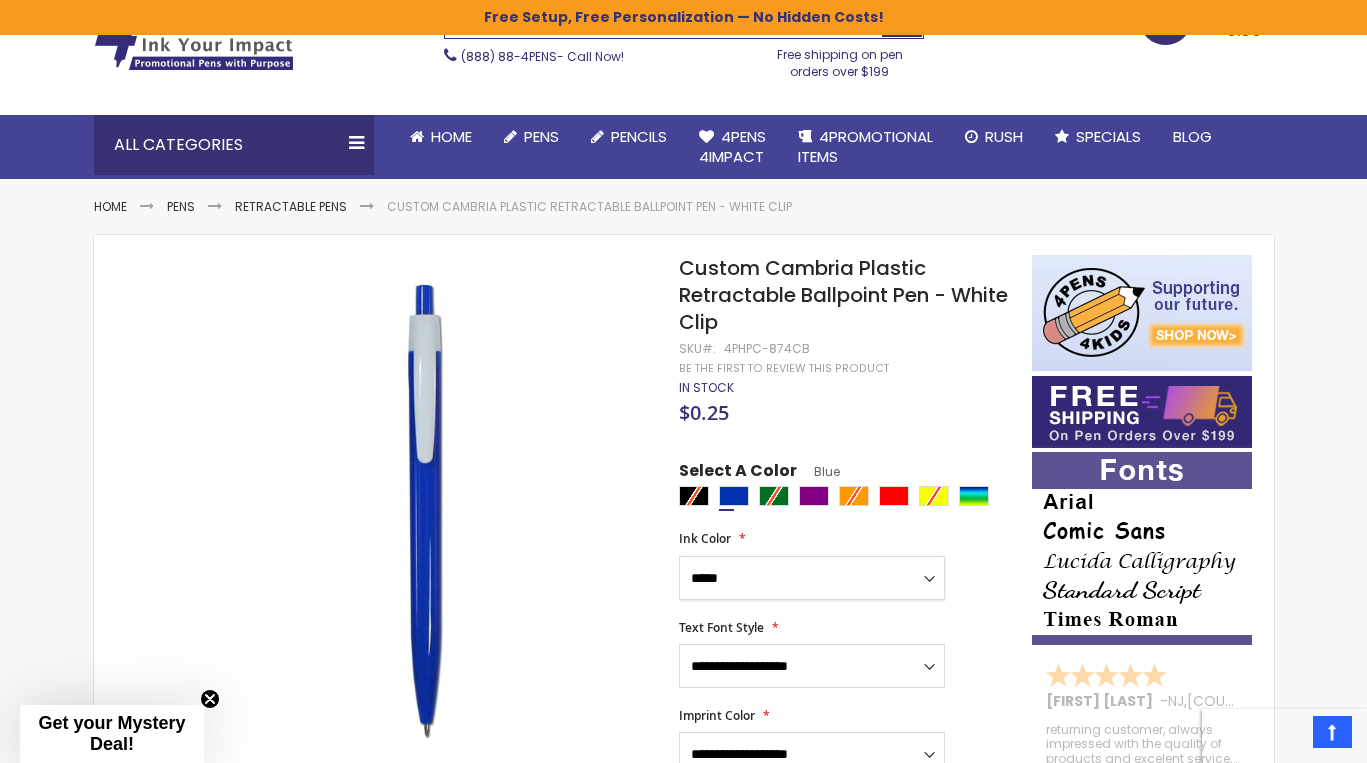 click on "*****" at bounding box center [0, 0] 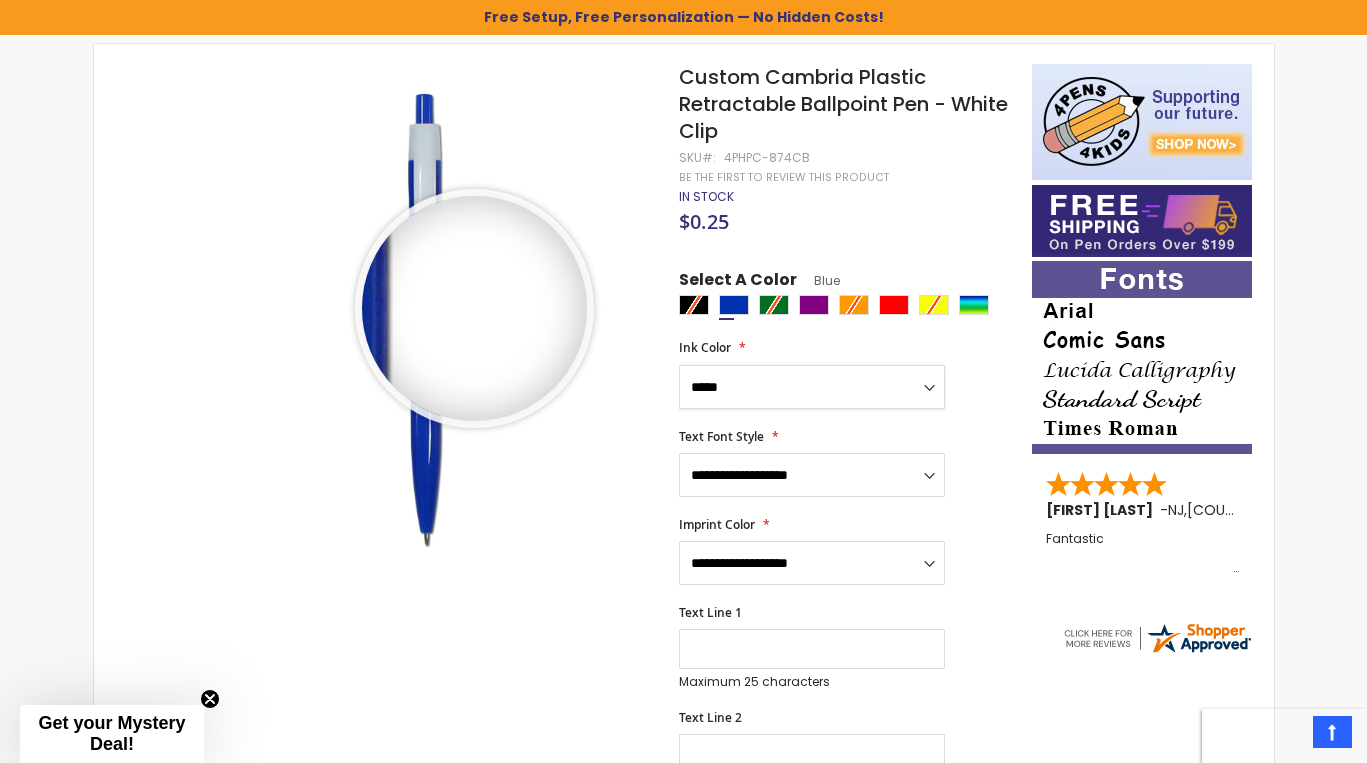 scroll, scrollTop: 320, scrollLeft: 0, axis: vertical 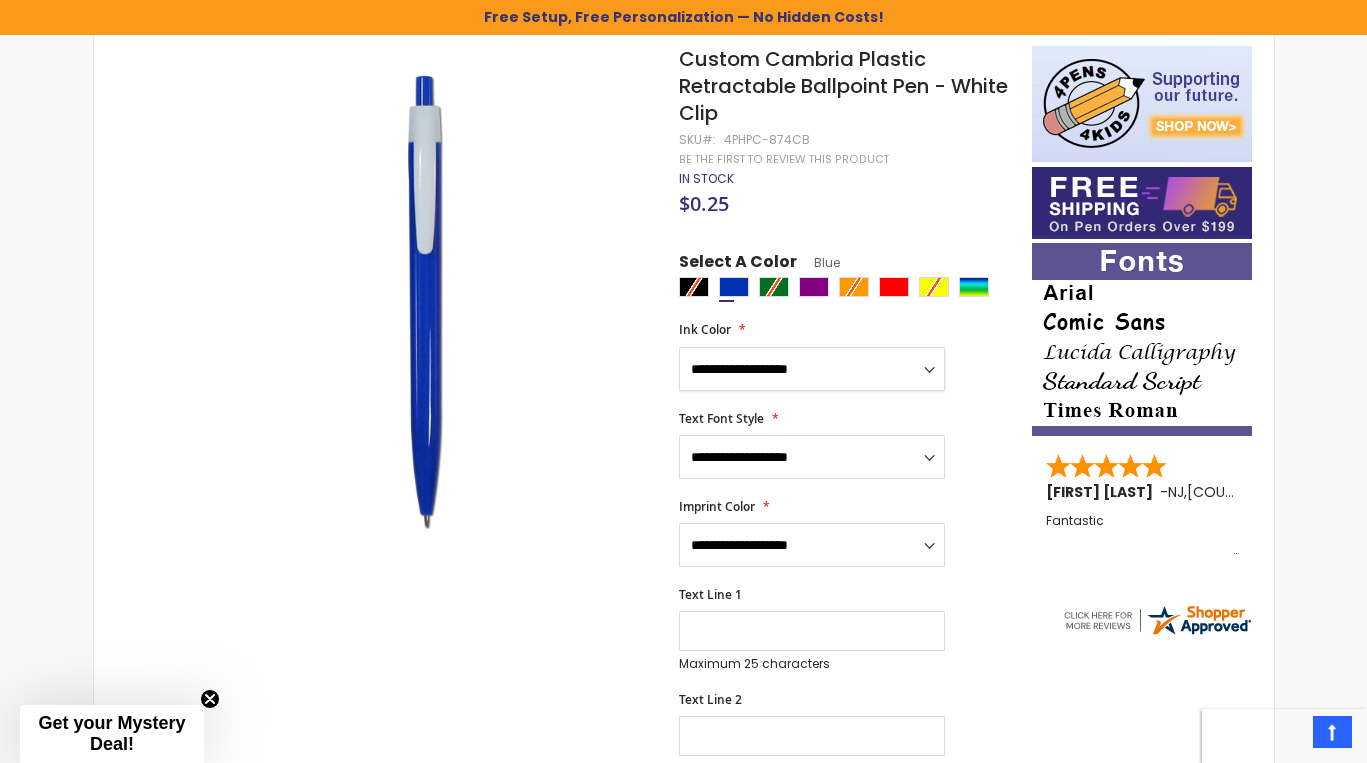 click on "**********" at bounding box center [0, 0] 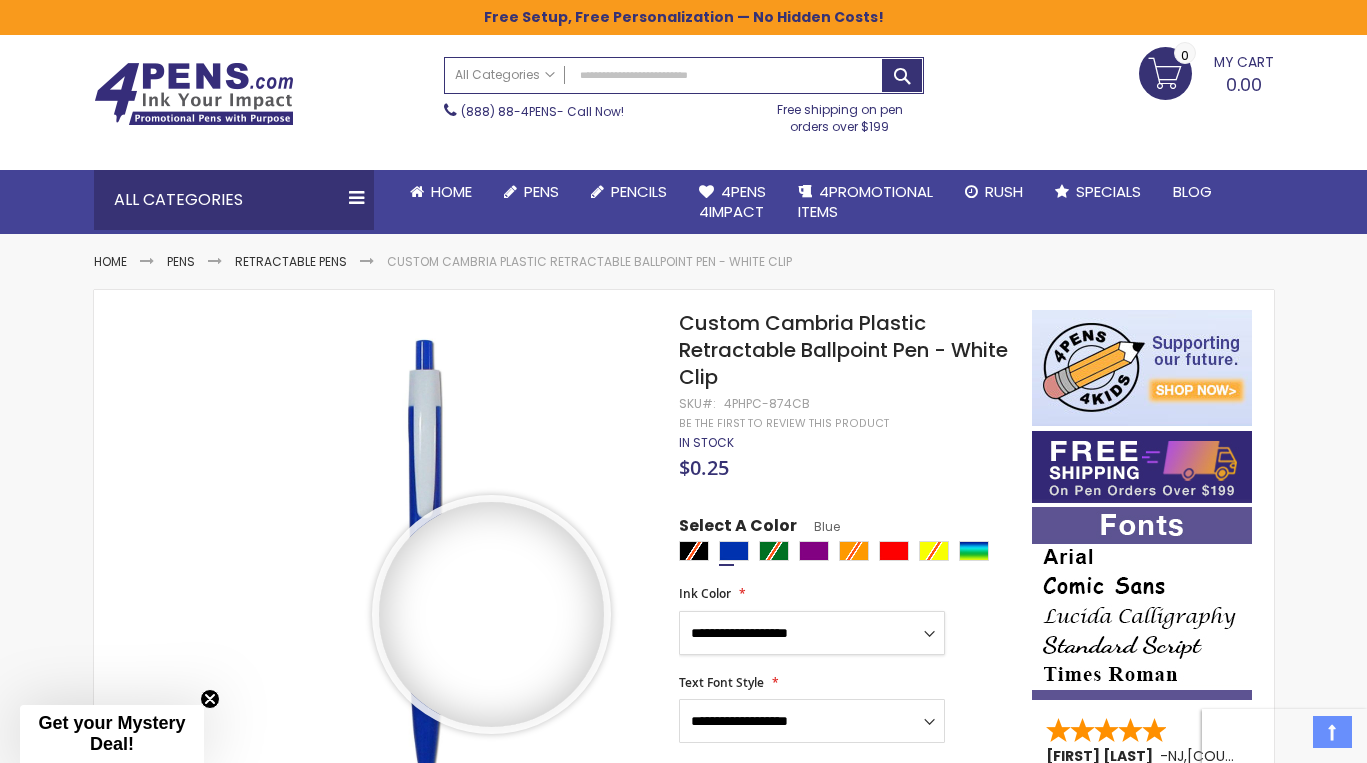 scroll, scrollTop: 25, scrollLeft: 0, axis: vertical 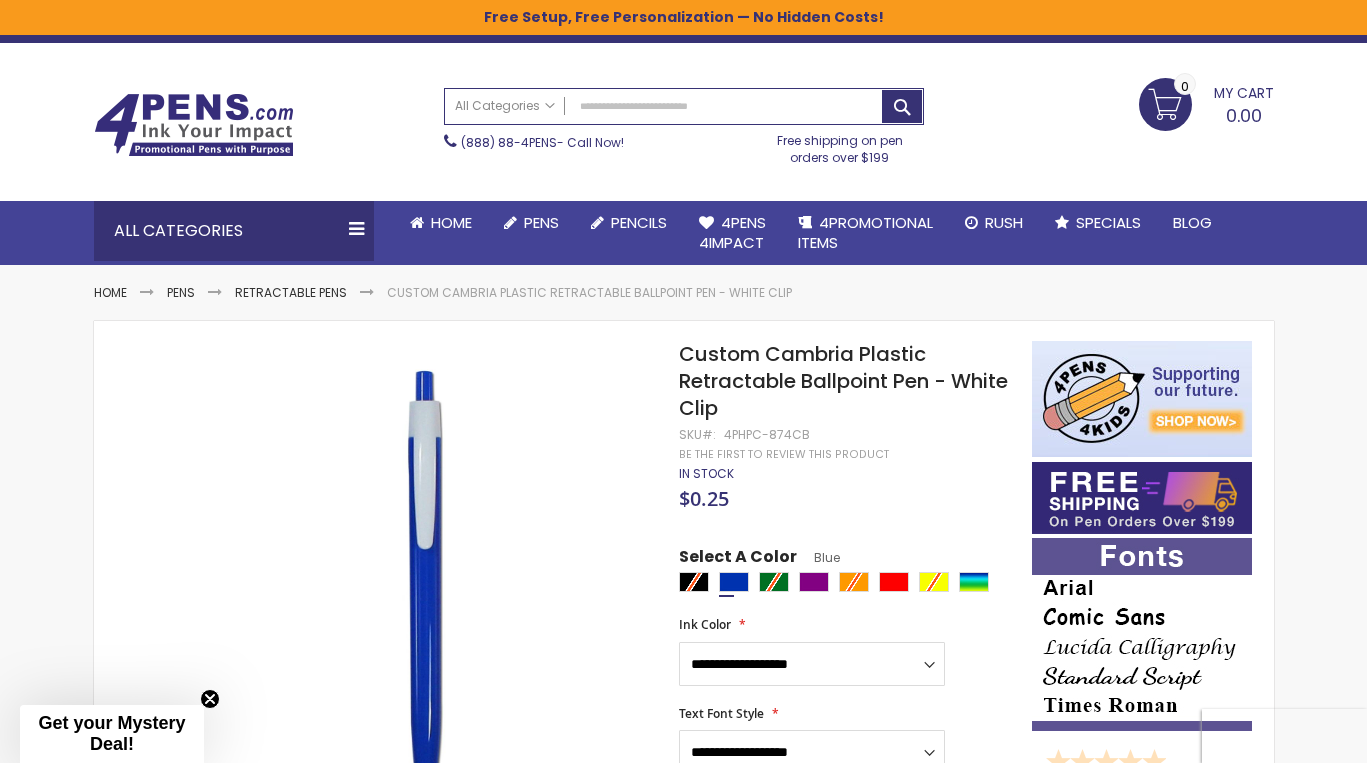 click on "Custom Cambria Plastic Retractable Ballpoint Pen - White Clip" at bounding box center [843, 381] 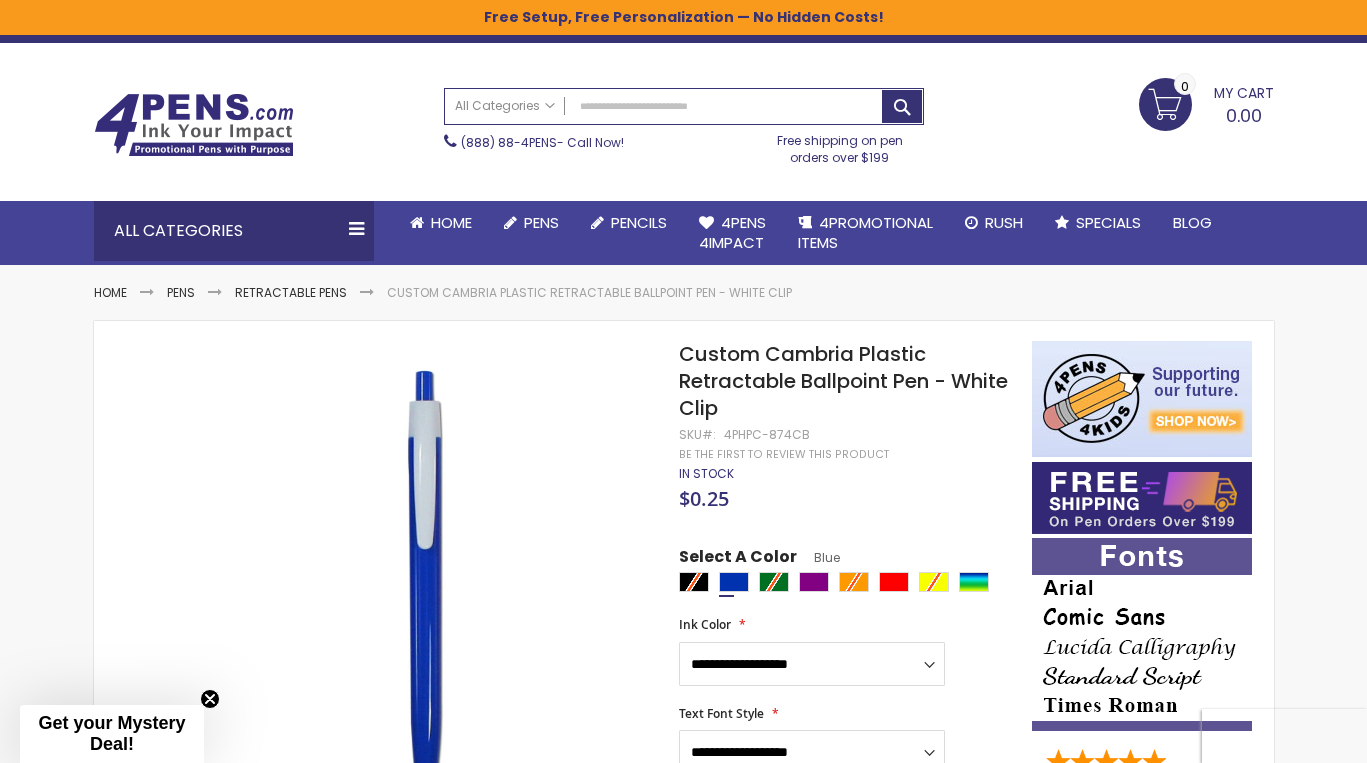 scroll, scrollTop: 88, scrollLeft: 0, axis: vertical 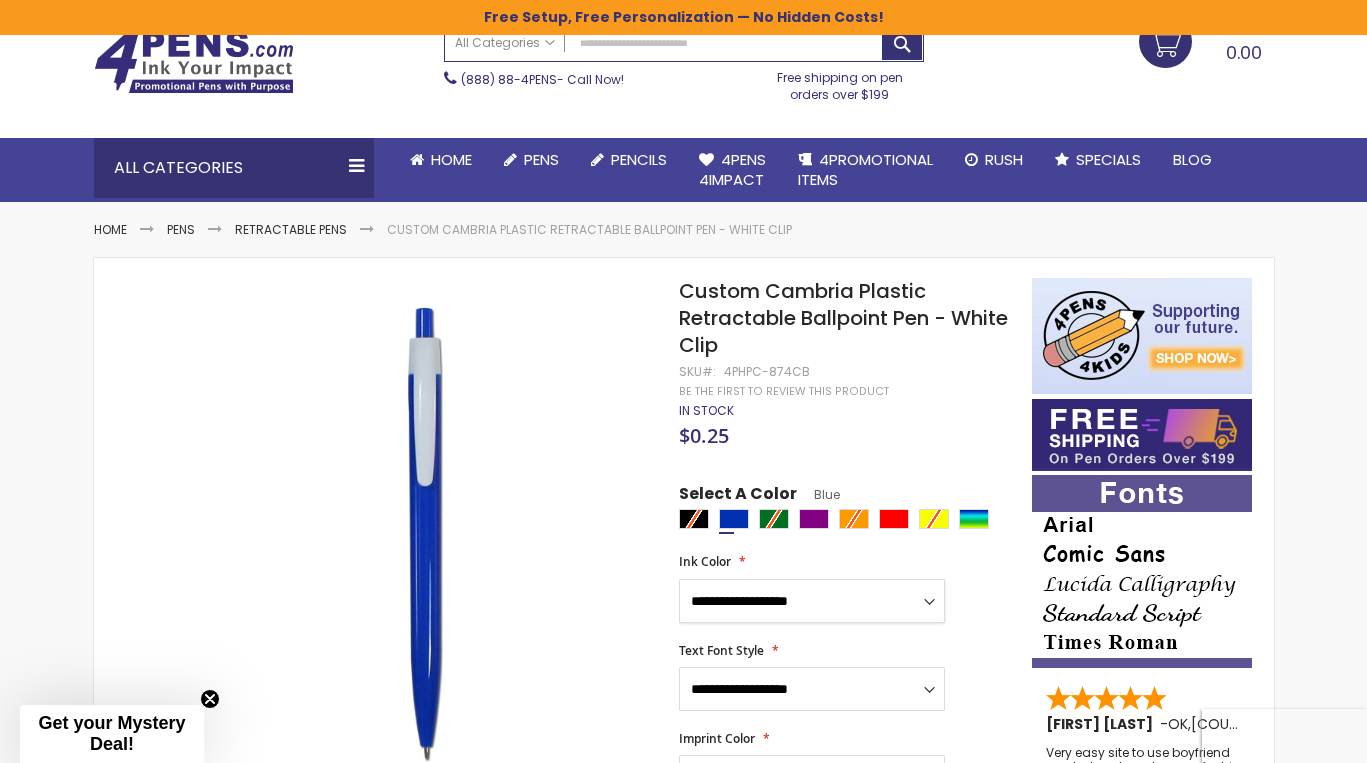 select on "*****" 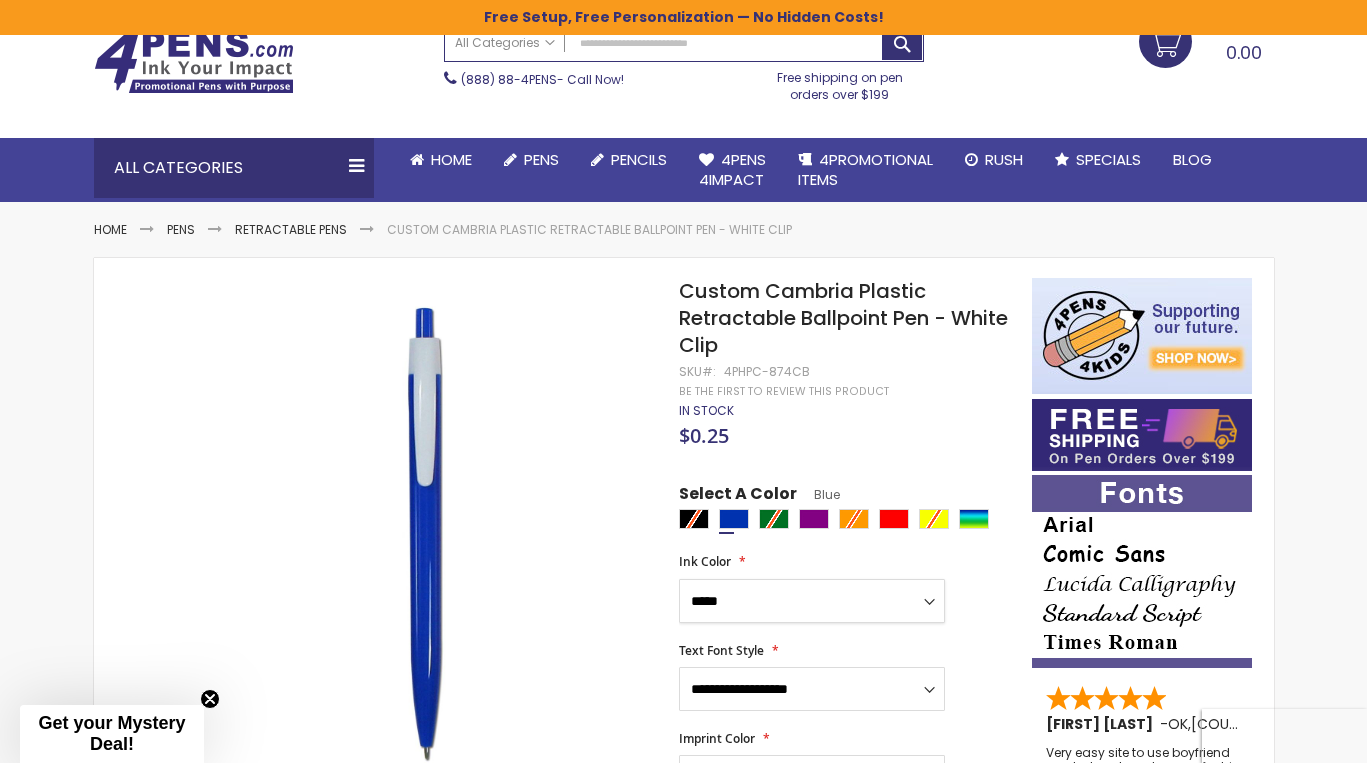click on "*****" at bounding box center [0, 0] 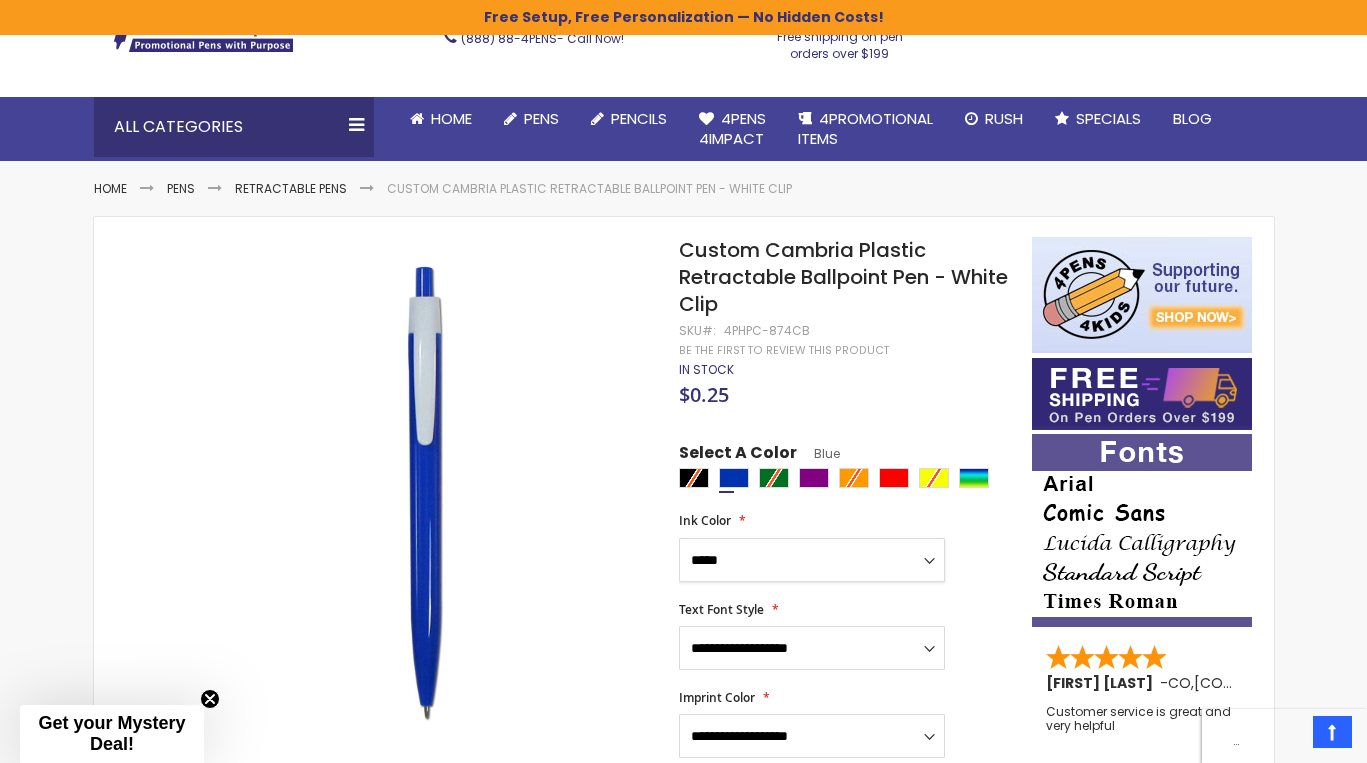 scroll, scrollTop: 131, scrollLeft: 0, axis: vertical 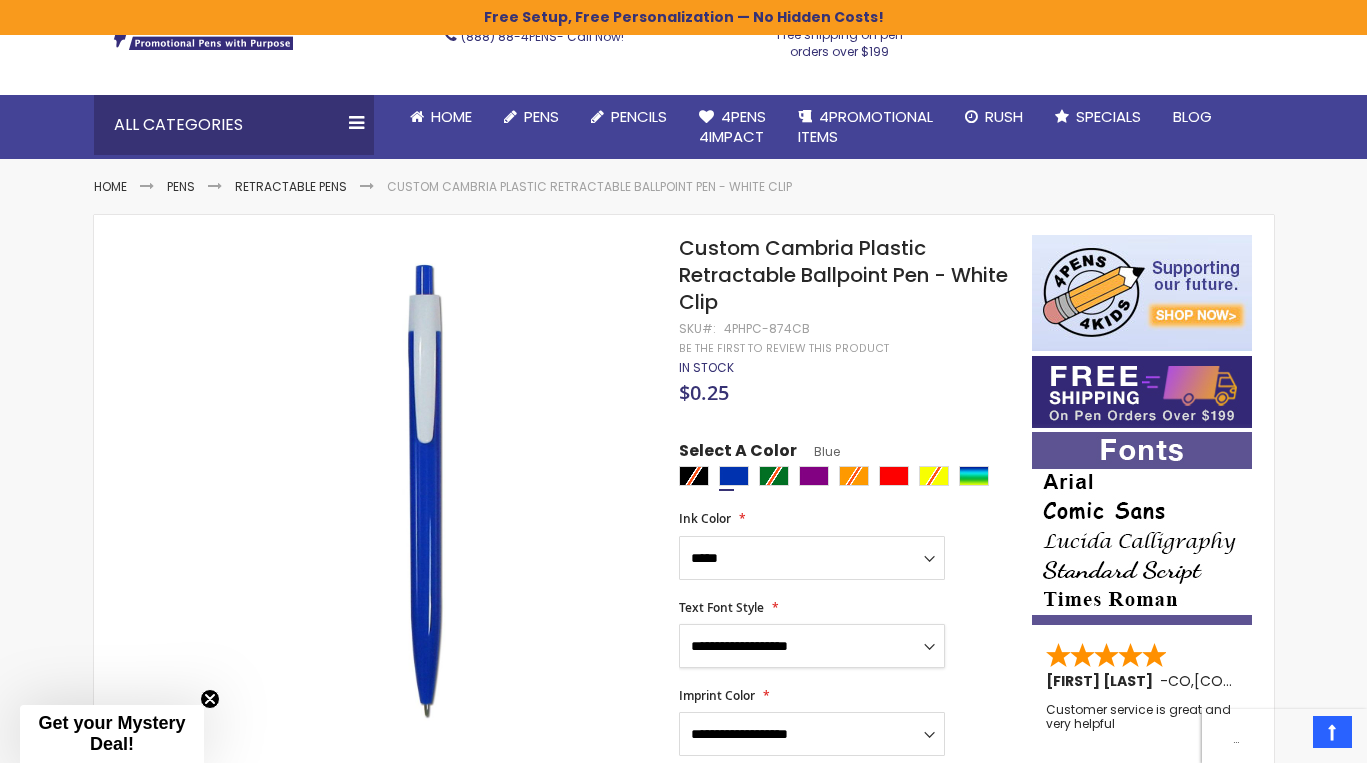 click on "**********" at bounding box center [812, 646] 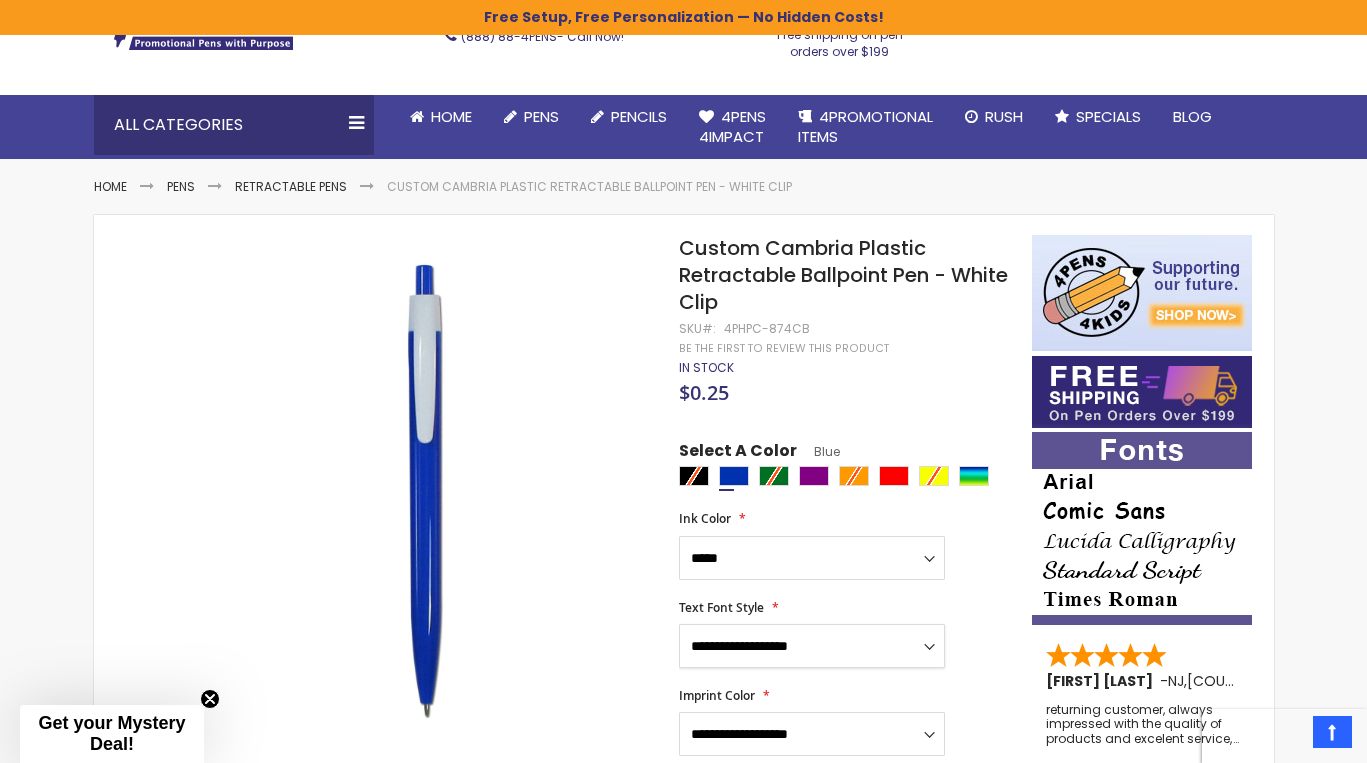 select on "*****" 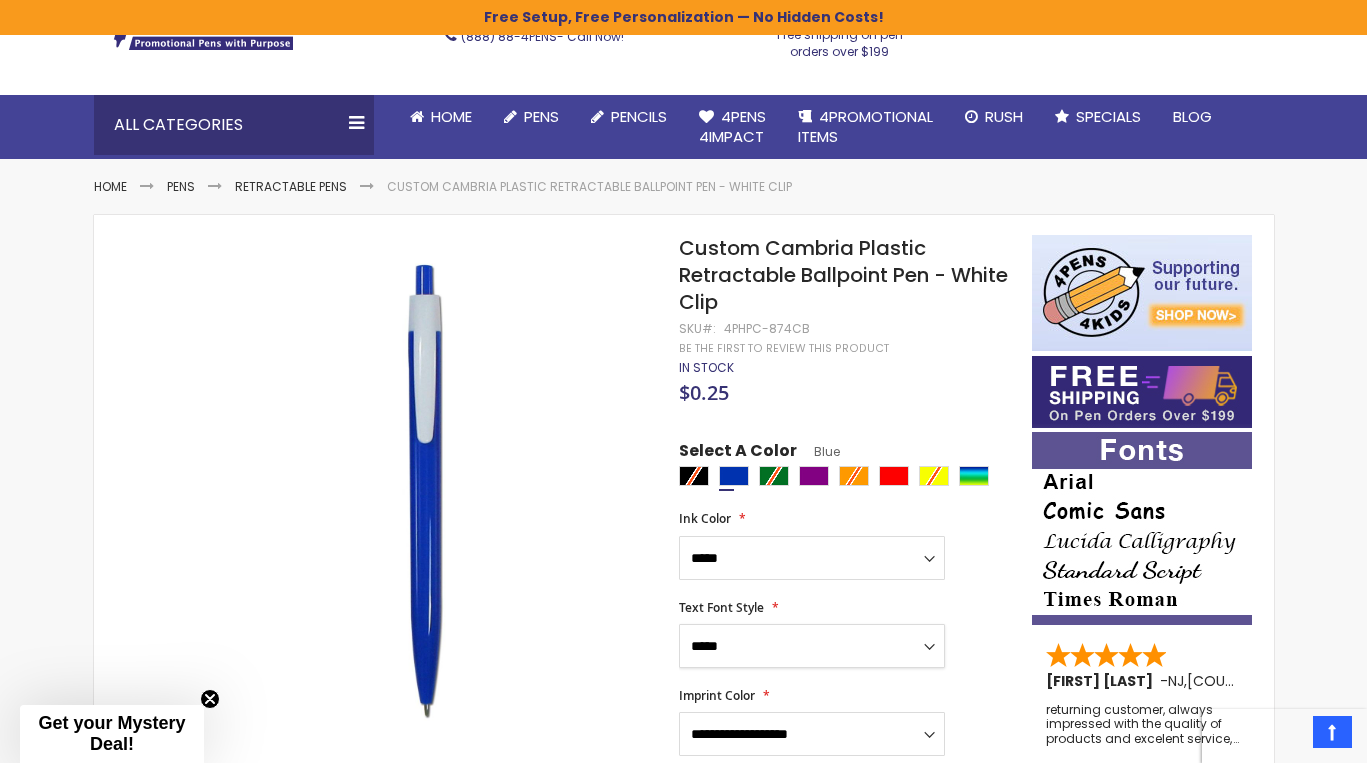 click on "**********" at bounding box center [0, 0] 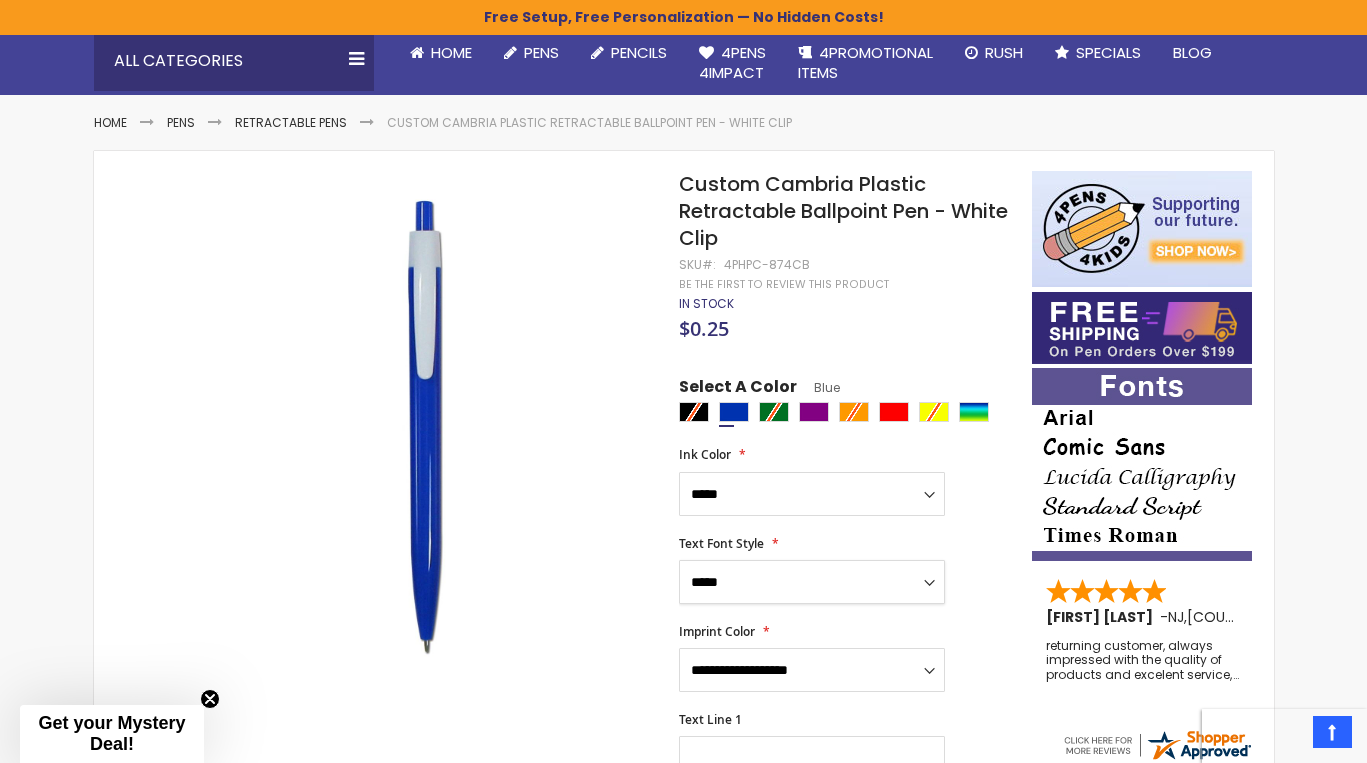 scroll, scrollTop: 232, scrollLeft: 0, axis: vertical 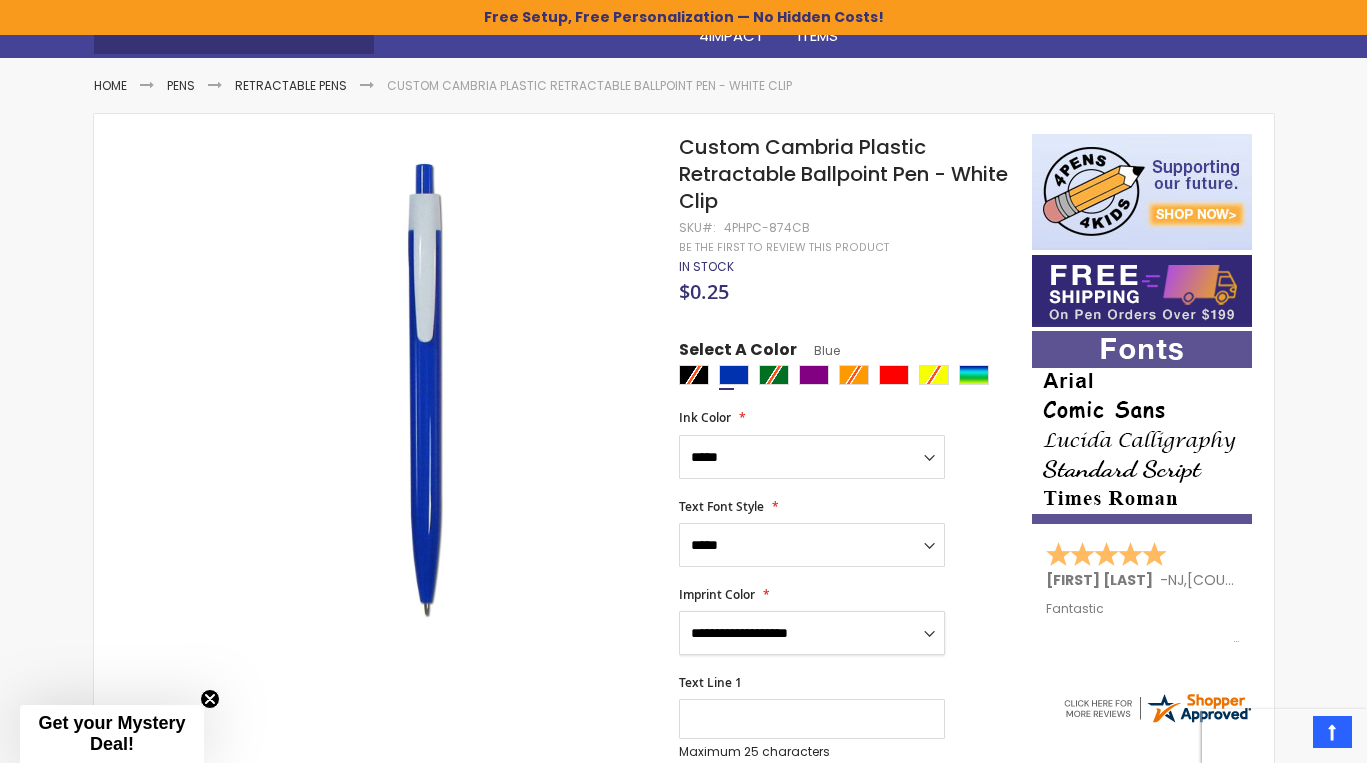 click on "**********" at bounding box center [812, 633] 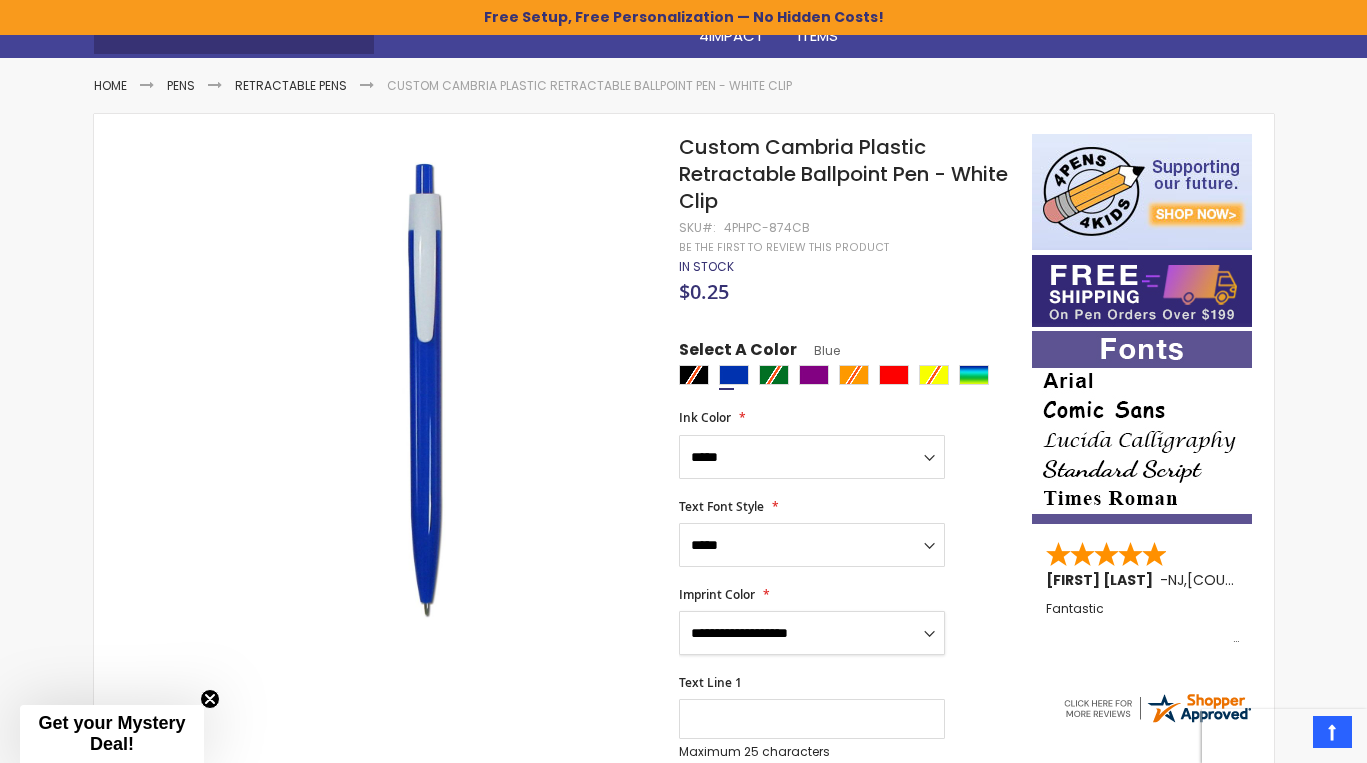 select on "*****" 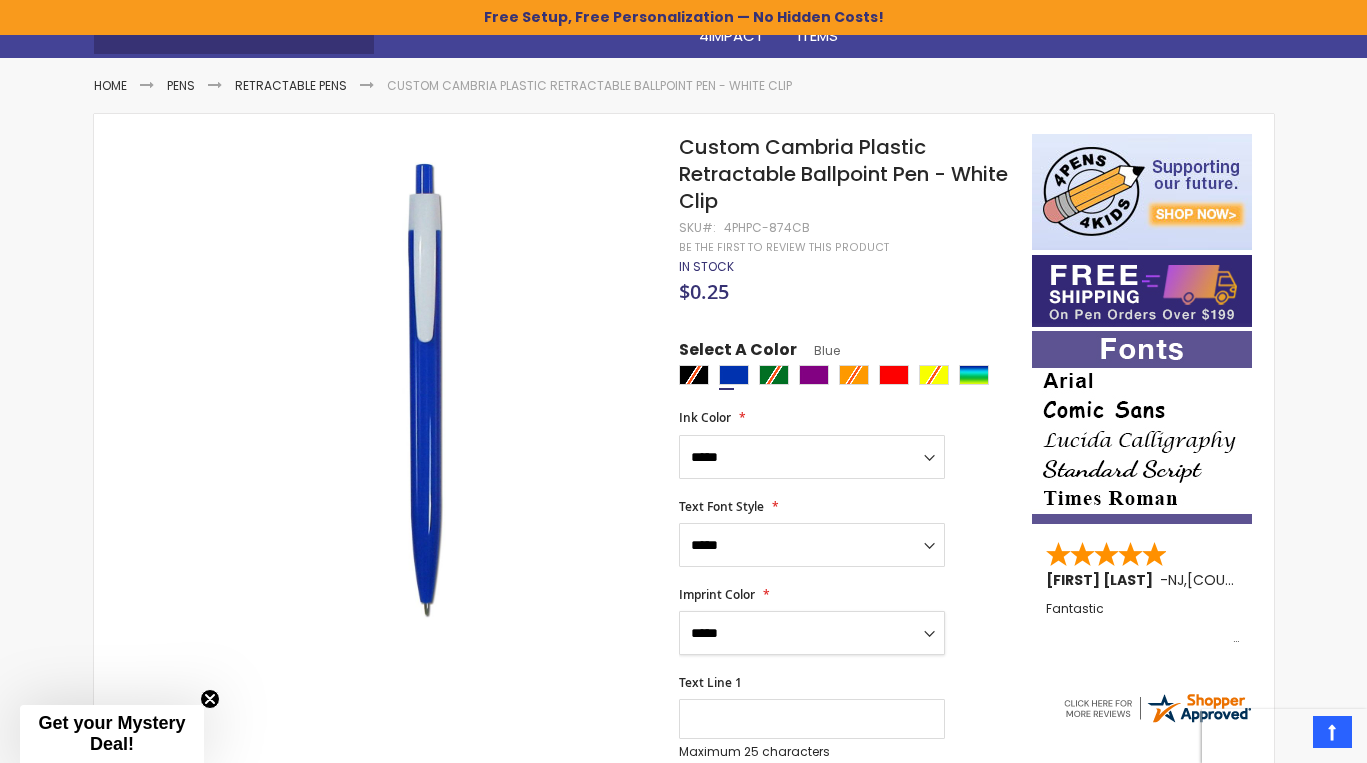 click on "*****" at bounding box center (0, 0) 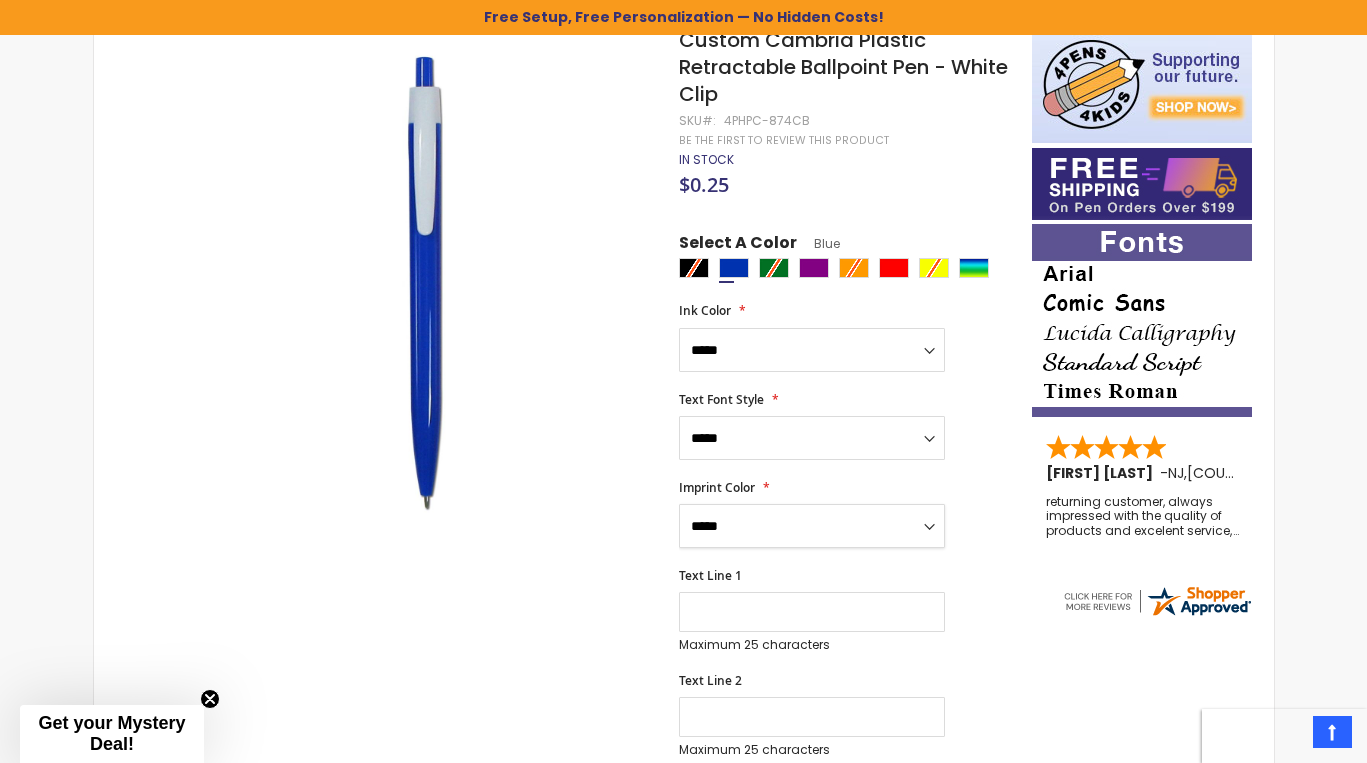 scroll, scrollTop: 340, scrollLeft: 0, axis: vertical 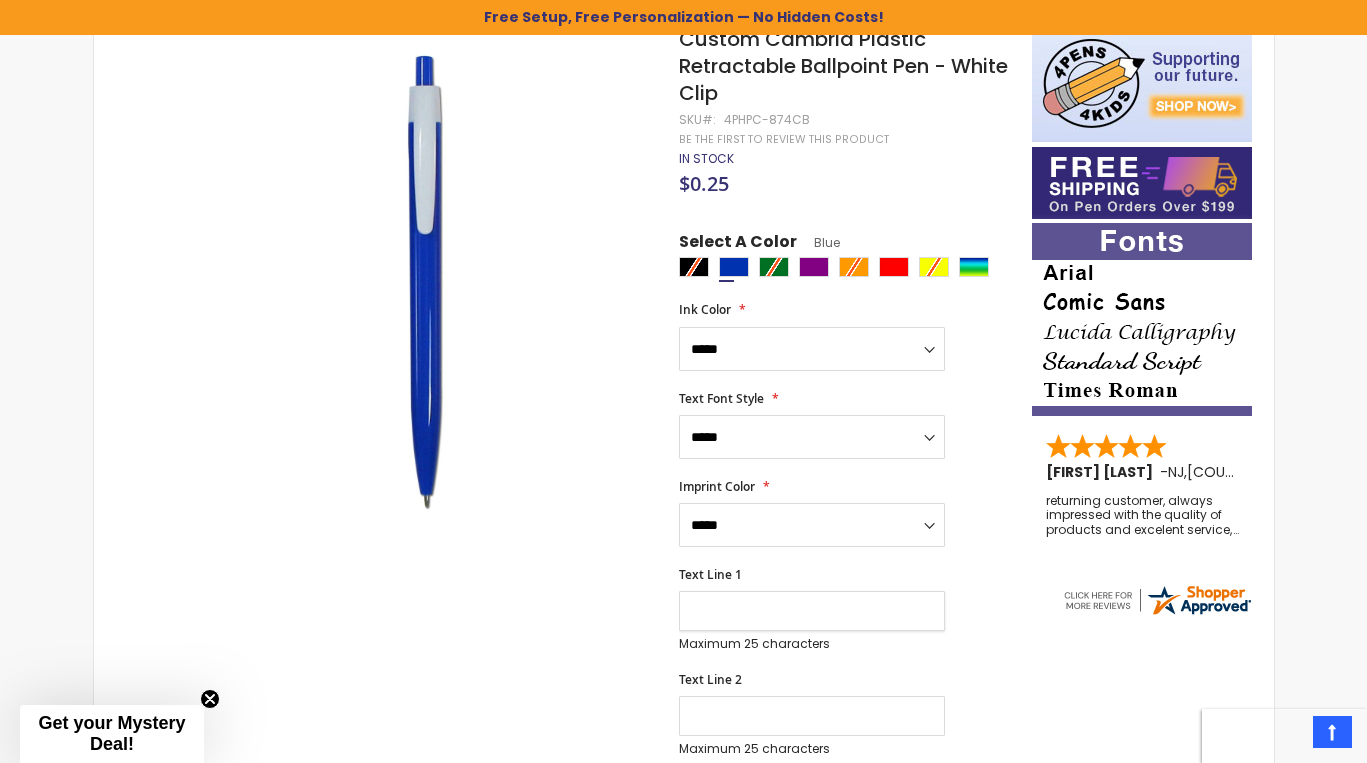 click on "Text Line 1" at bounding box center (812, 611) 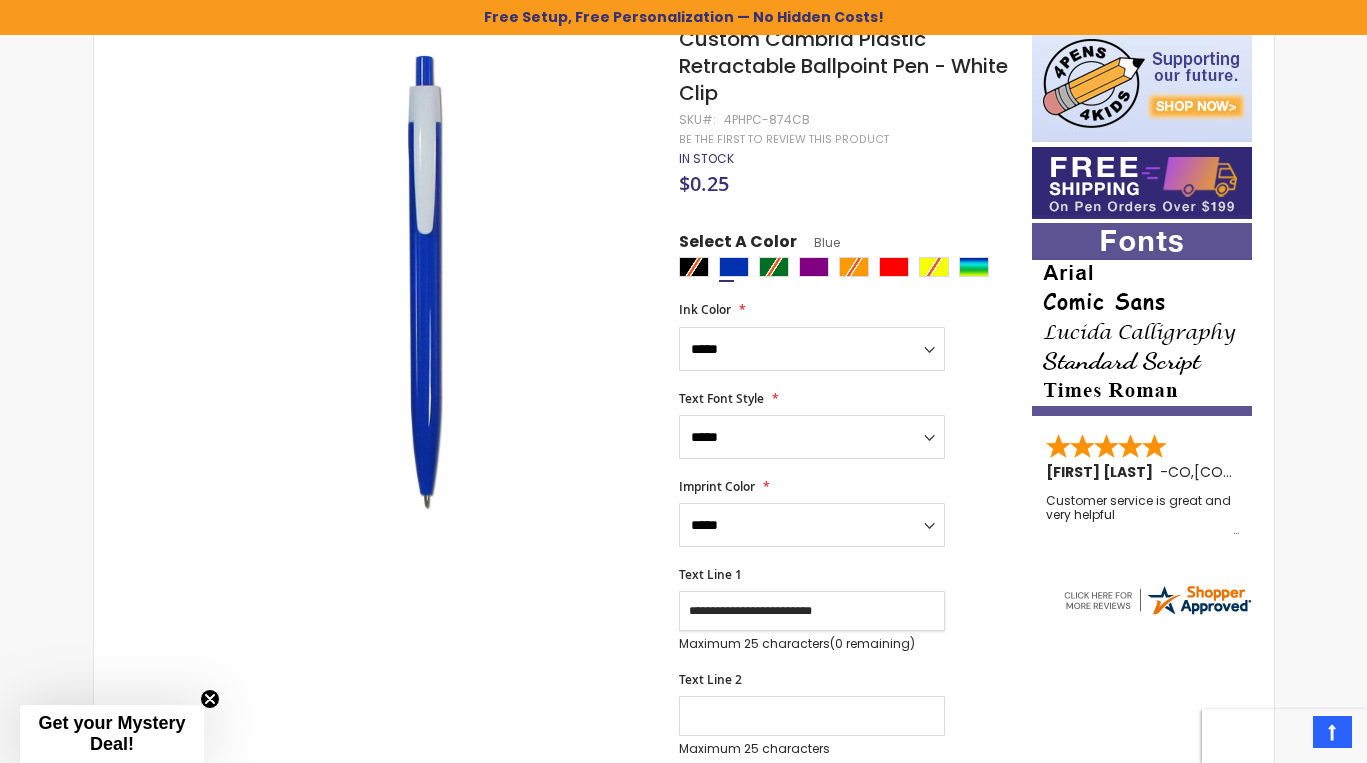 type on "**********" 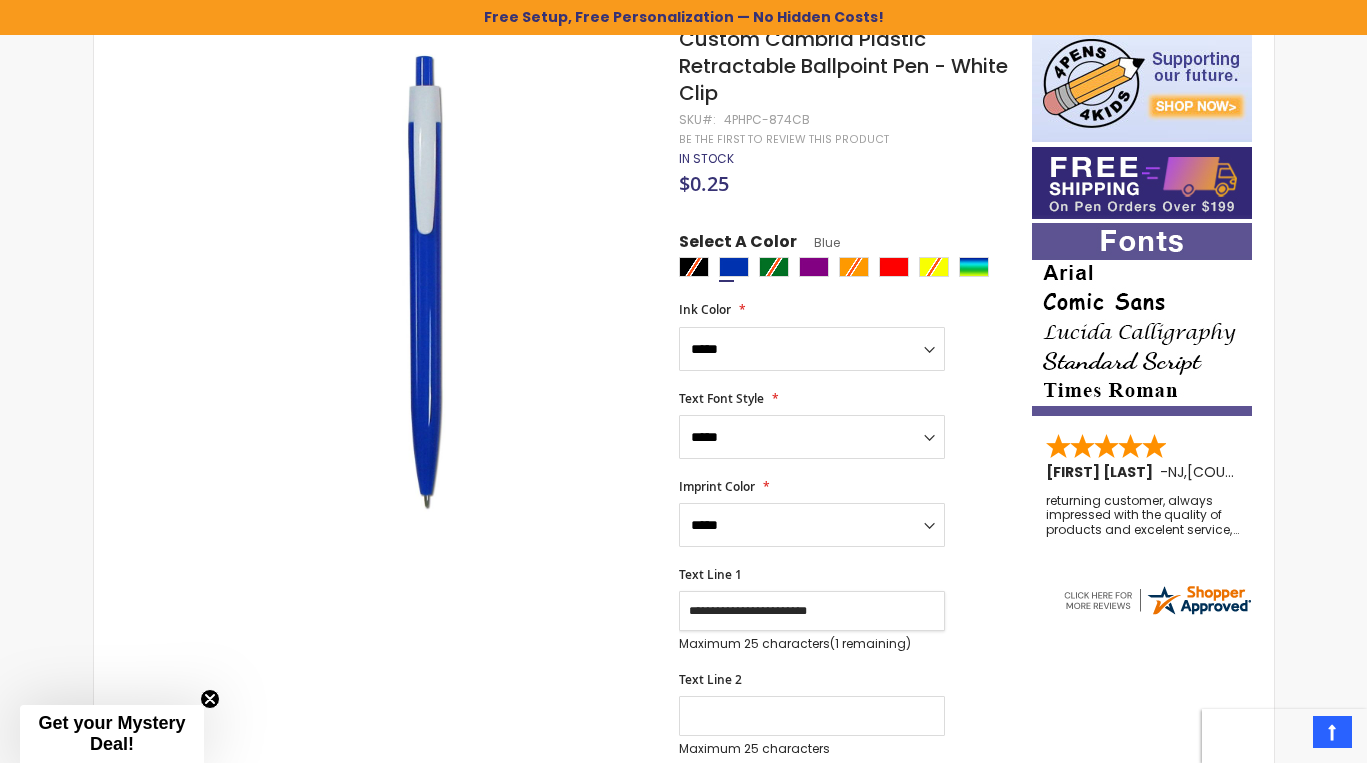 drag, startPoint x: 850, startPoint y: 602, endPoint x: 640, endPoint y: 596, distance: 210.0857 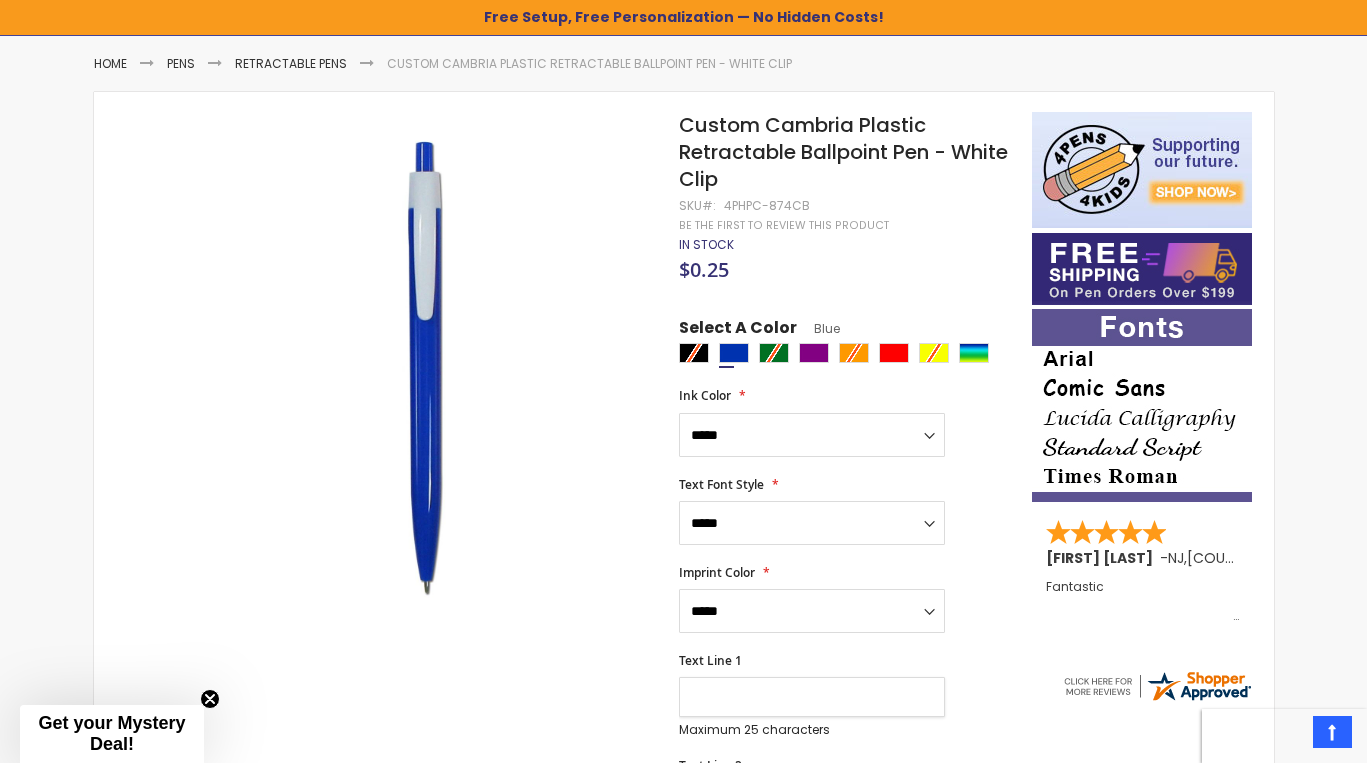 scroll, scrollTop: 235, scrollLeft: 0, axis: vertical 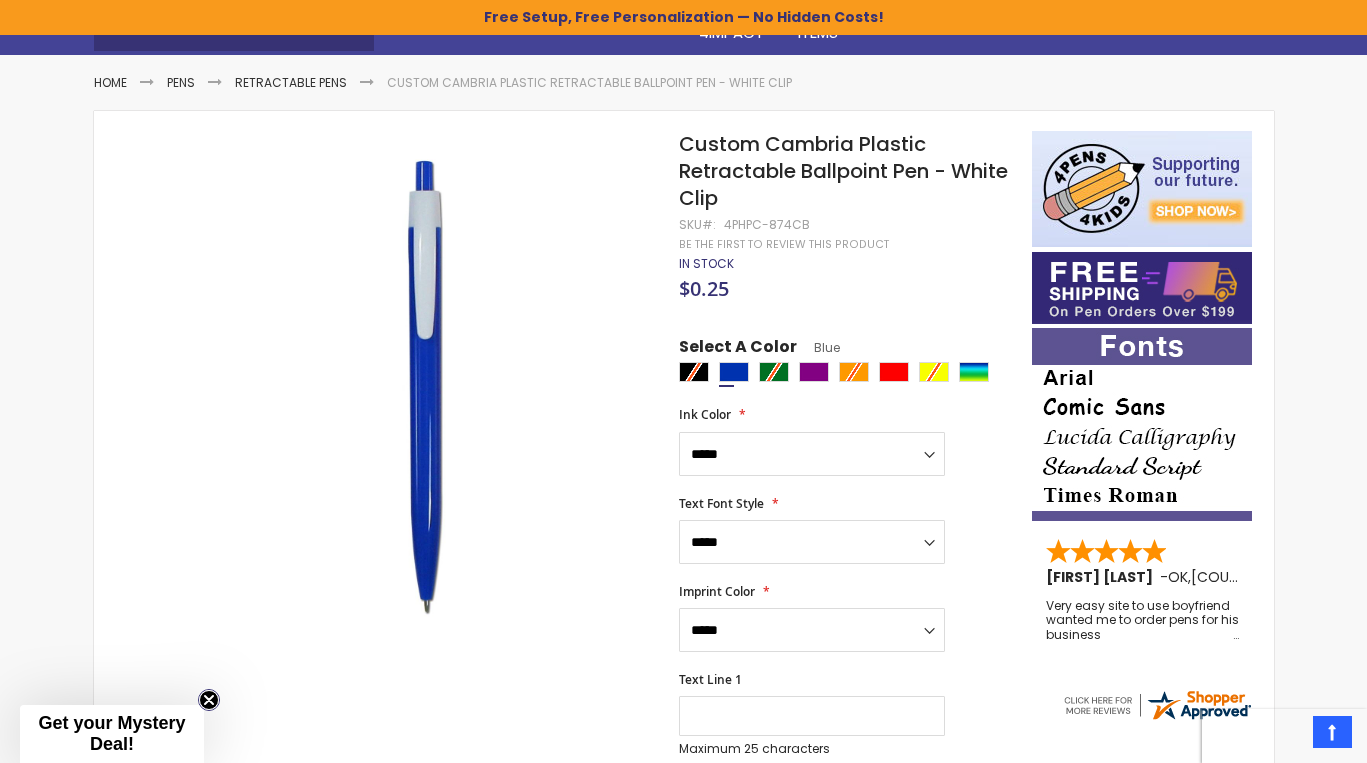 click 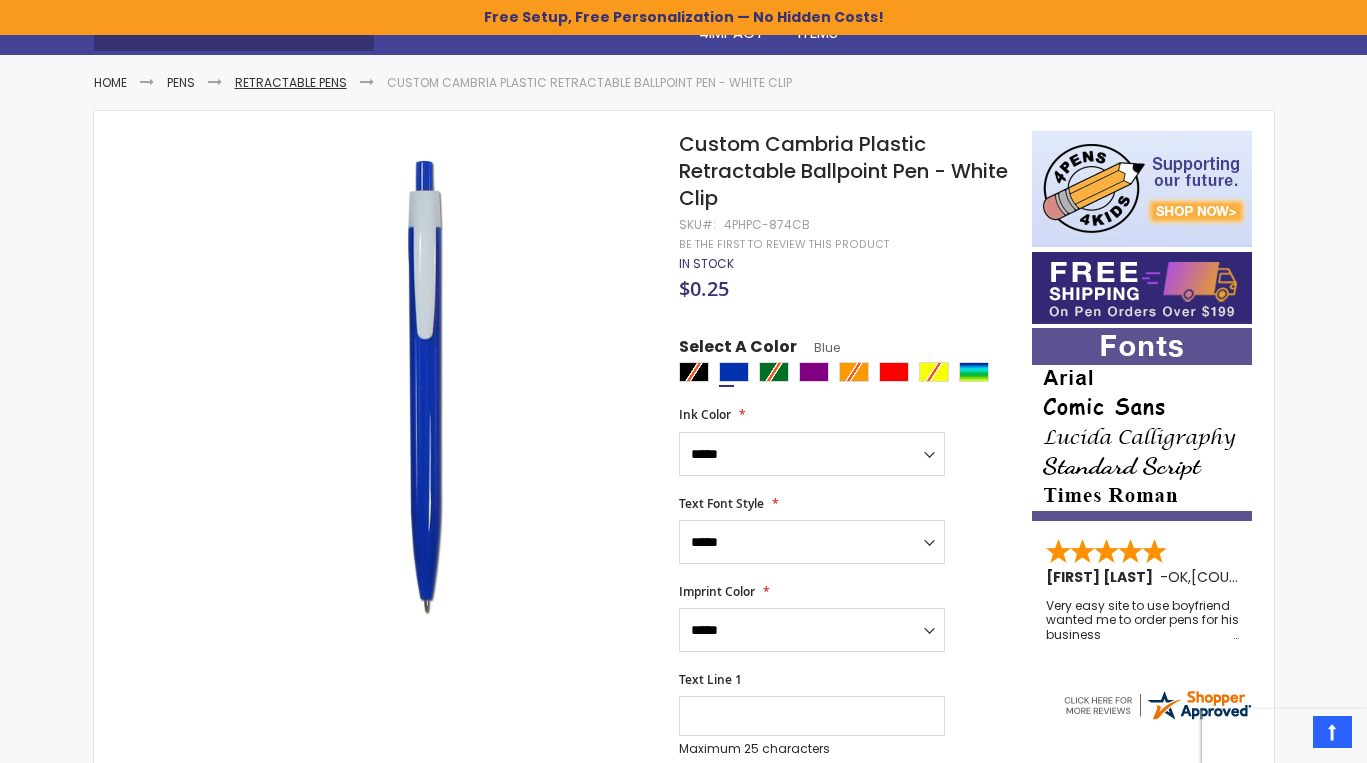 click on "Retractable Pens" at bounding box center [291, 82] 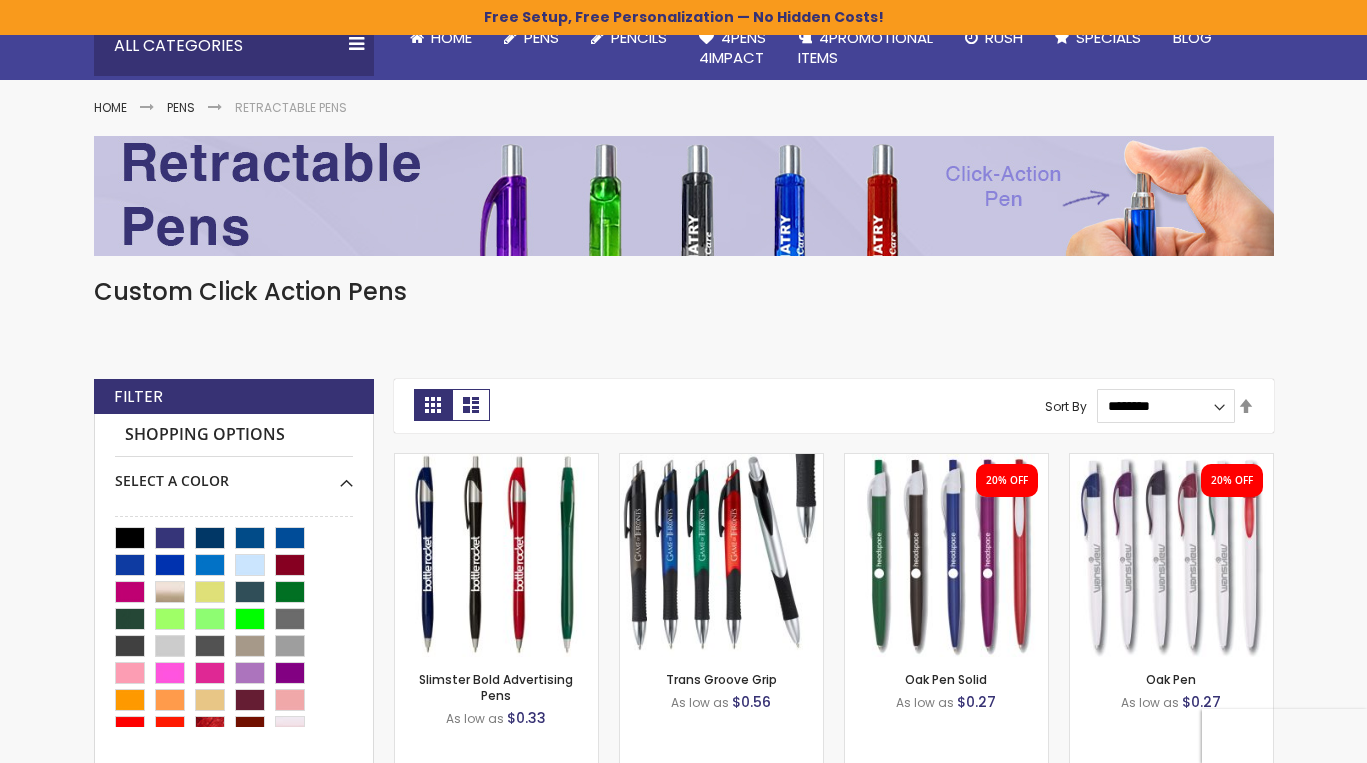 scroll, scrollTop: 211, scrollLeft: 0, axis: vertical 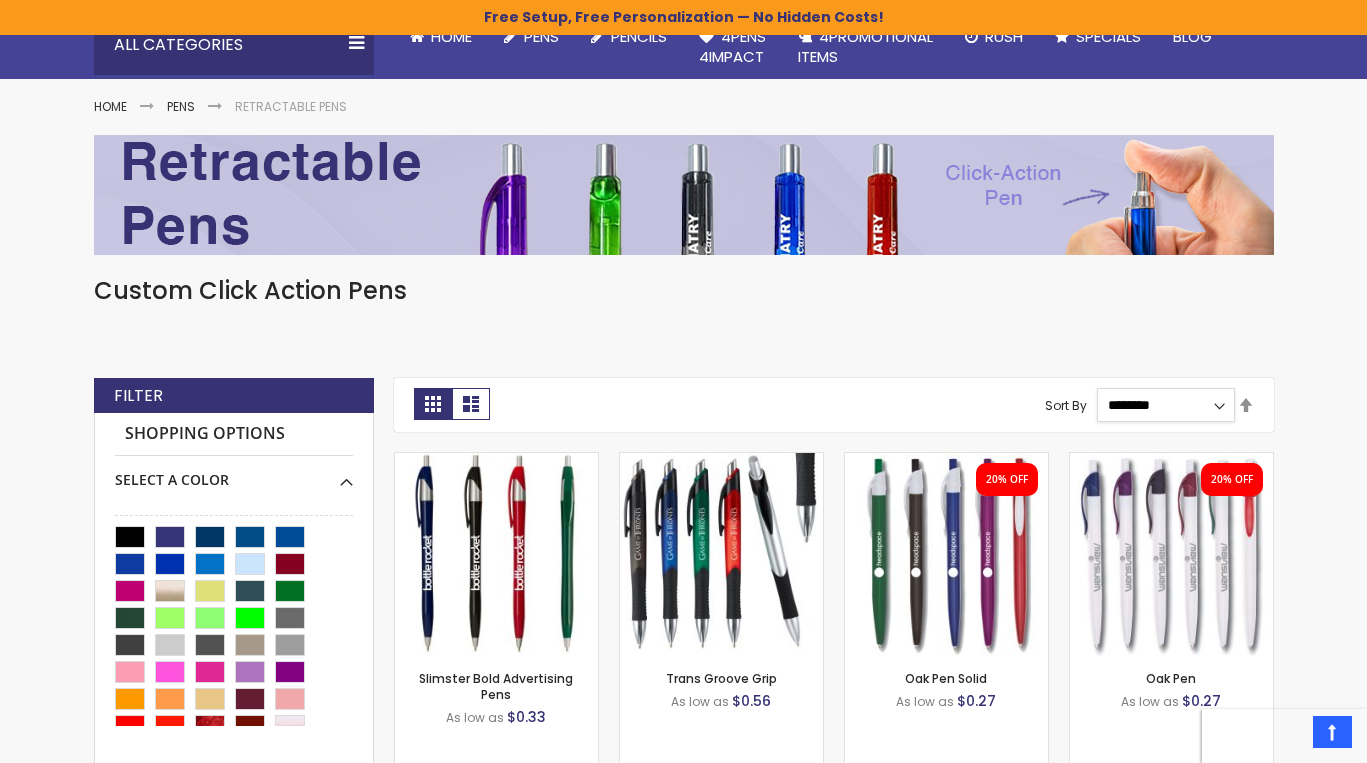 select on "*****" 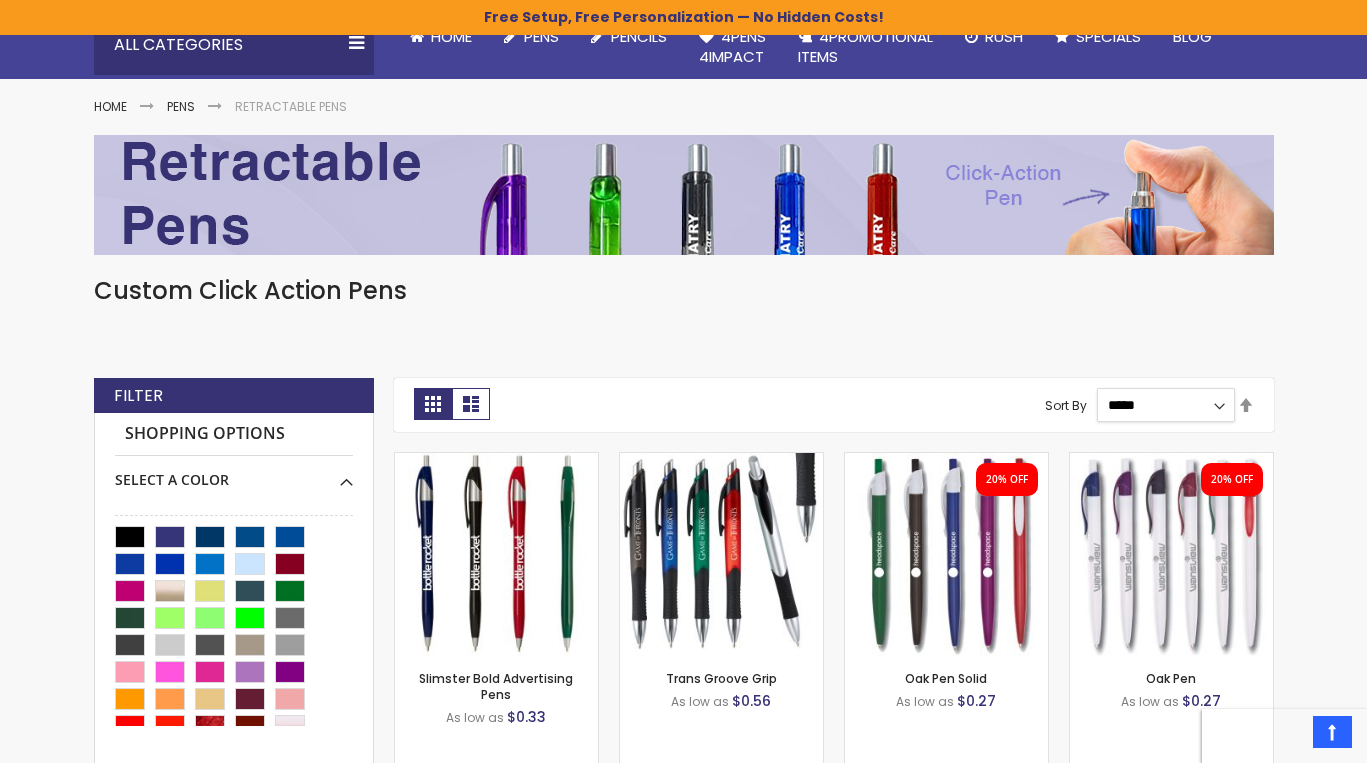 click on "*****" at bounding box center [0, 0] 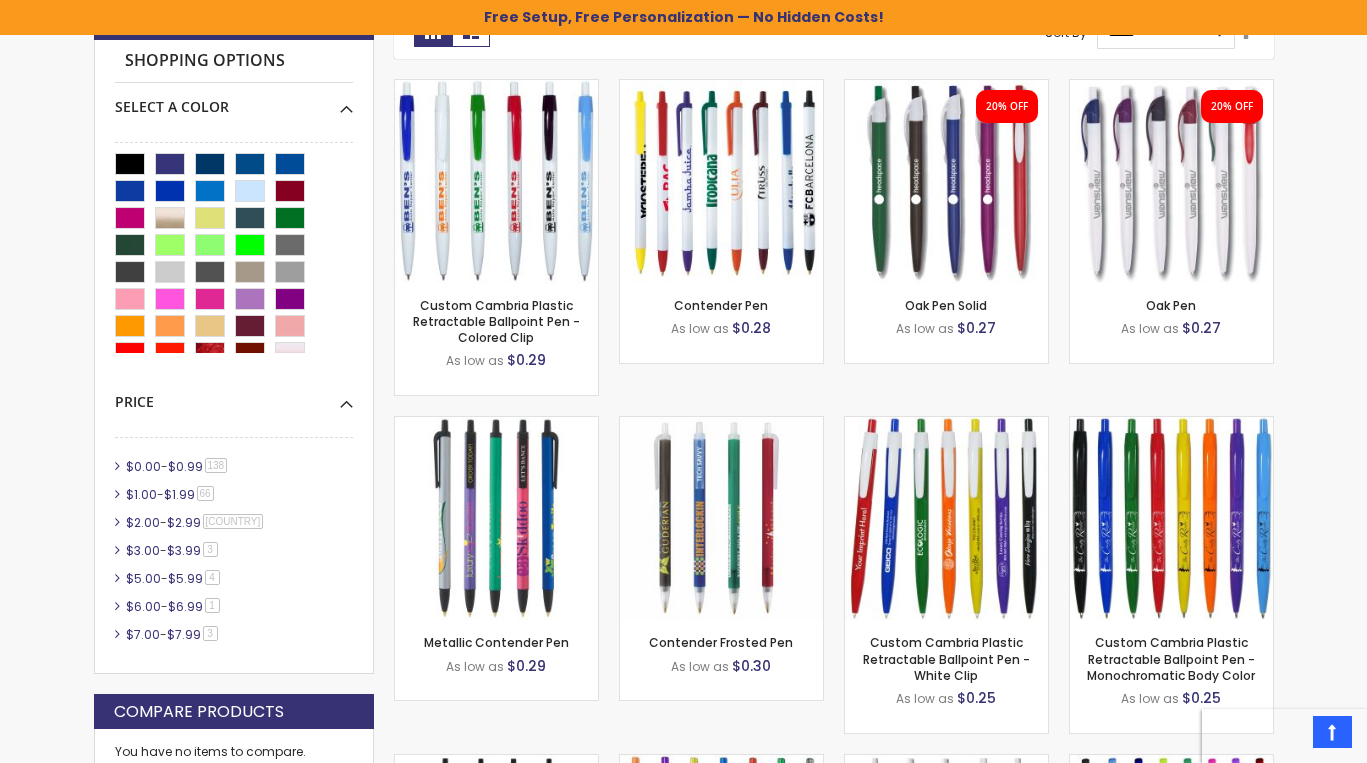 scroll, scrollTop: 585, scrollLeft: 0, axis: vertical 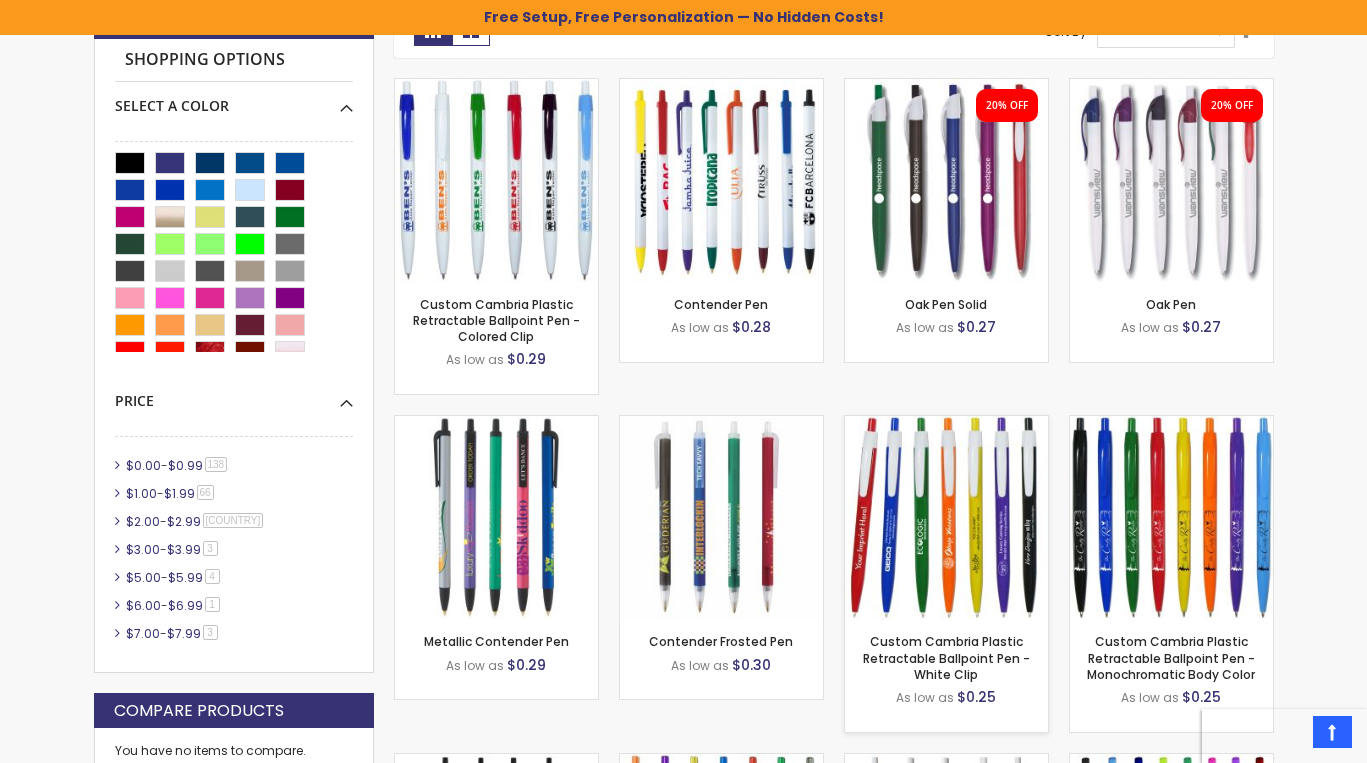 click at bounding box center (946, 517) 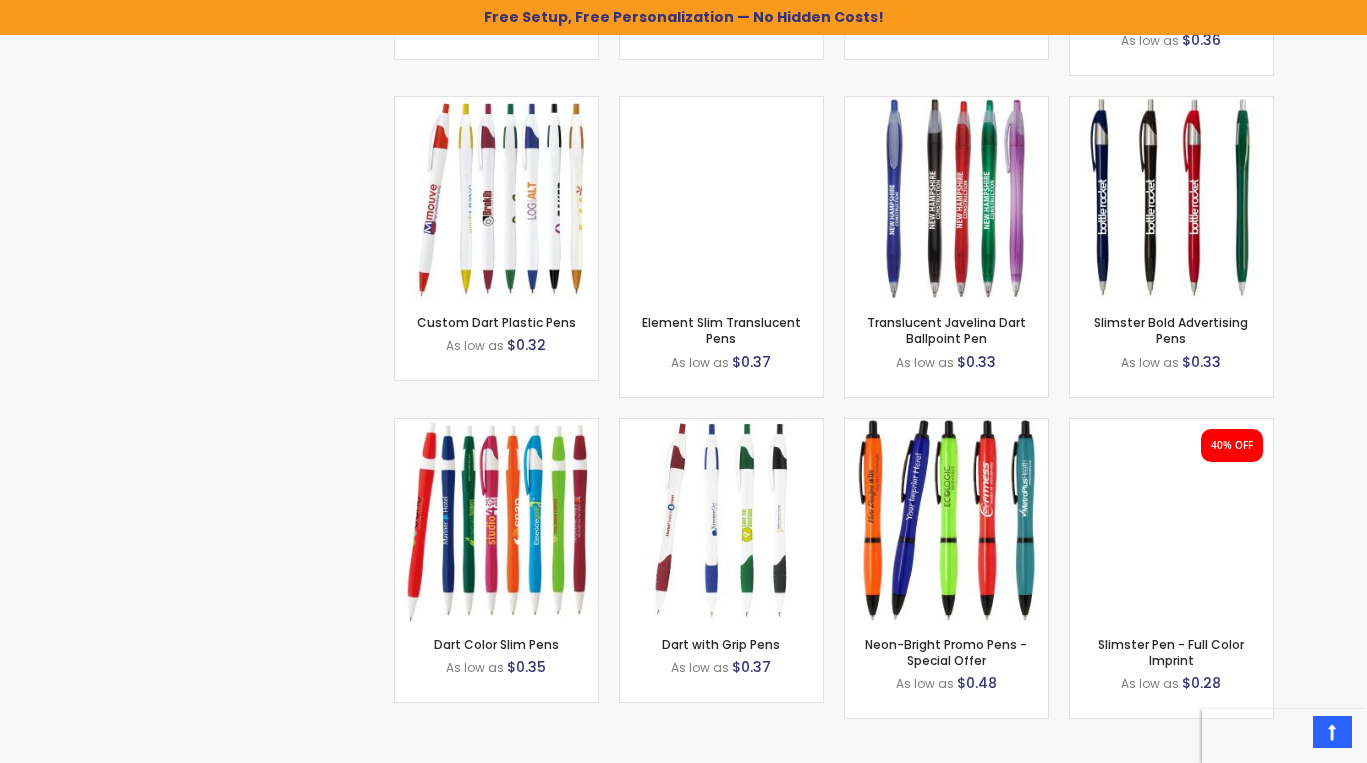 scroll, scrollTop: 1898, scrollLeft: 0, axis: vertical 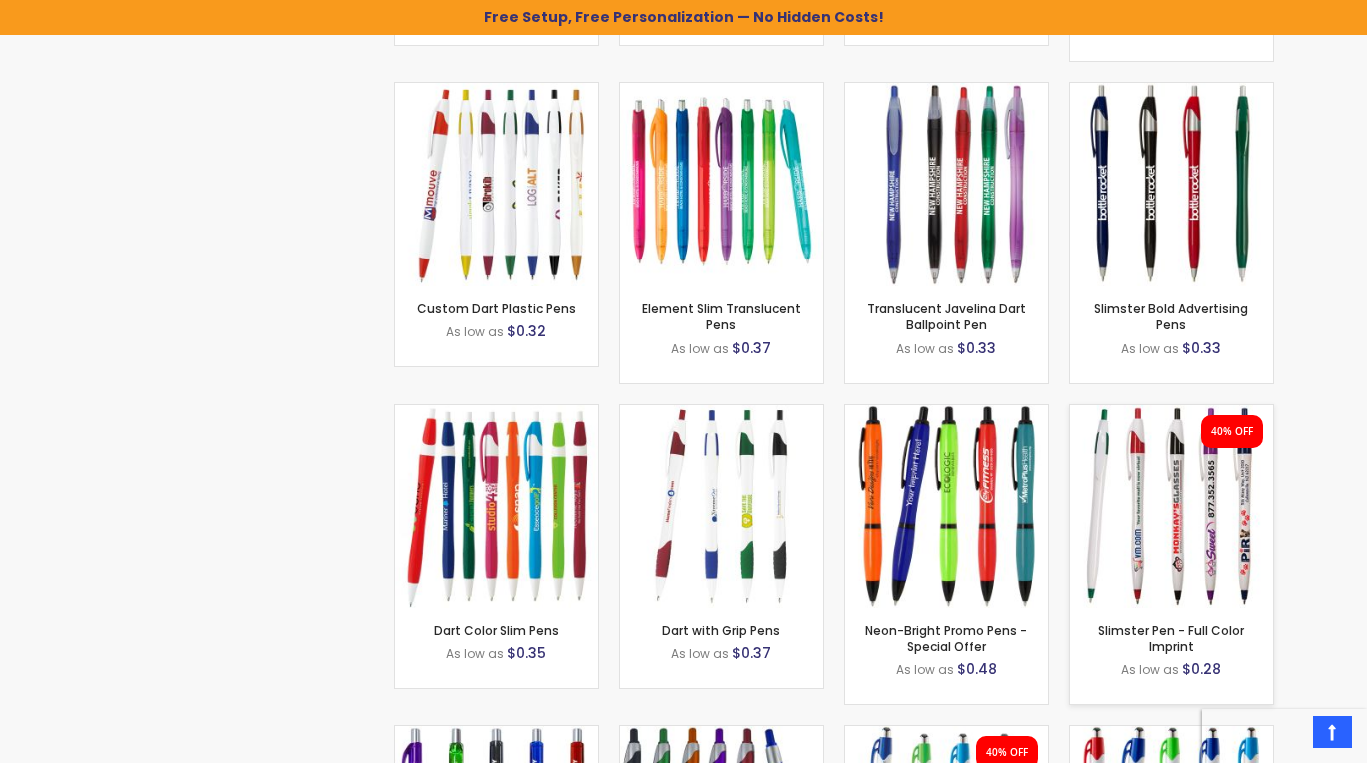 click at bounding box center (1171, 506) 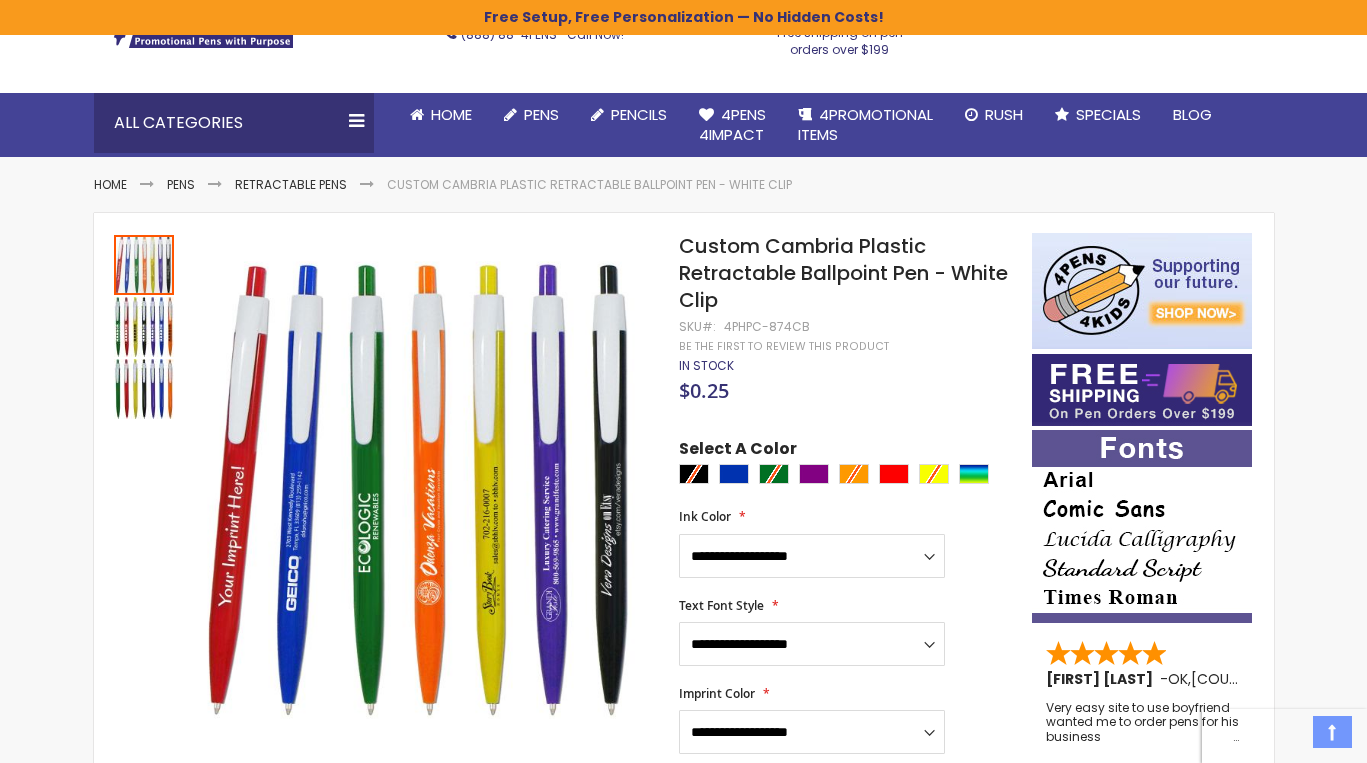 scroll, scrollTop: 148, scrollLeft: 0, axis: vertical 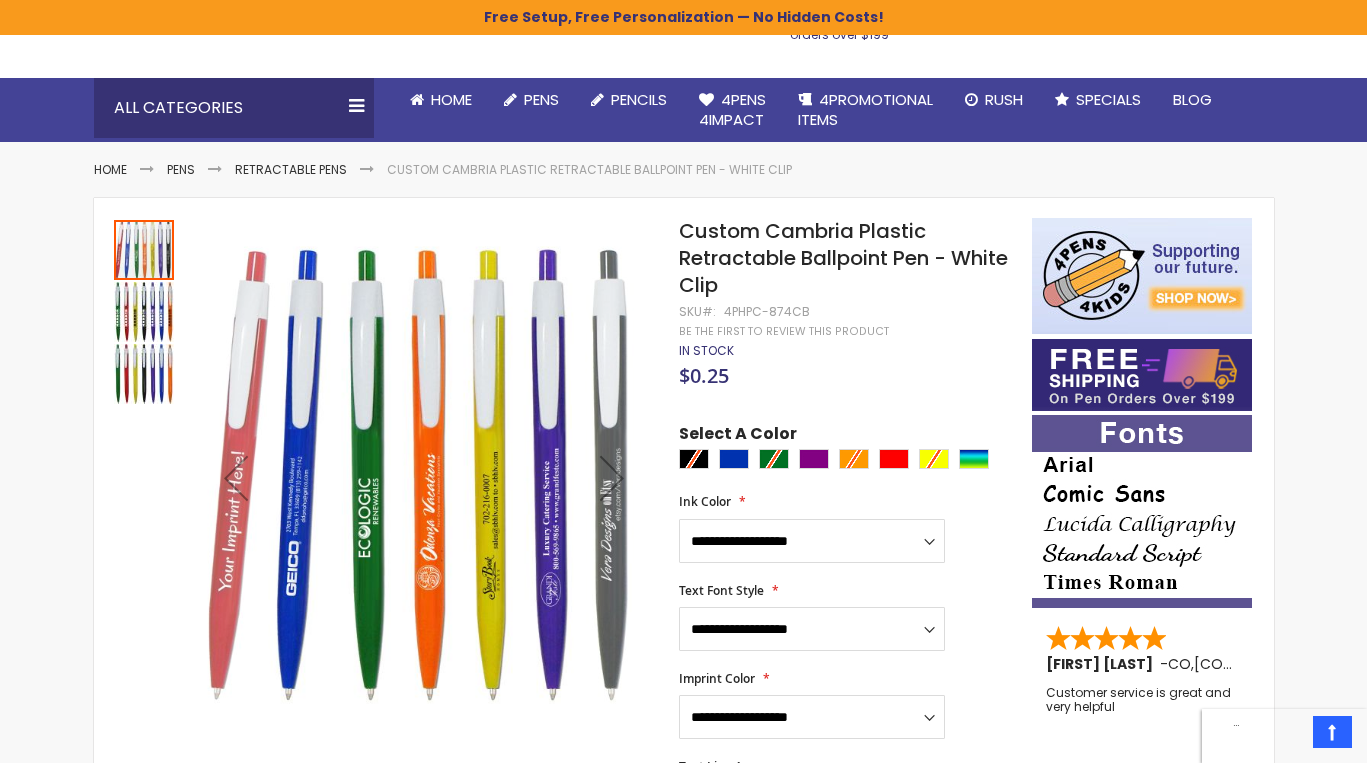 click at bounding box center [144, 312] 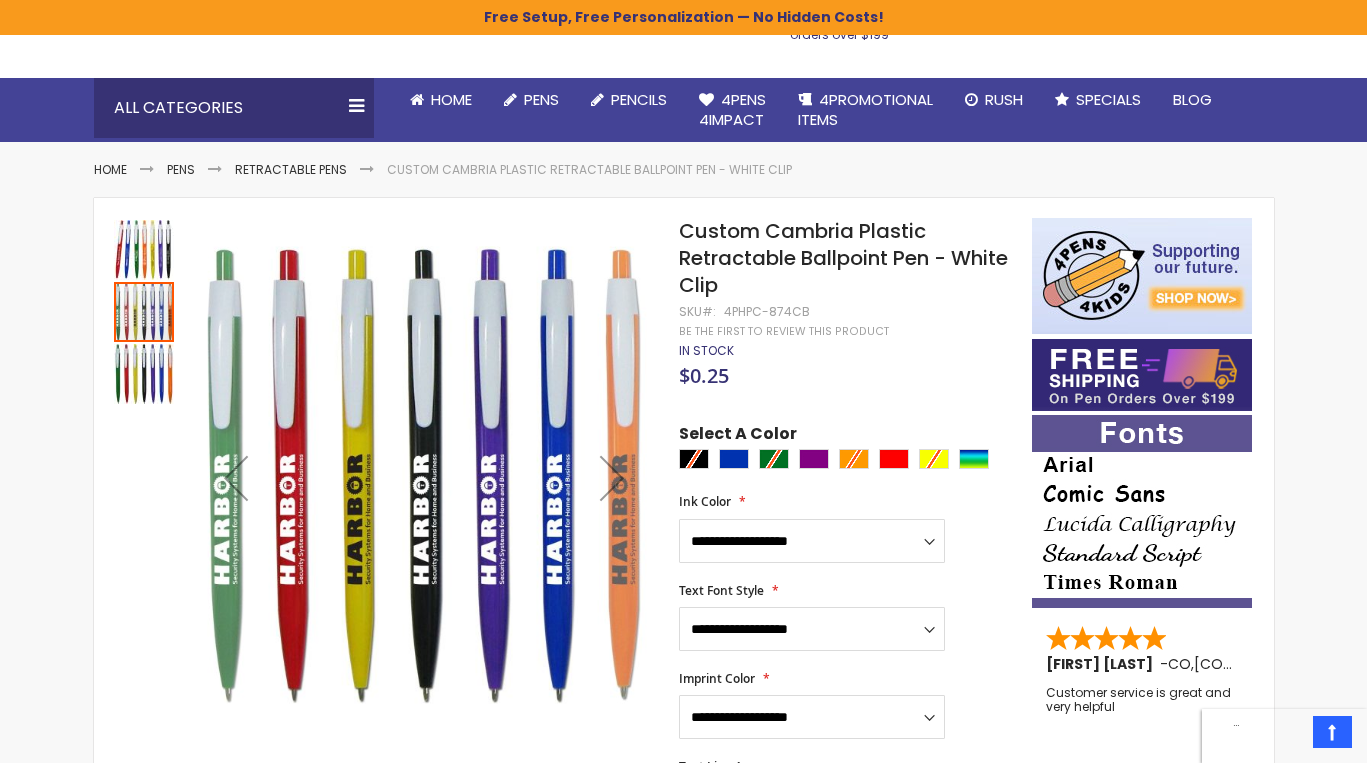 click at bounding box center (144, 374) 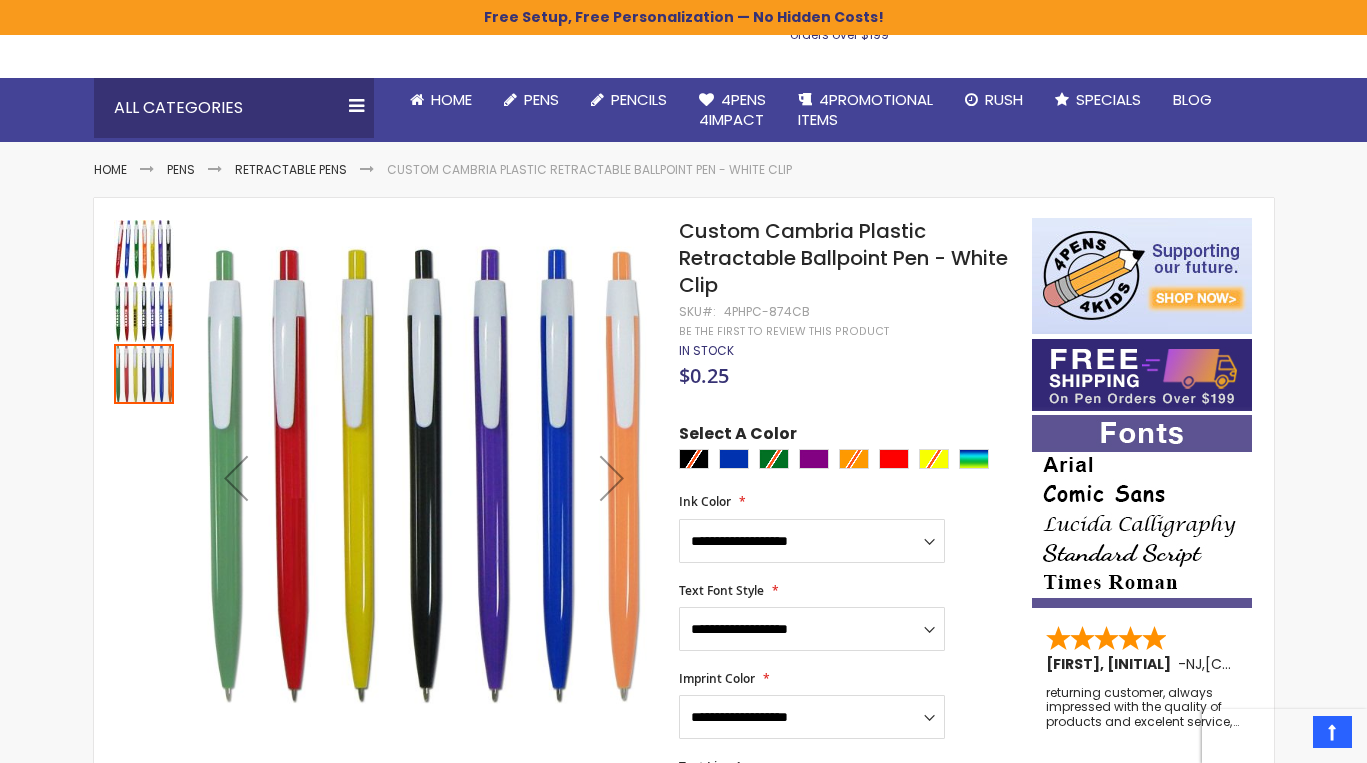 click at bounding box center (144, 312) 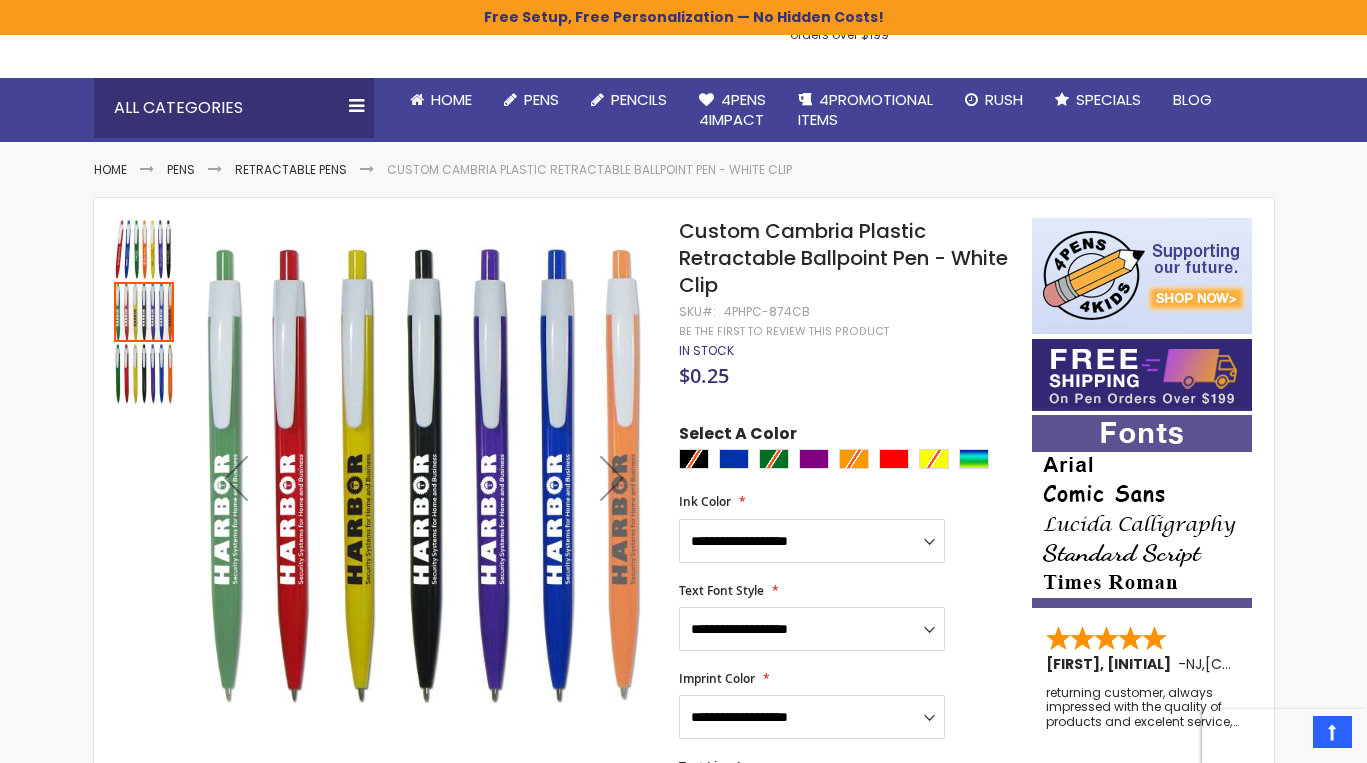 click at bounding box center [144, 250] 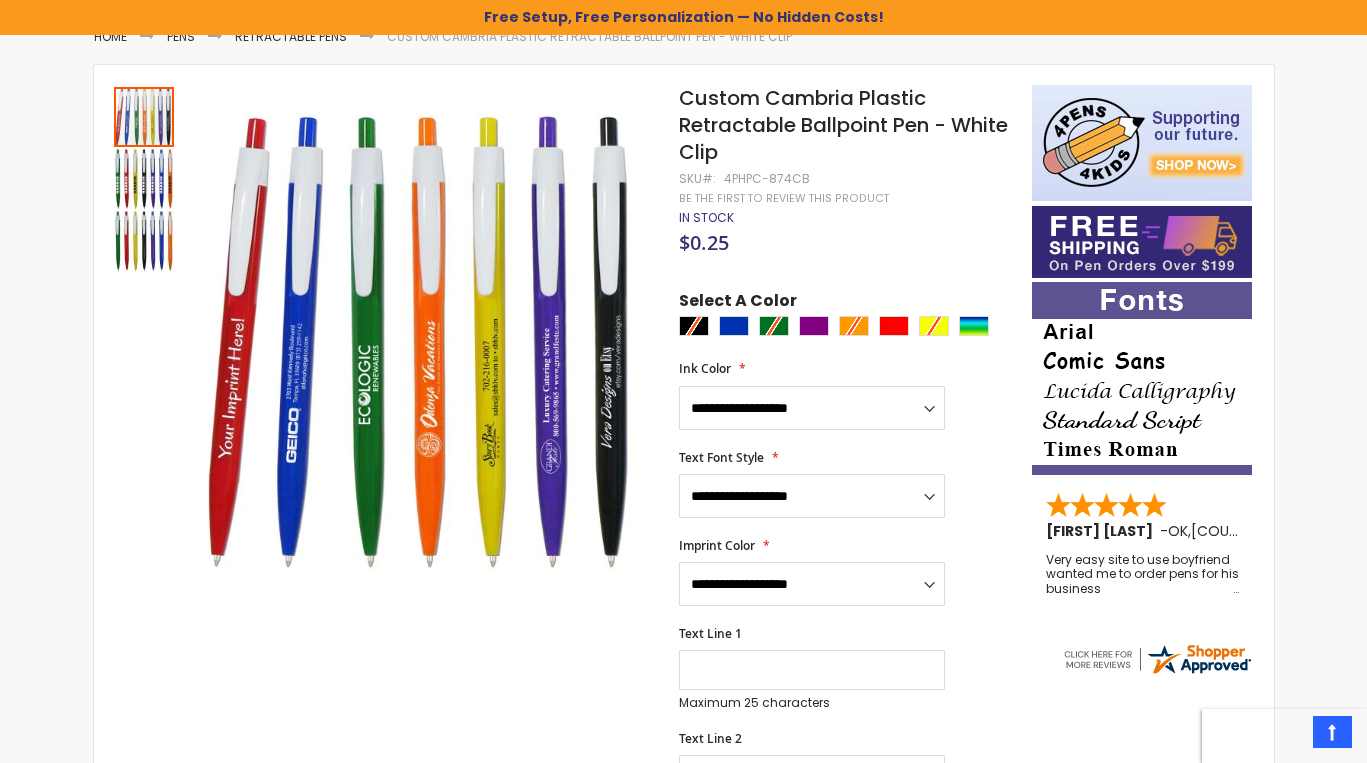 scroll, scrollTop: 289, scrollLeft: 0, axis: vertical 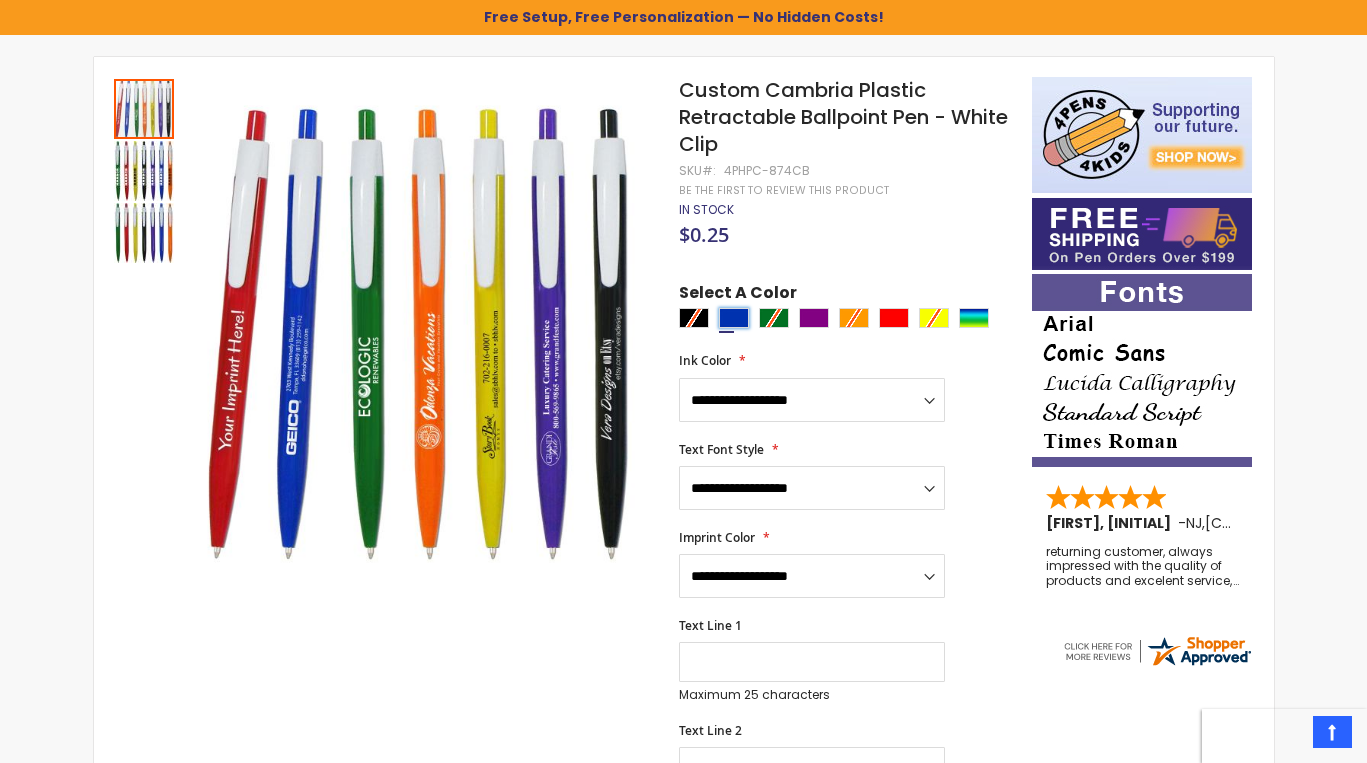 click at bounding box center (734, 318) 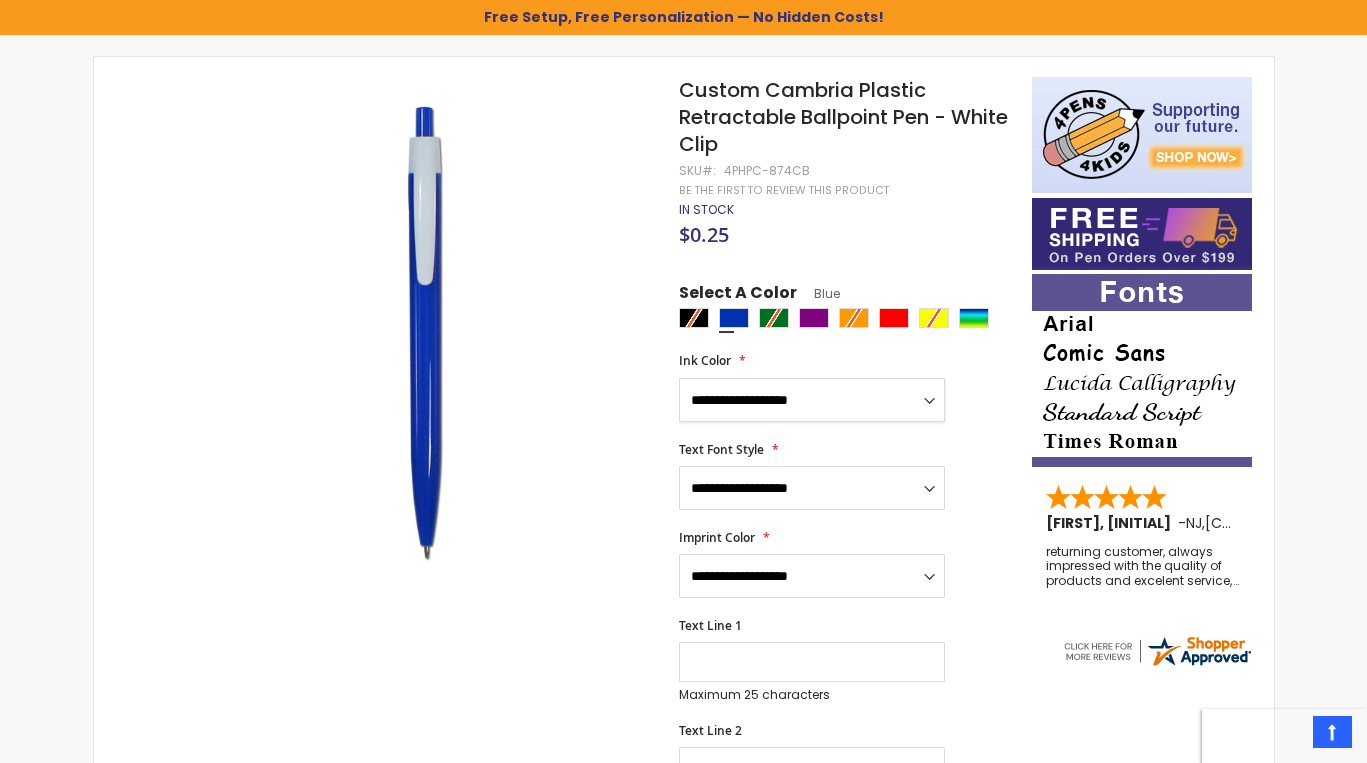select on "*****" 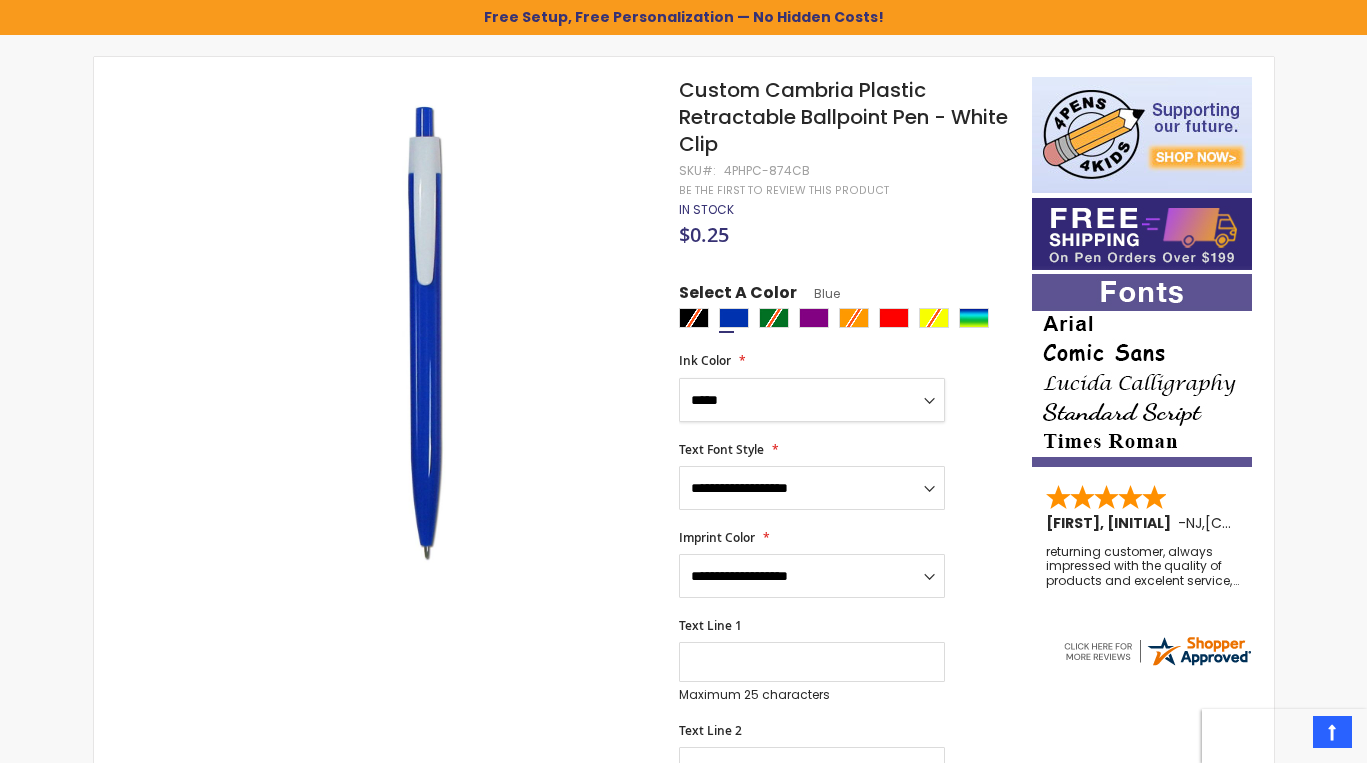 click on "*****" at bounding box center (0, 0) 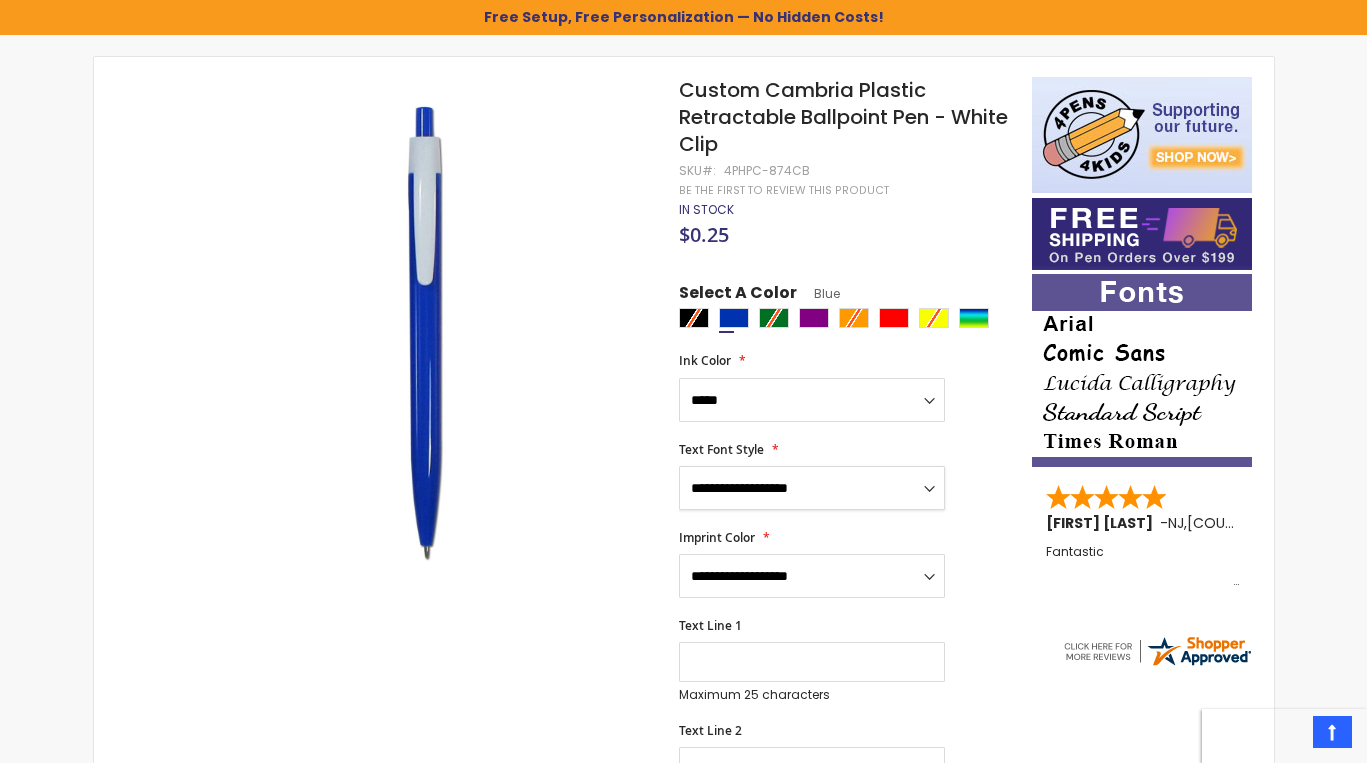 select on "*****" 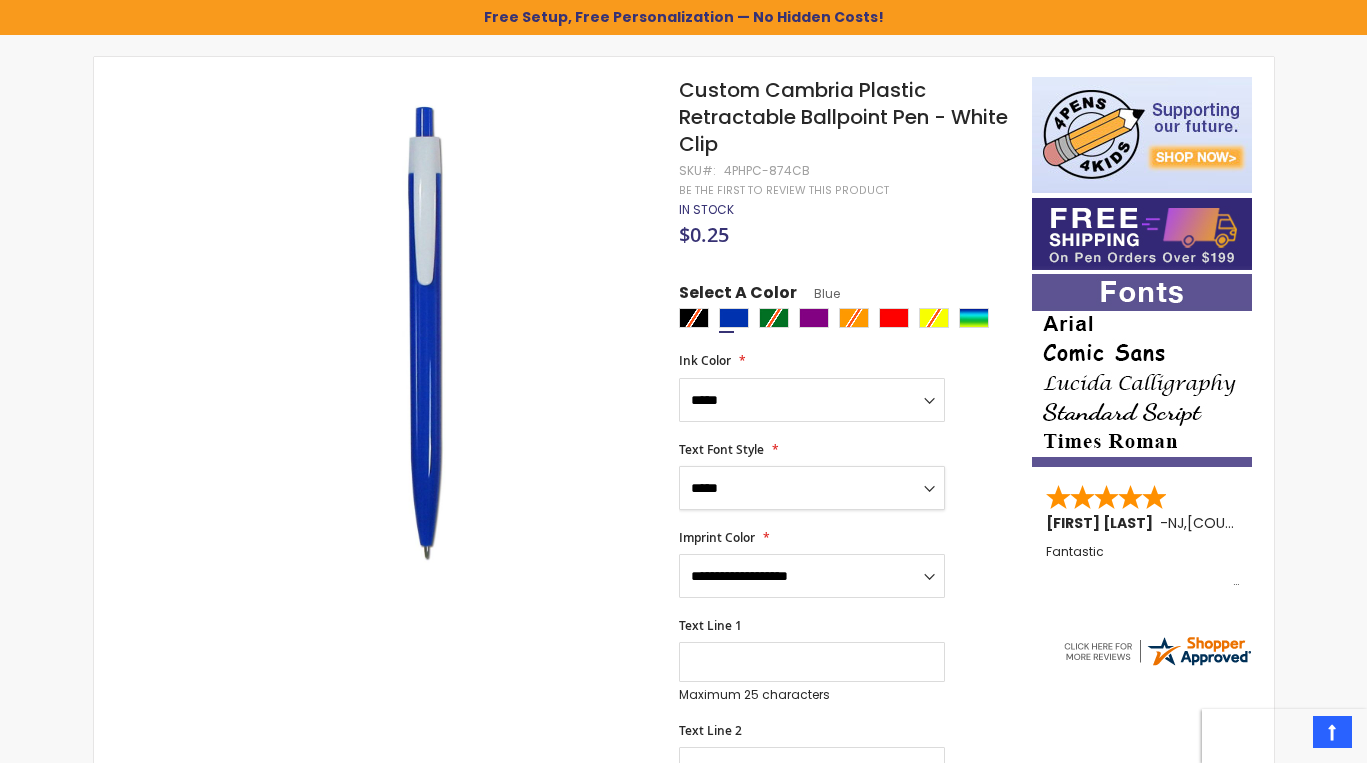 click on "**********" at bounding box center (0, 0) 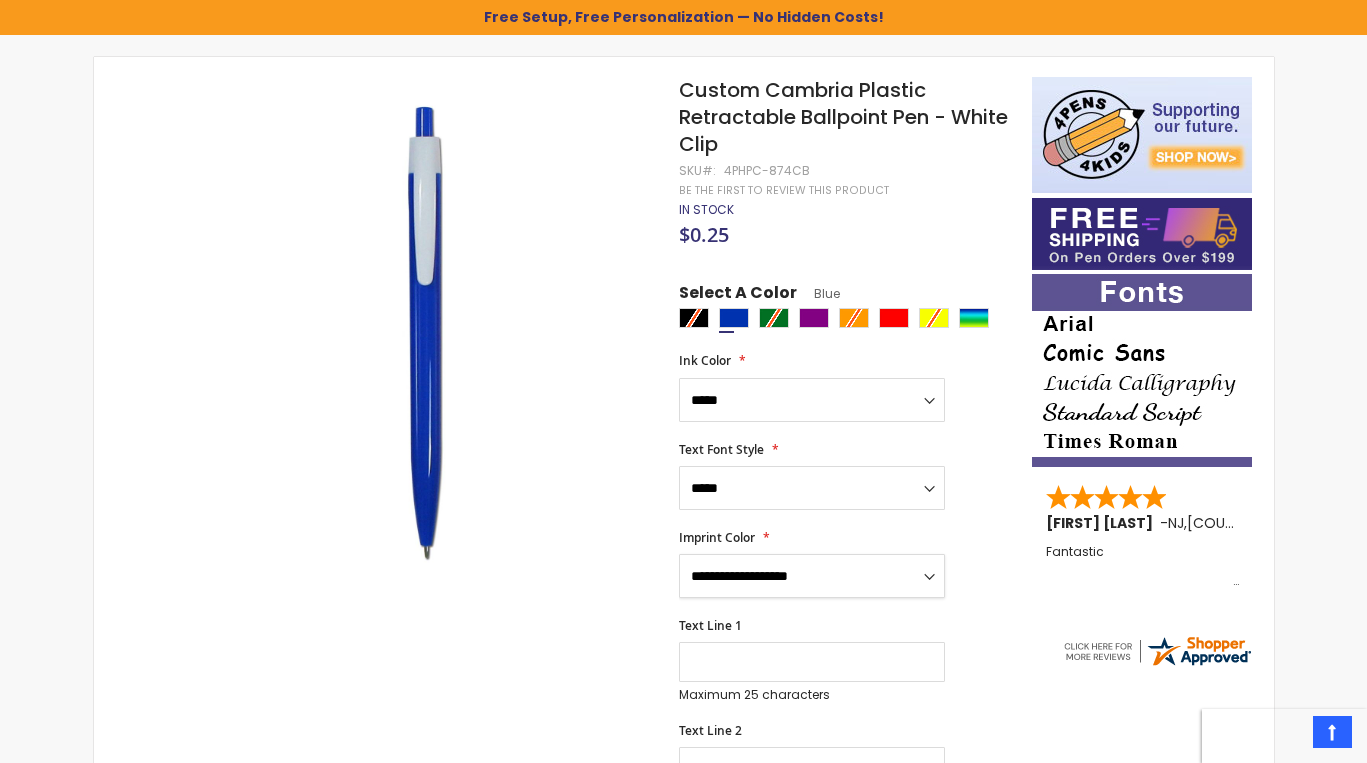 click on "**********" at bounding box center (812, 576) 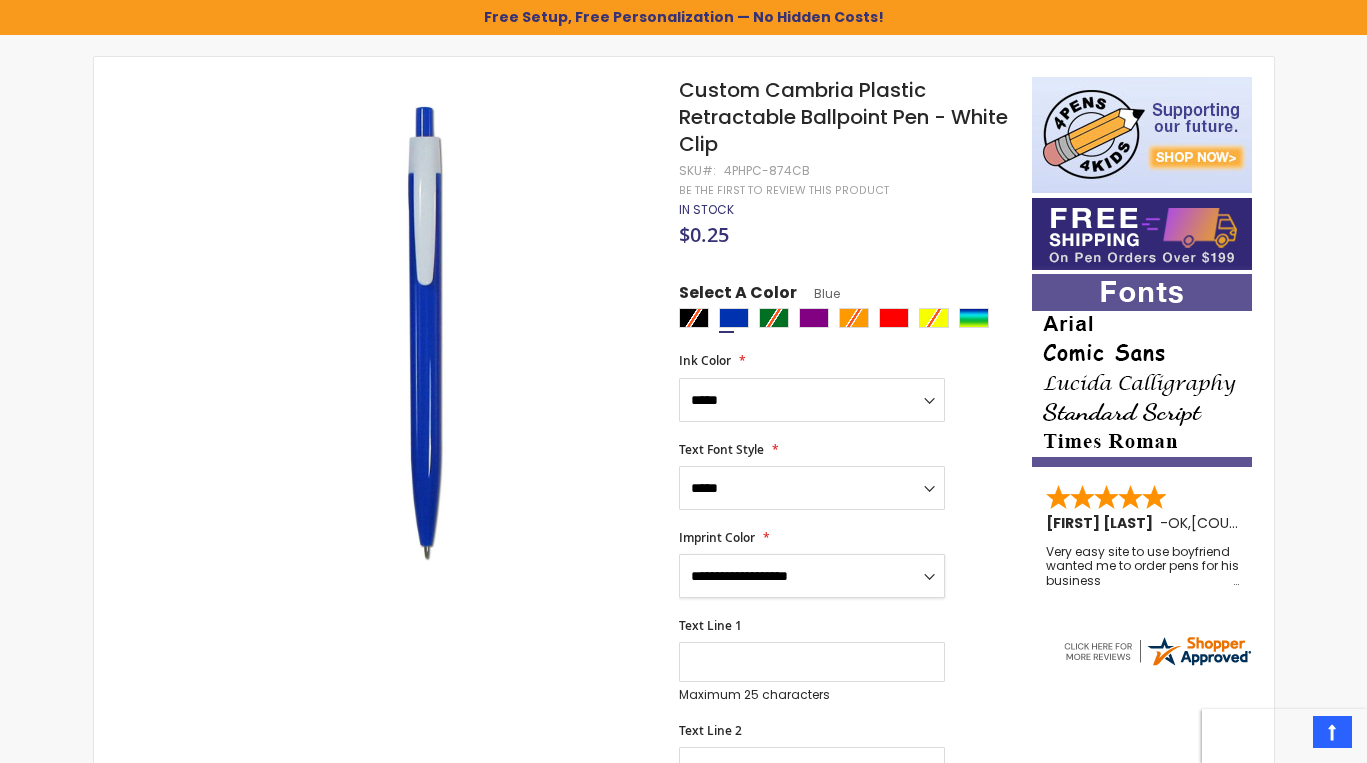 select on "*****" 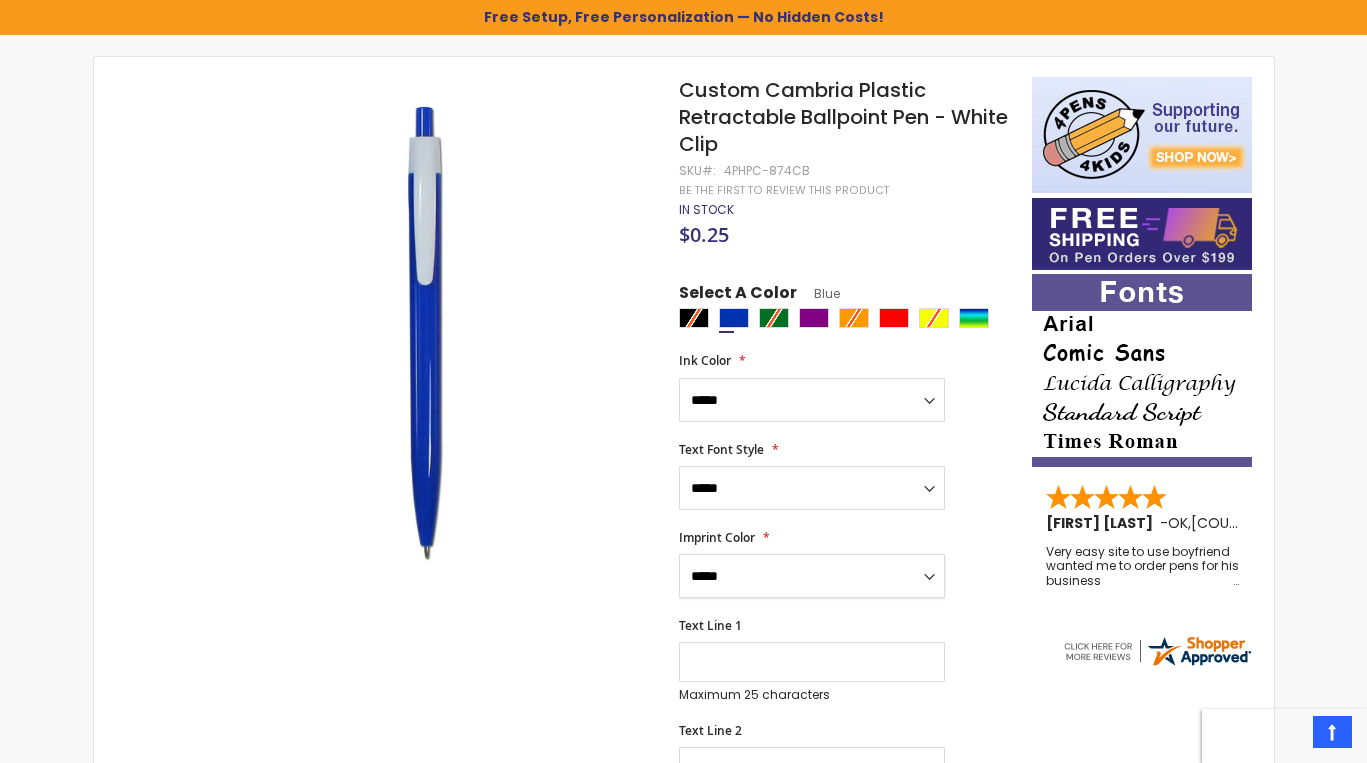 click on "*****" at bounding box center (0, 0) 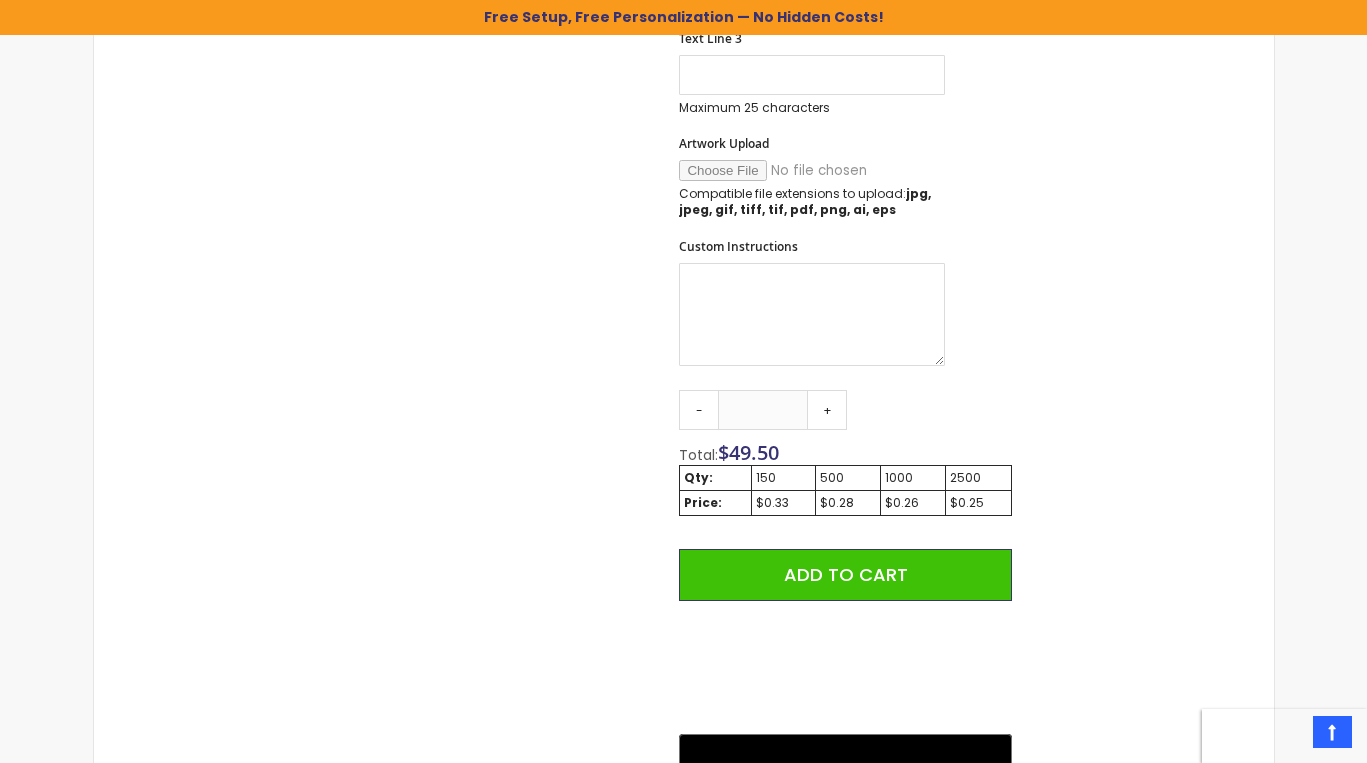 scroll, scrollTop: 1091, scrollLeft: 0, axis: vertical 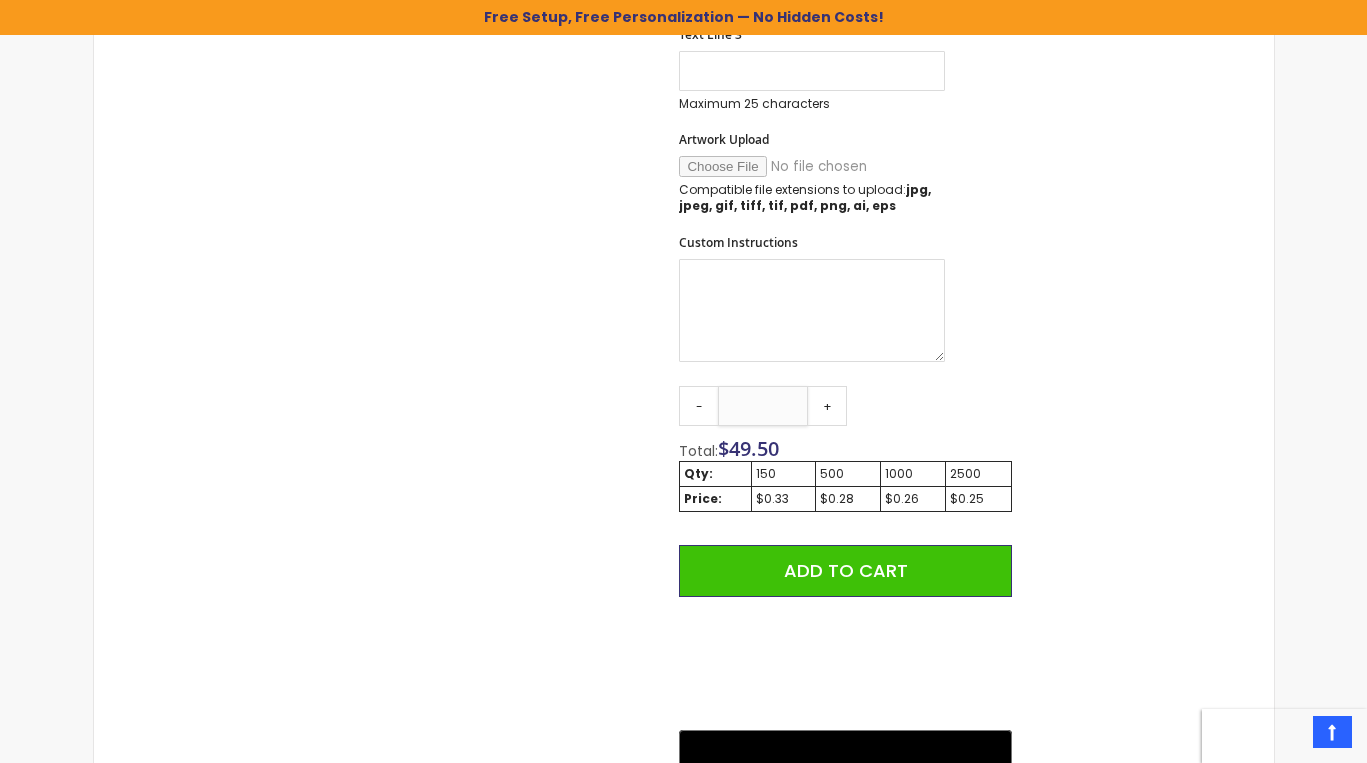 drag, startPoint x: 793, startPoint y: 393, endPoint x: 742, endPoint y: 393, distance: 51 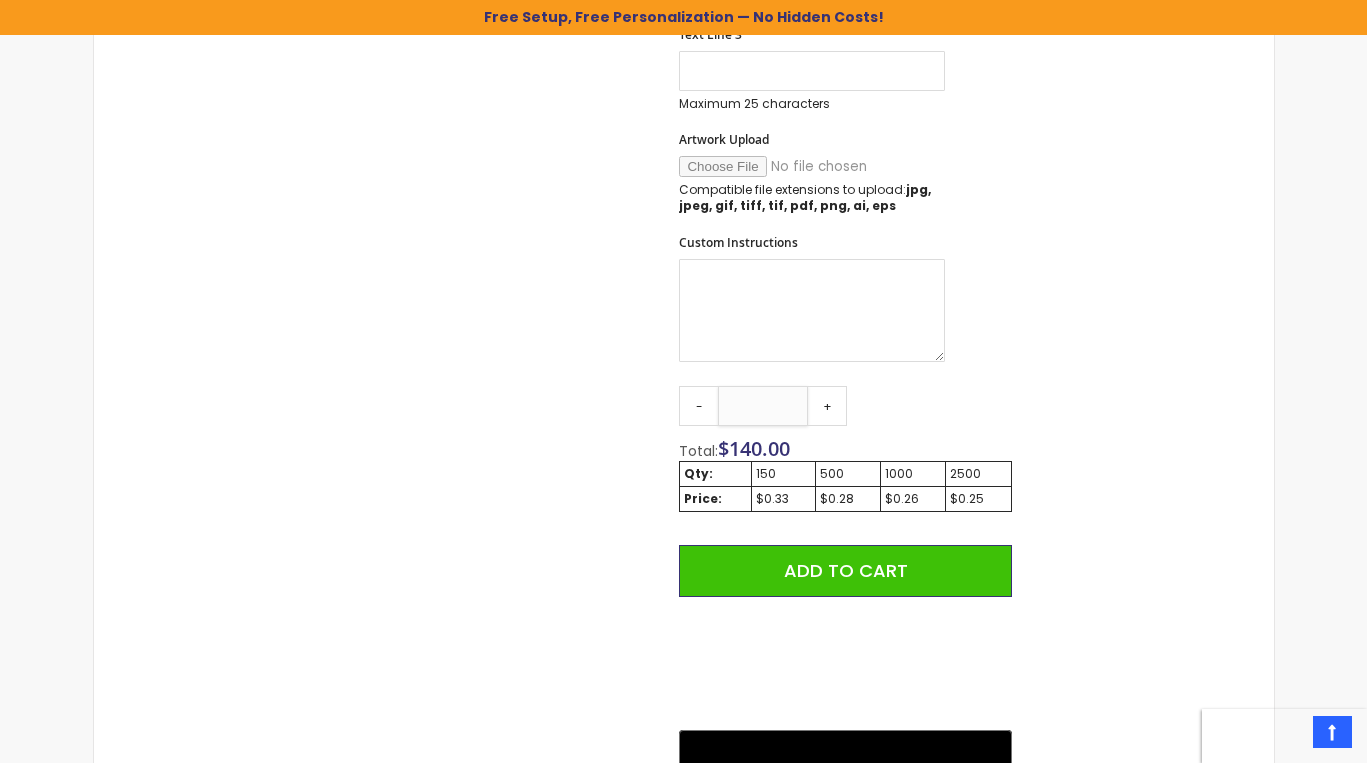type on "*" 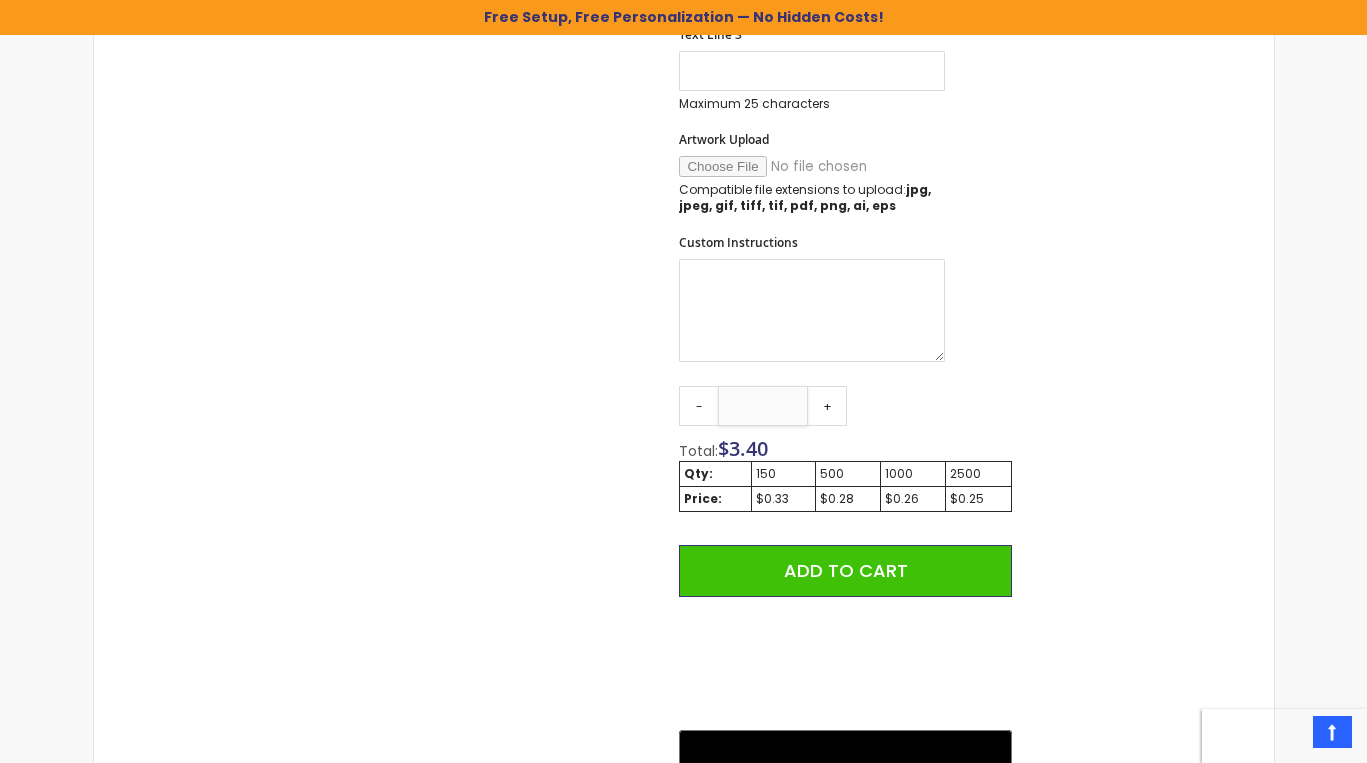 type on "*" 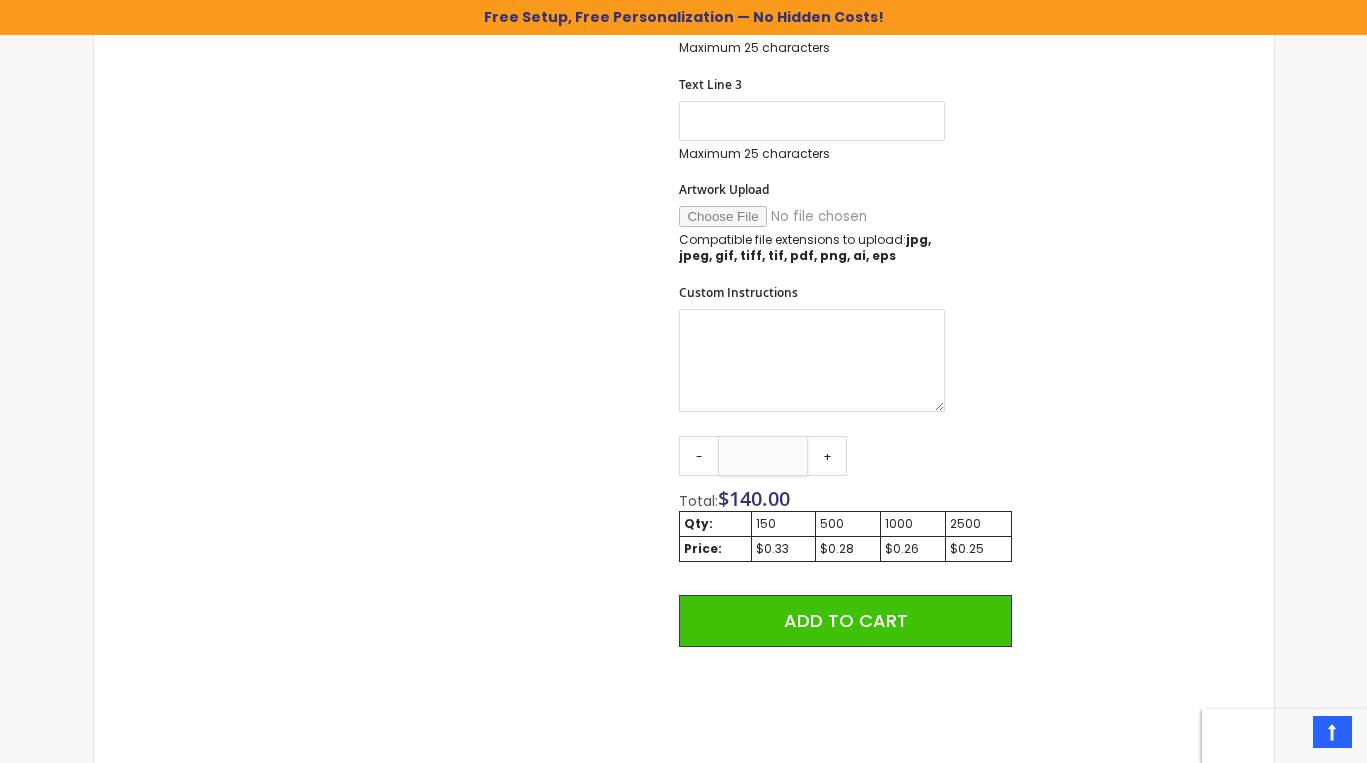 scroll, scrollTop: 1042, scrollLeft: 0, axis: vertical 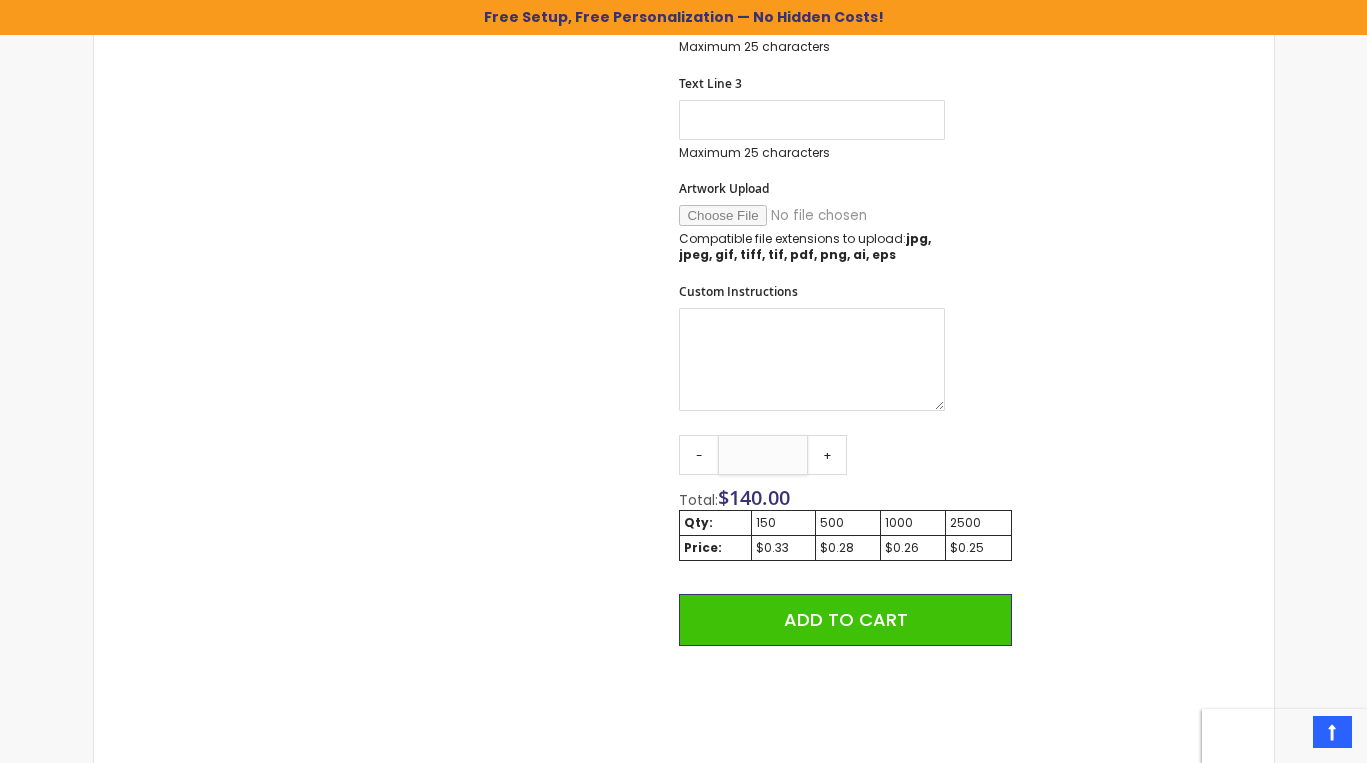 drag, startPoint x: 791, startPoint y: 436, endPoint x: 729, endPoint y: 456, distance: 65.14599 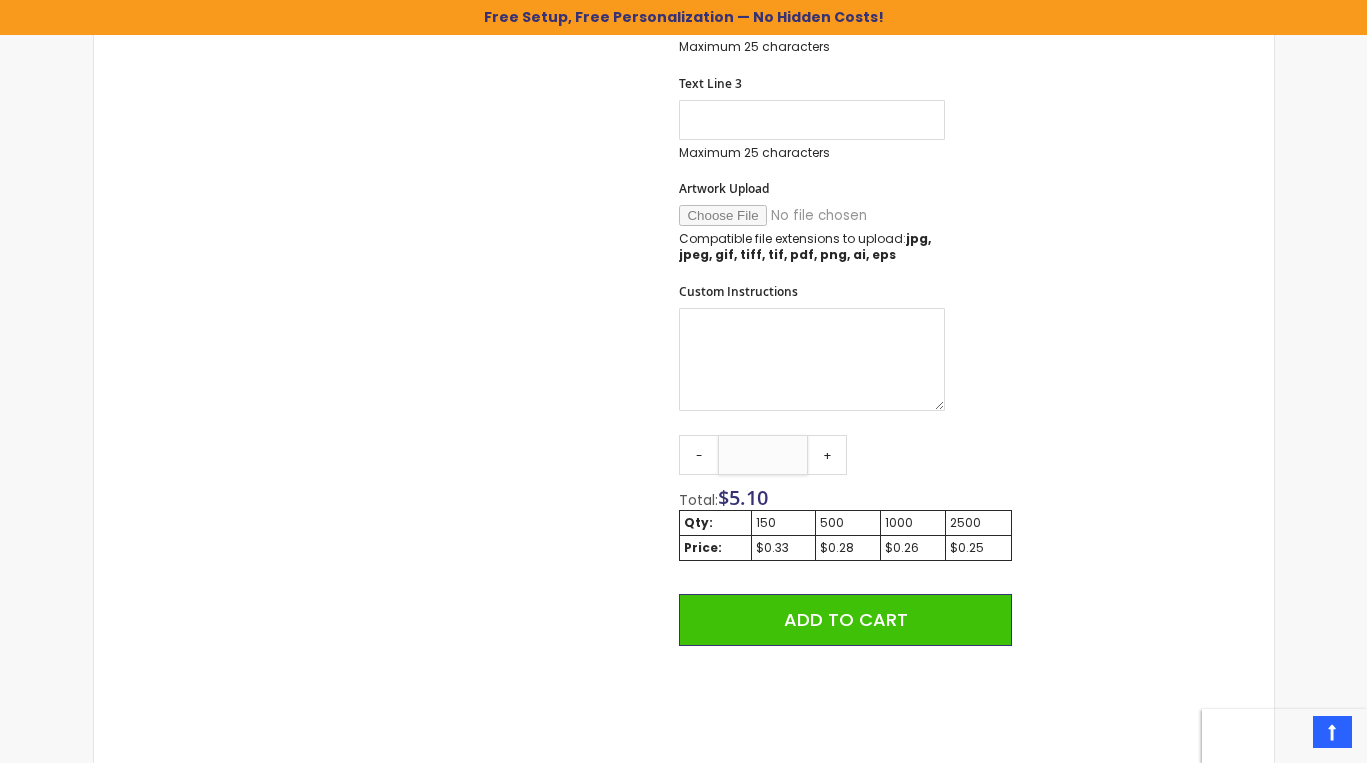 type on "*" 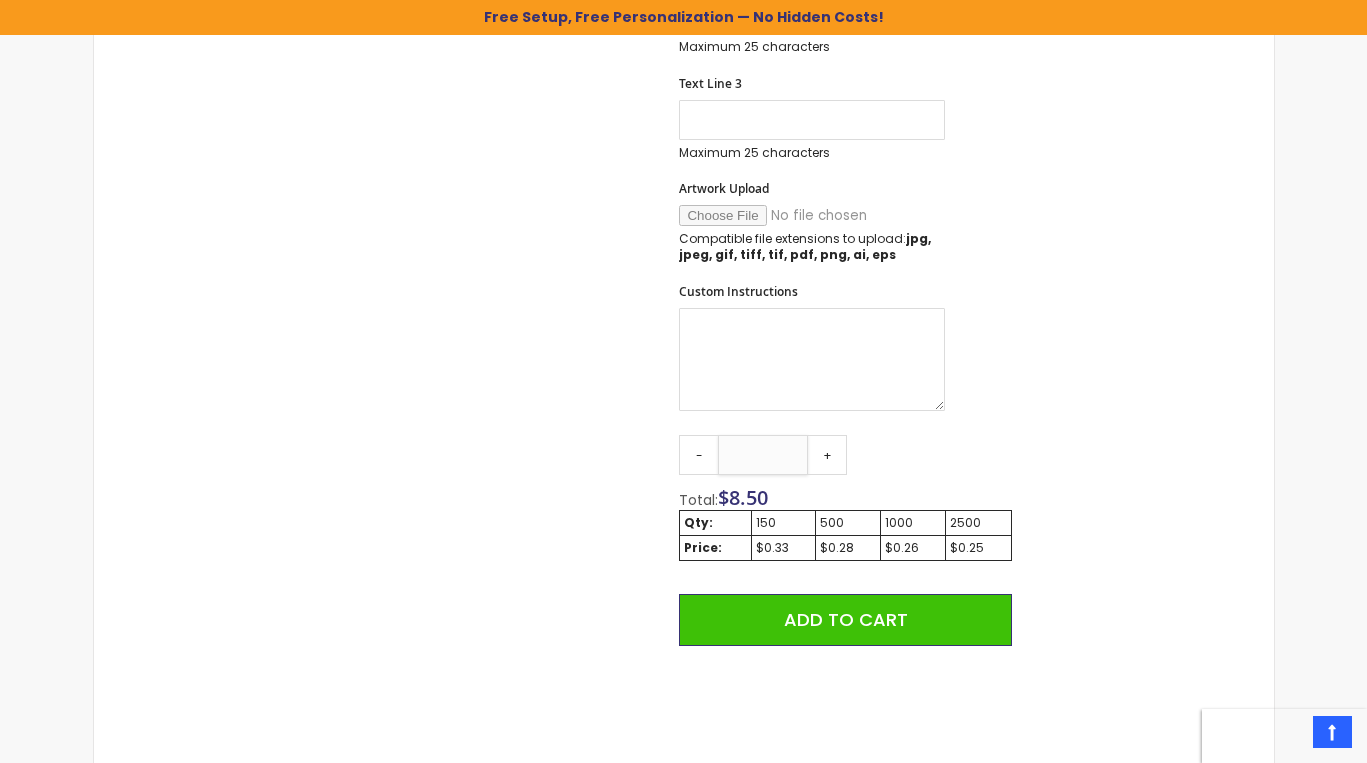 type on "*" 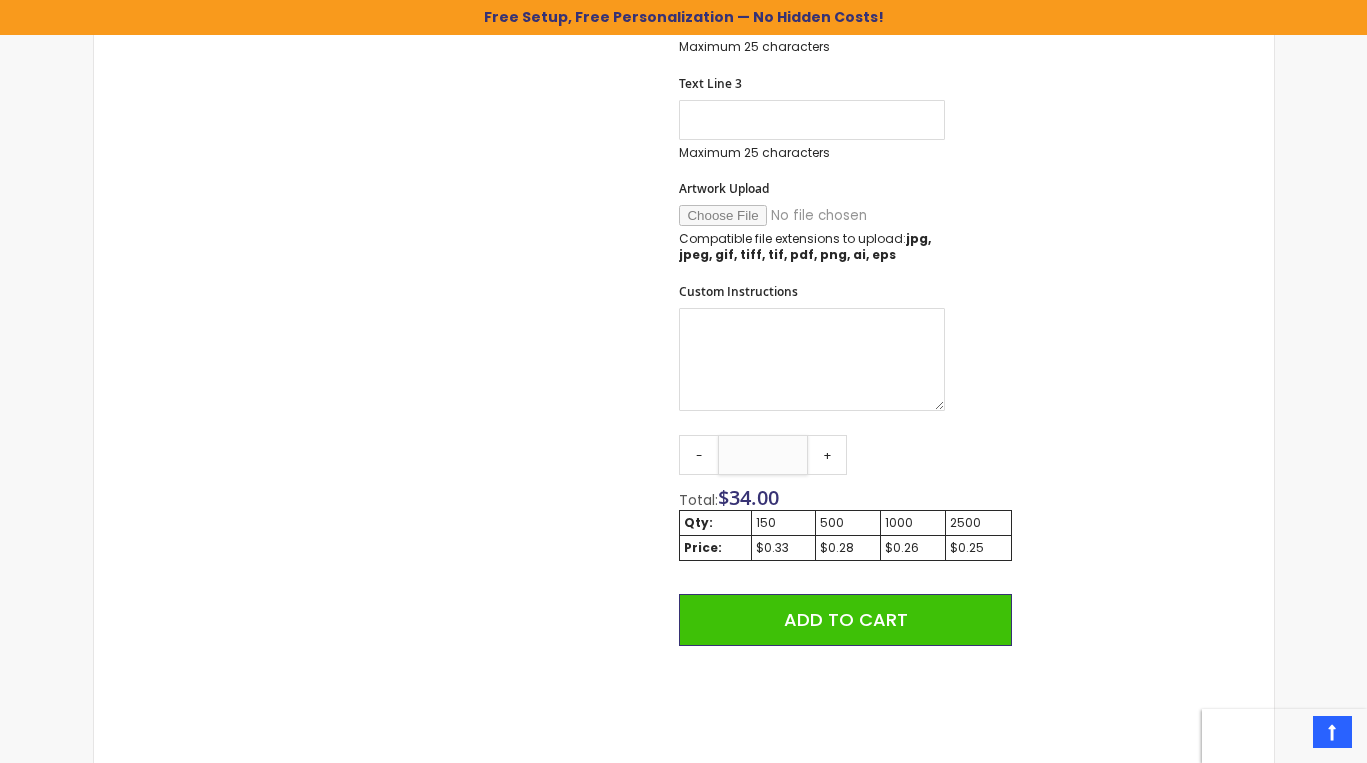 type on "*" 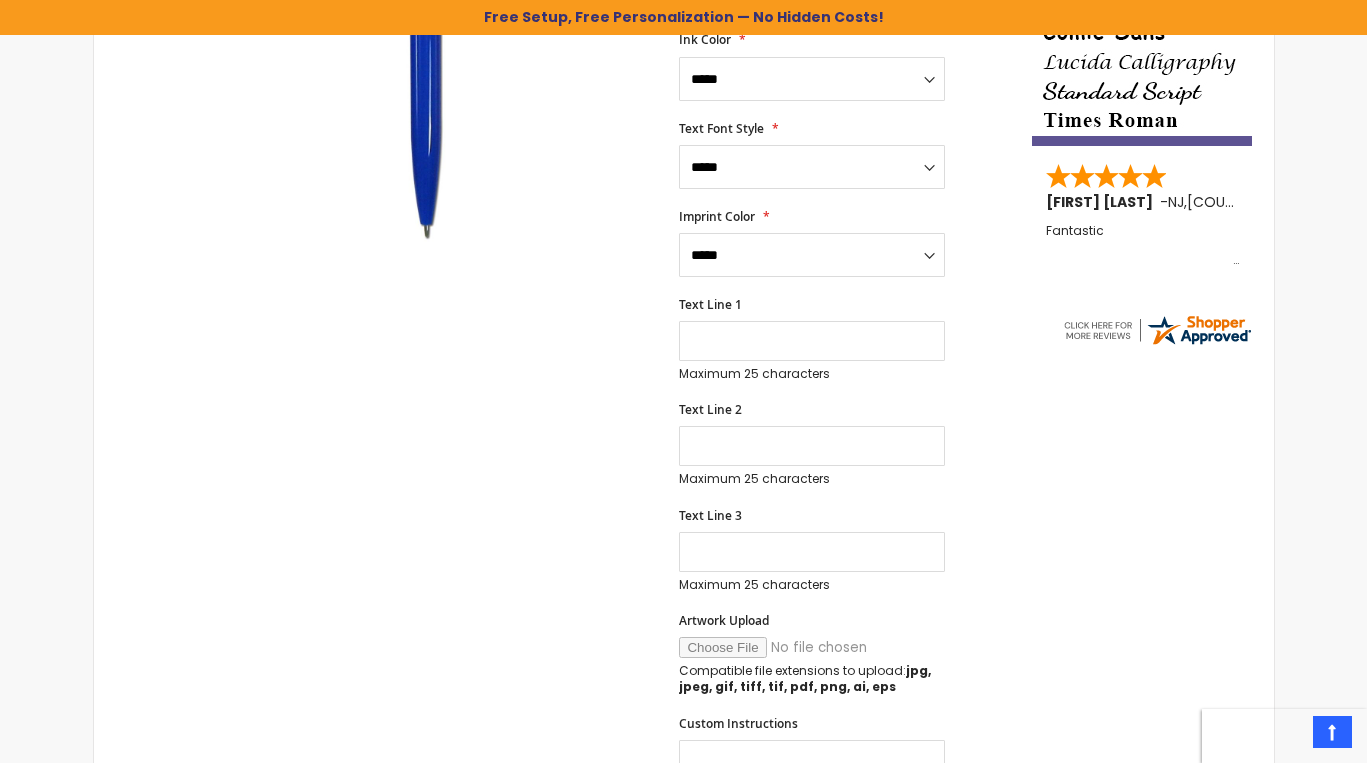 scroll, scrollTop: 607, scrollLeft: 0, axis: vertical 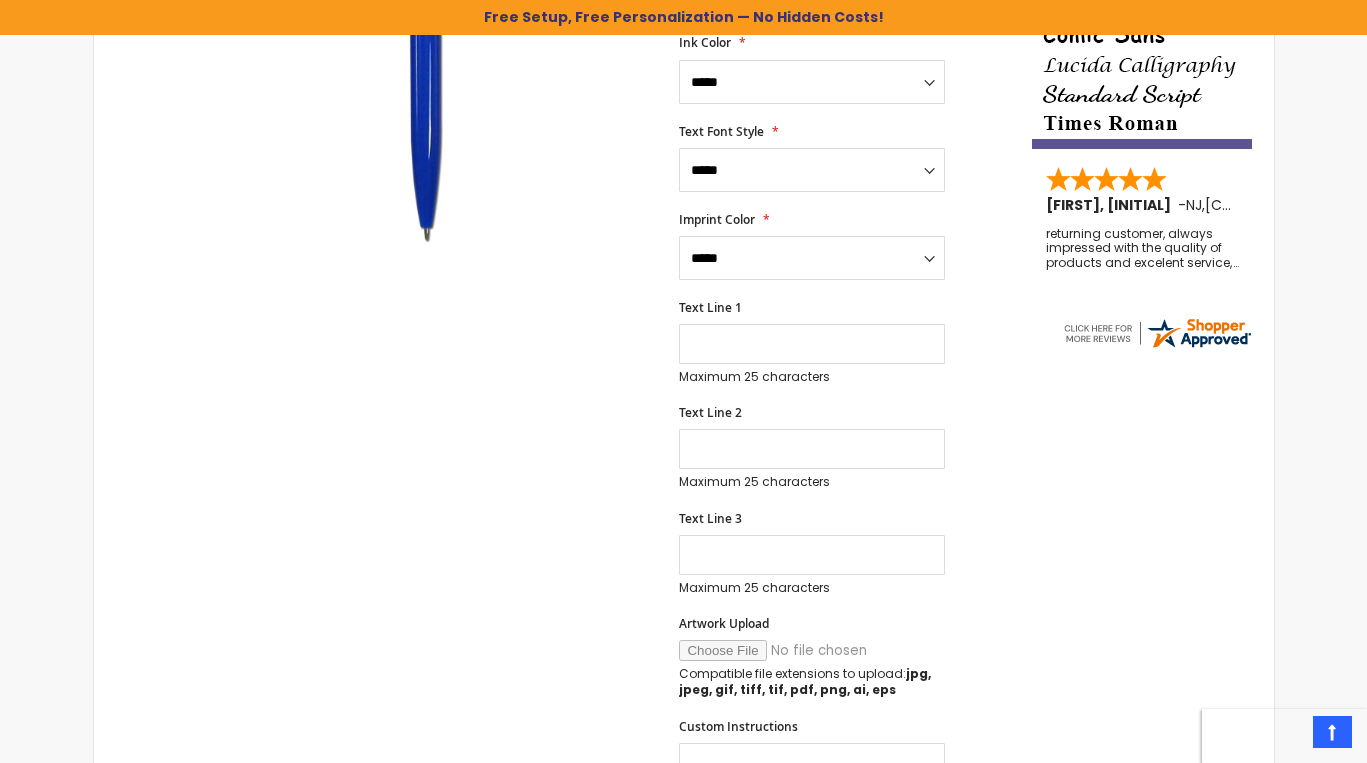 type on "***" 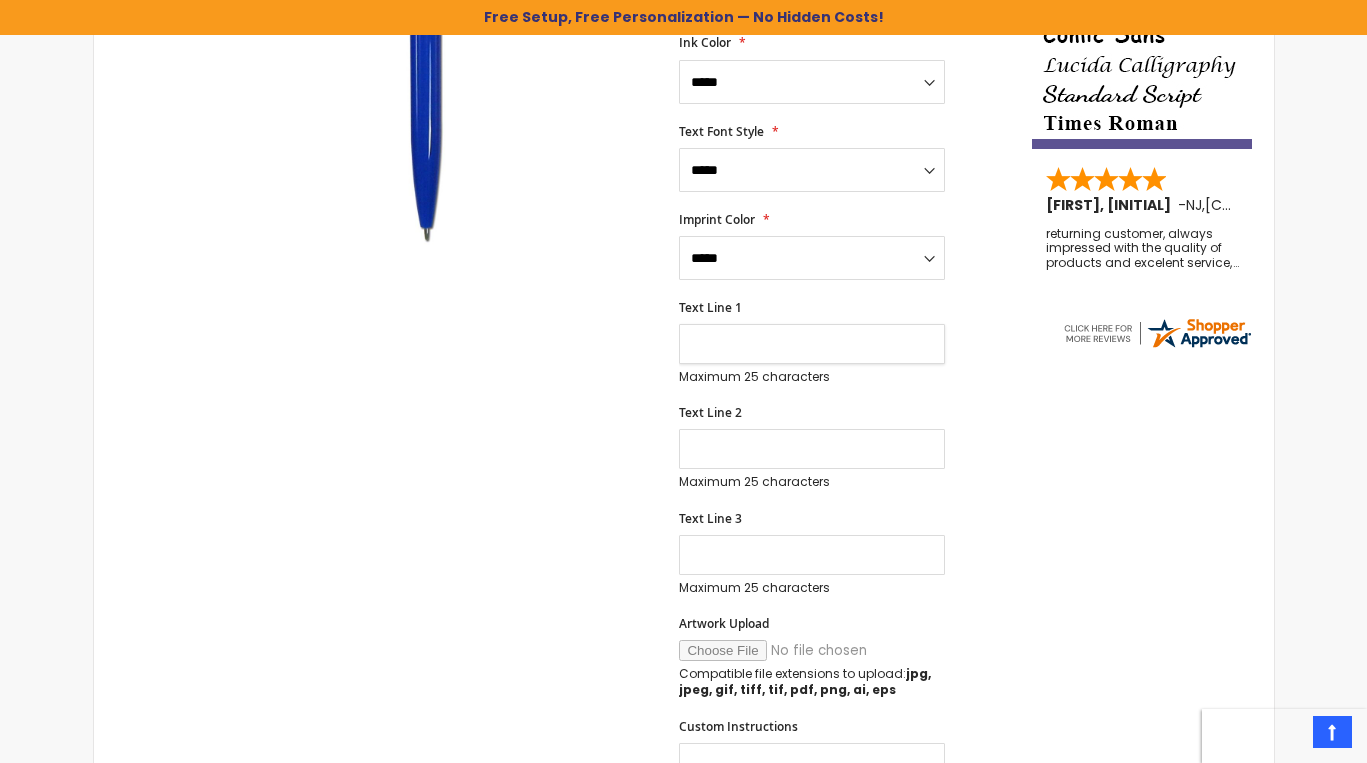 click on "Text Line 1" at bounding box center [812, 344] 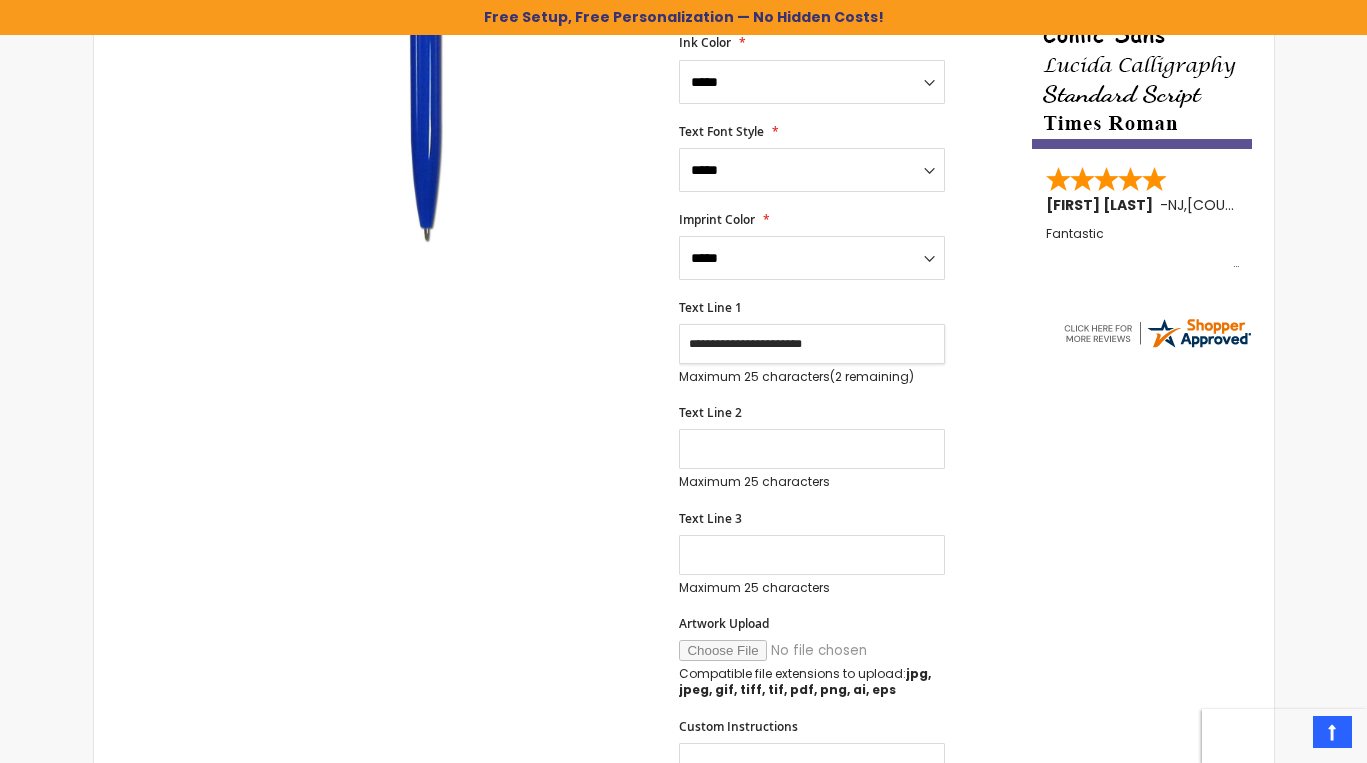type on "**********" 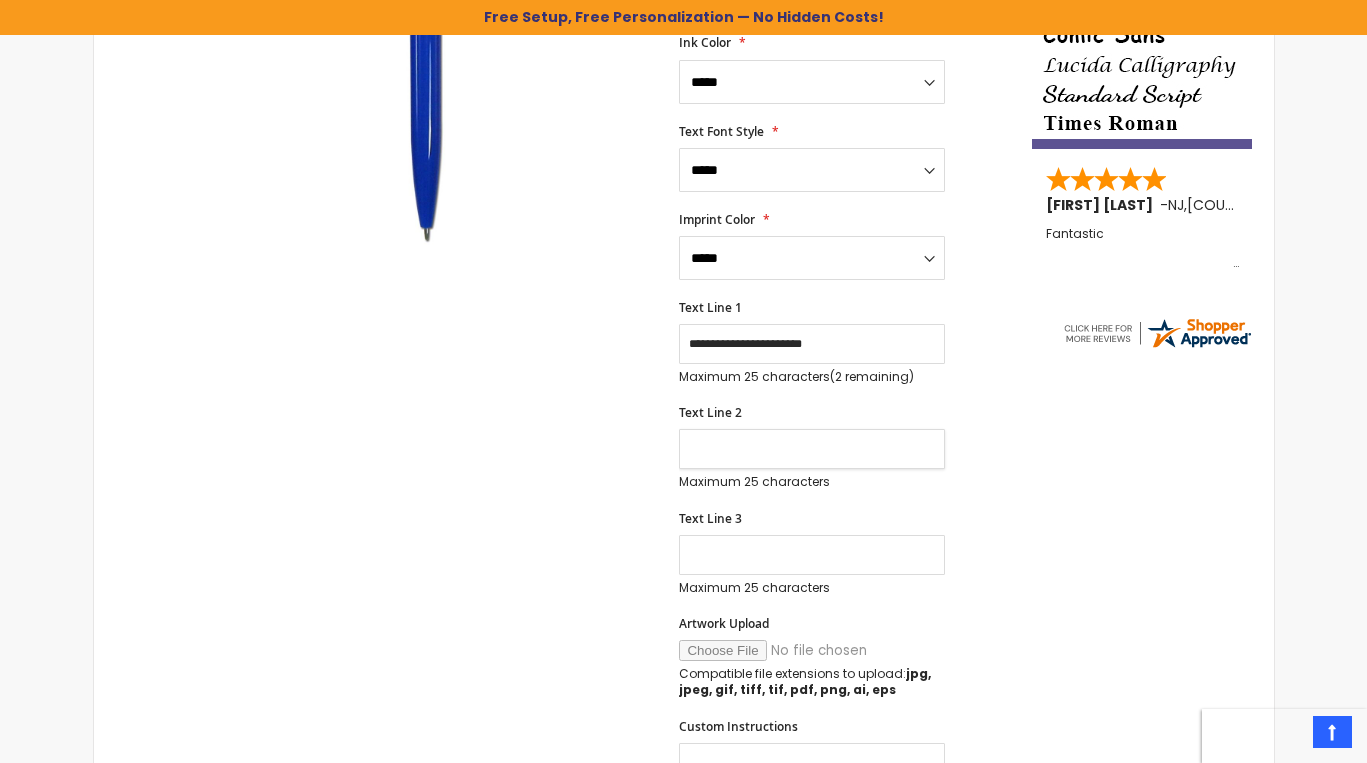 click on "Text Line 2" at bounding box center (812, 449) 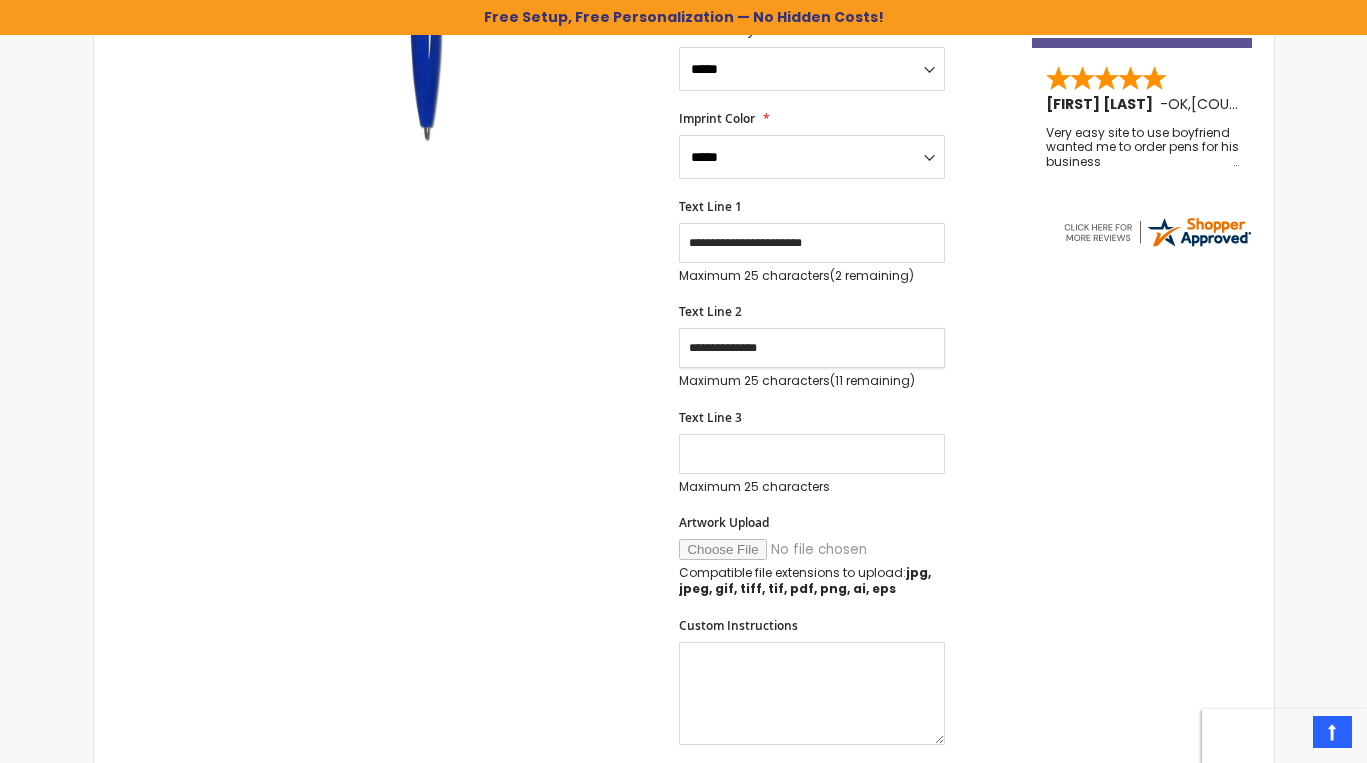 scroll, scrollTop: 712, scrollLeft: 0, axis: vertical 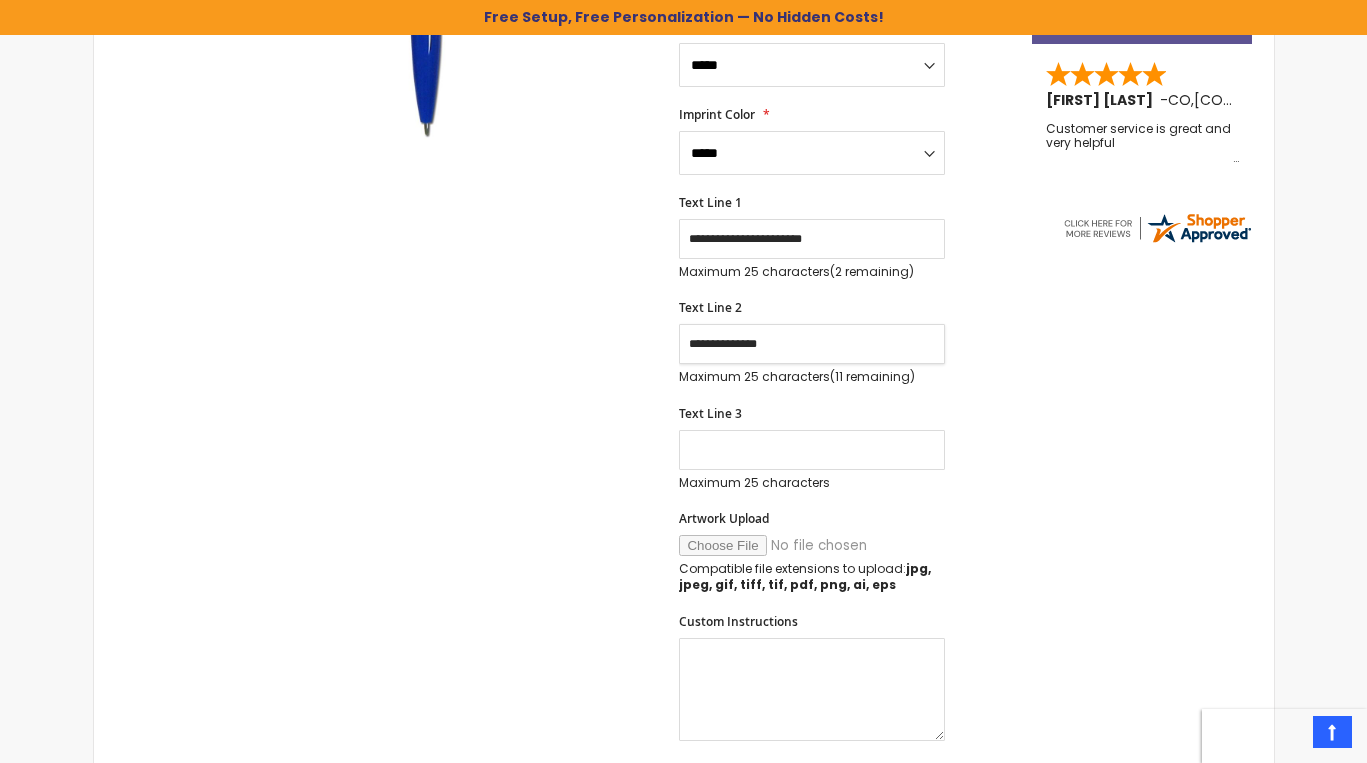 type on "**********" 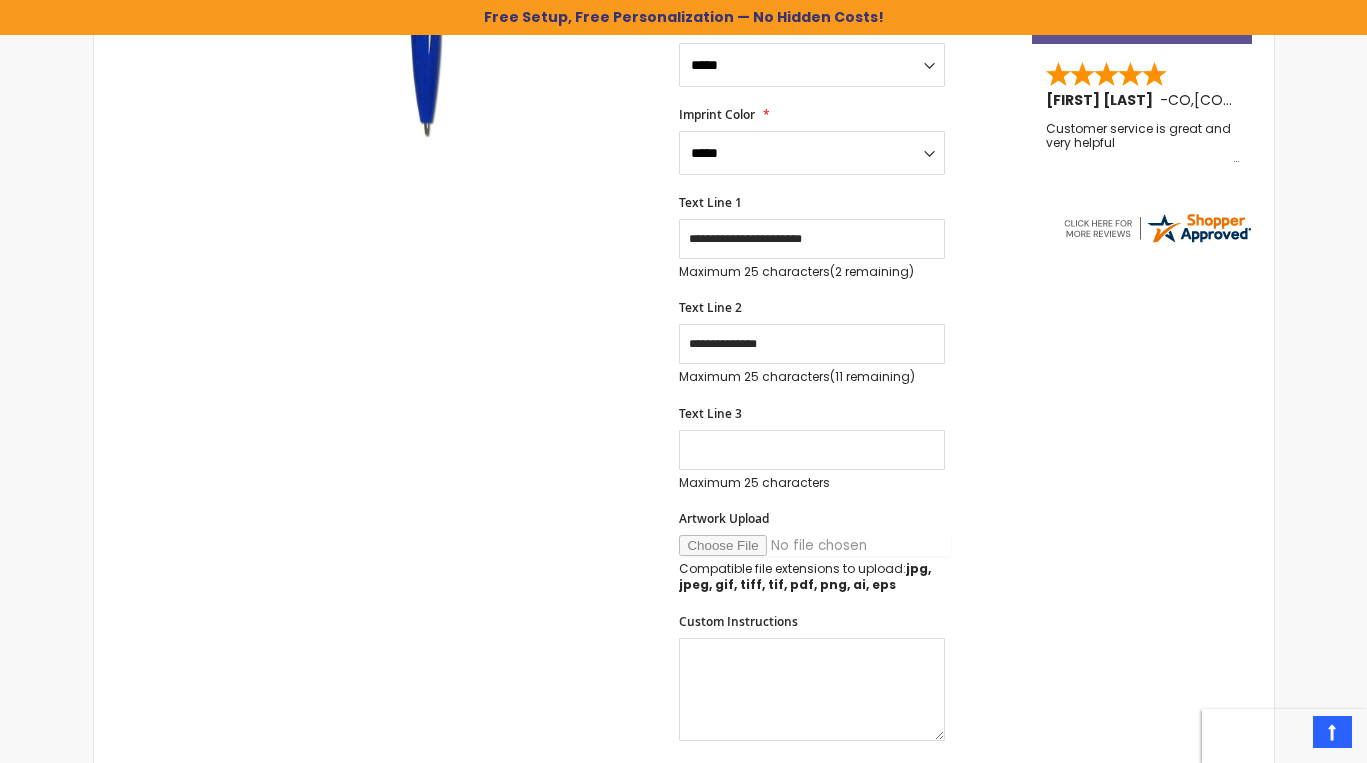 click on "Artwork Upload" at bounding box center (815, 545) 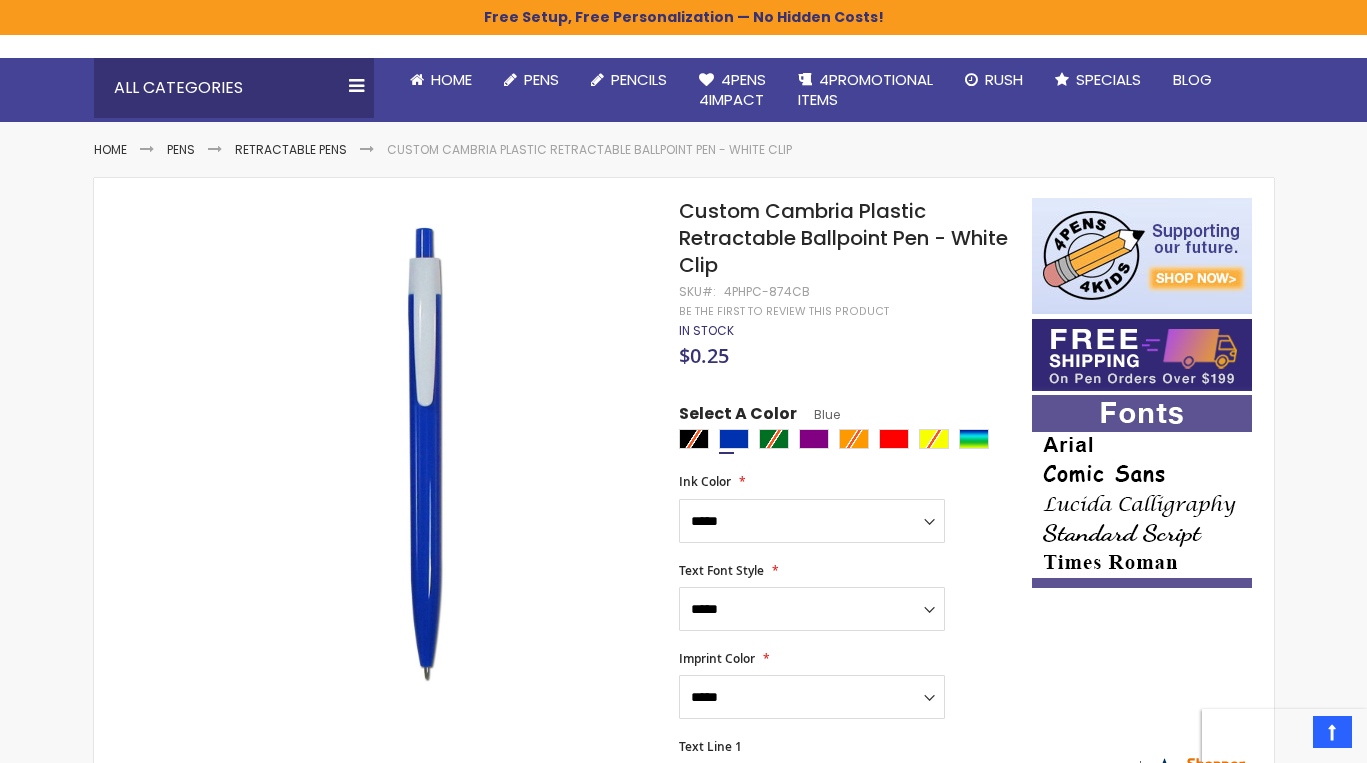 scroll, scrollTop: 167, scrollLeft: 0, axis: vertical 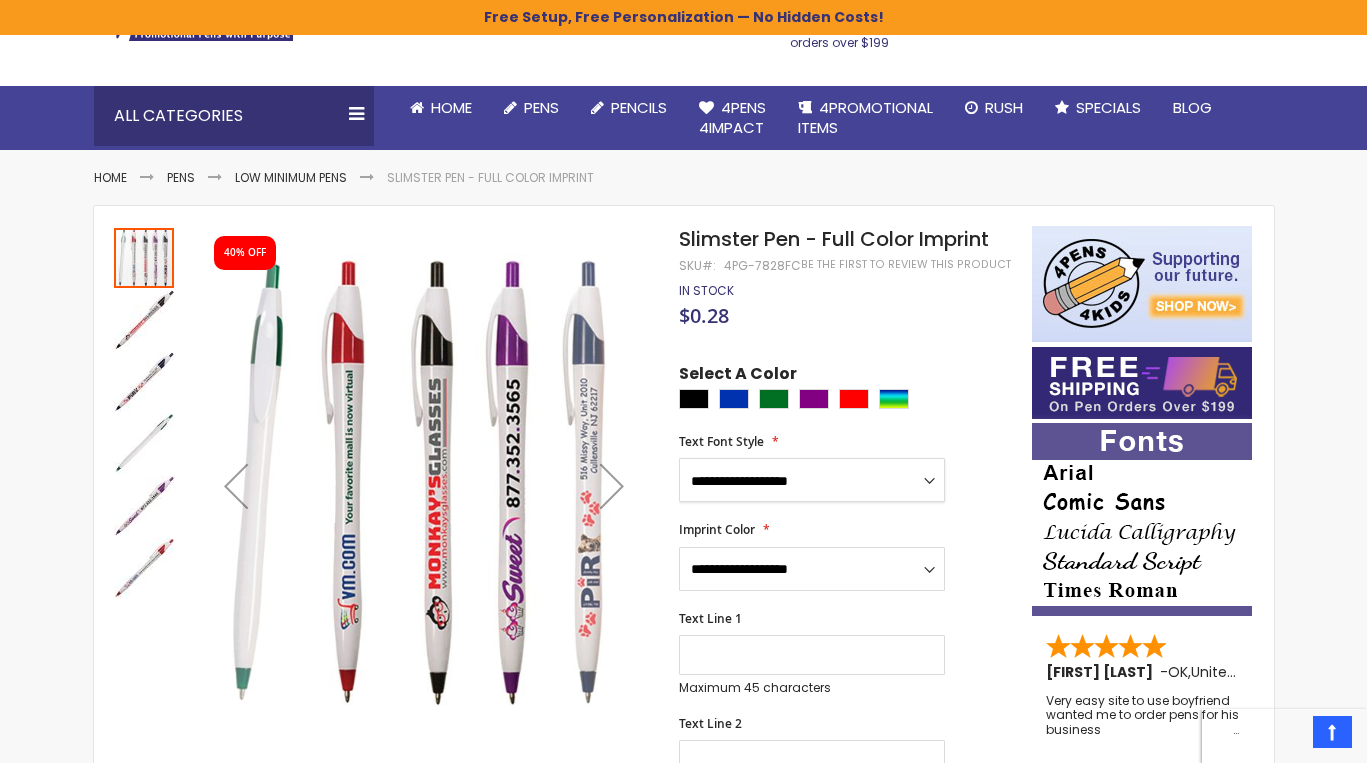 select on "****" 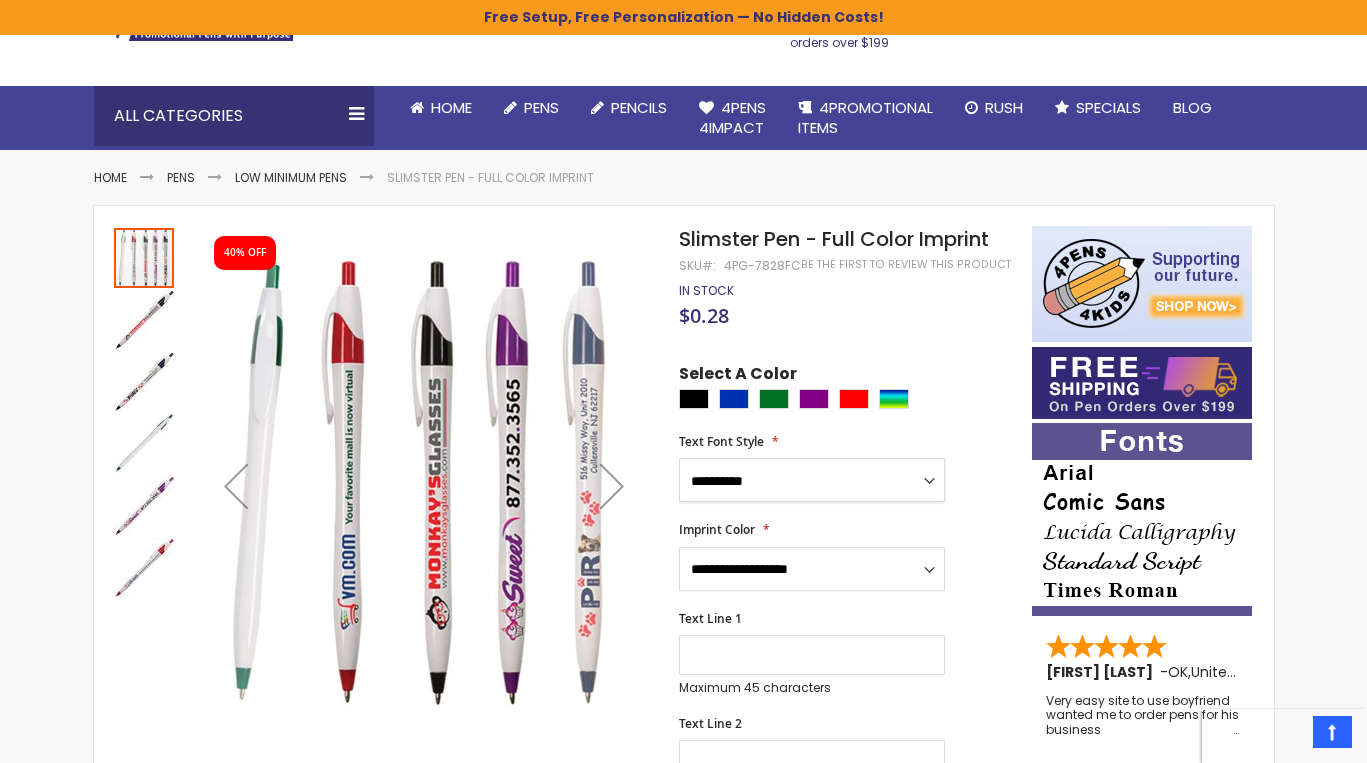 click on "**********" at bounding box center (0, 0) 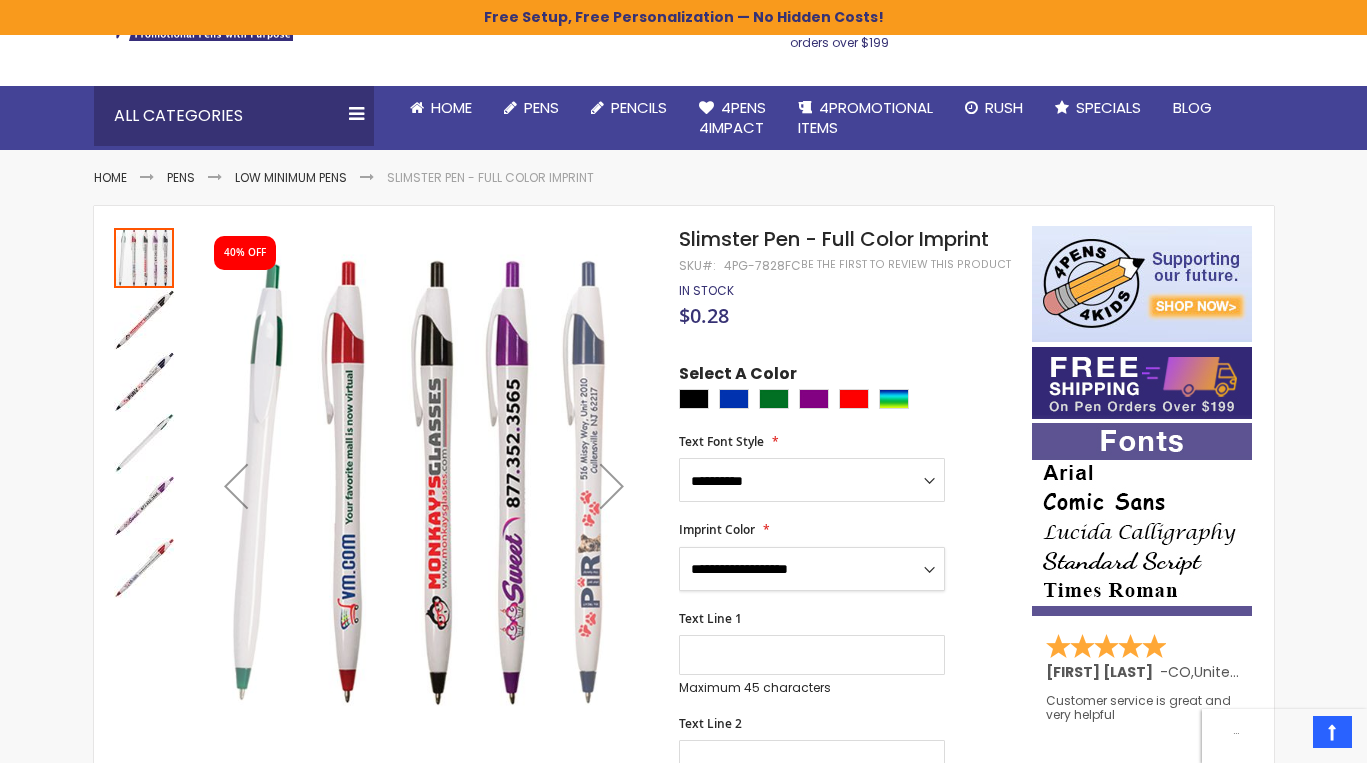 click on "**********" at bounding box center [812, 569] 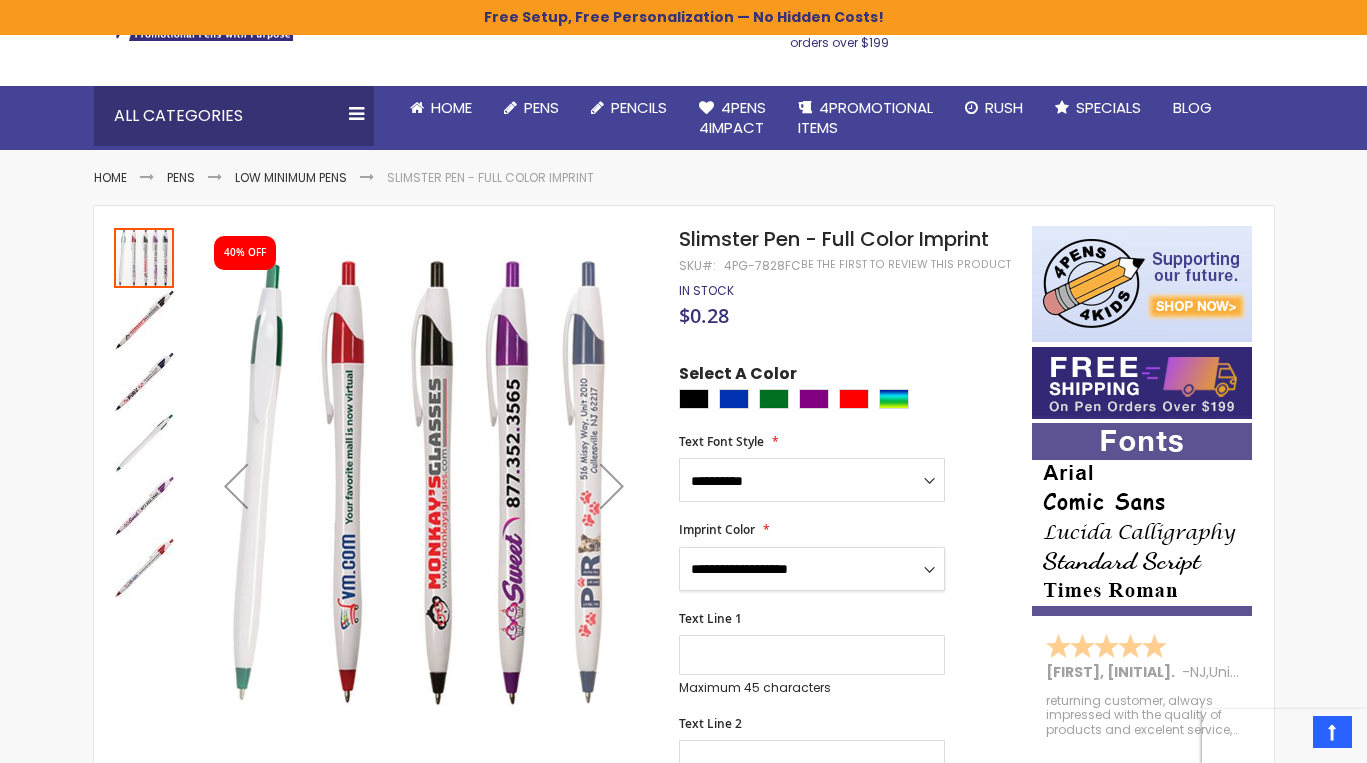 select on "****" 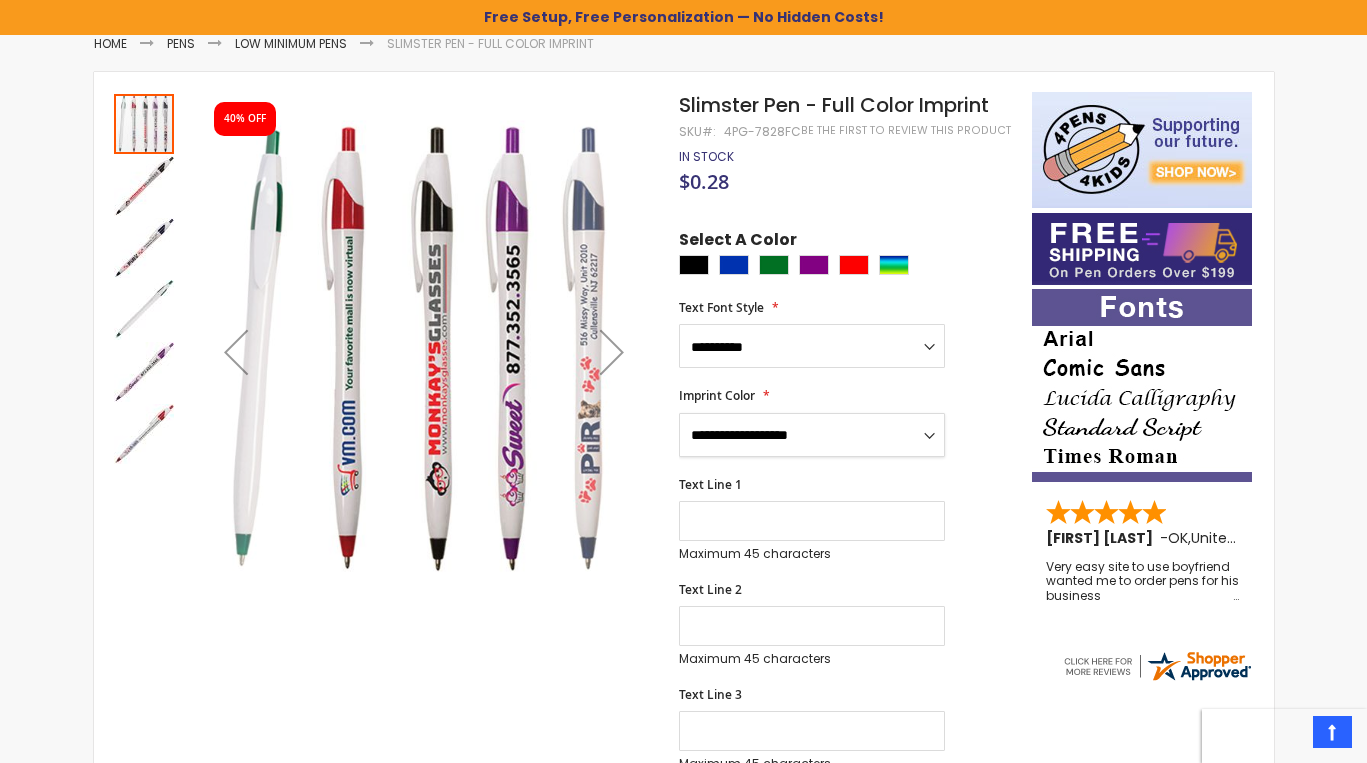 scroll, scrollTop: 253, scrollLeft: 0, axis: vertical 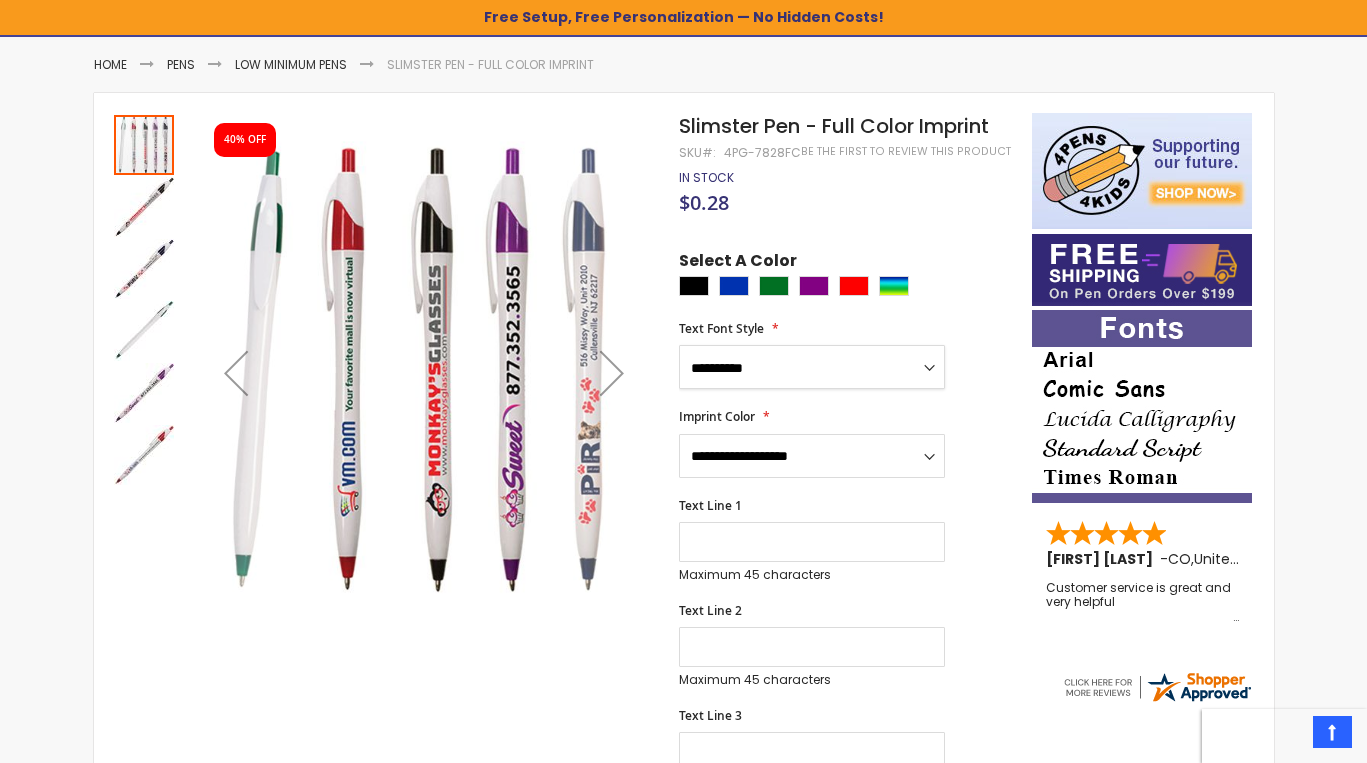 select on "****" 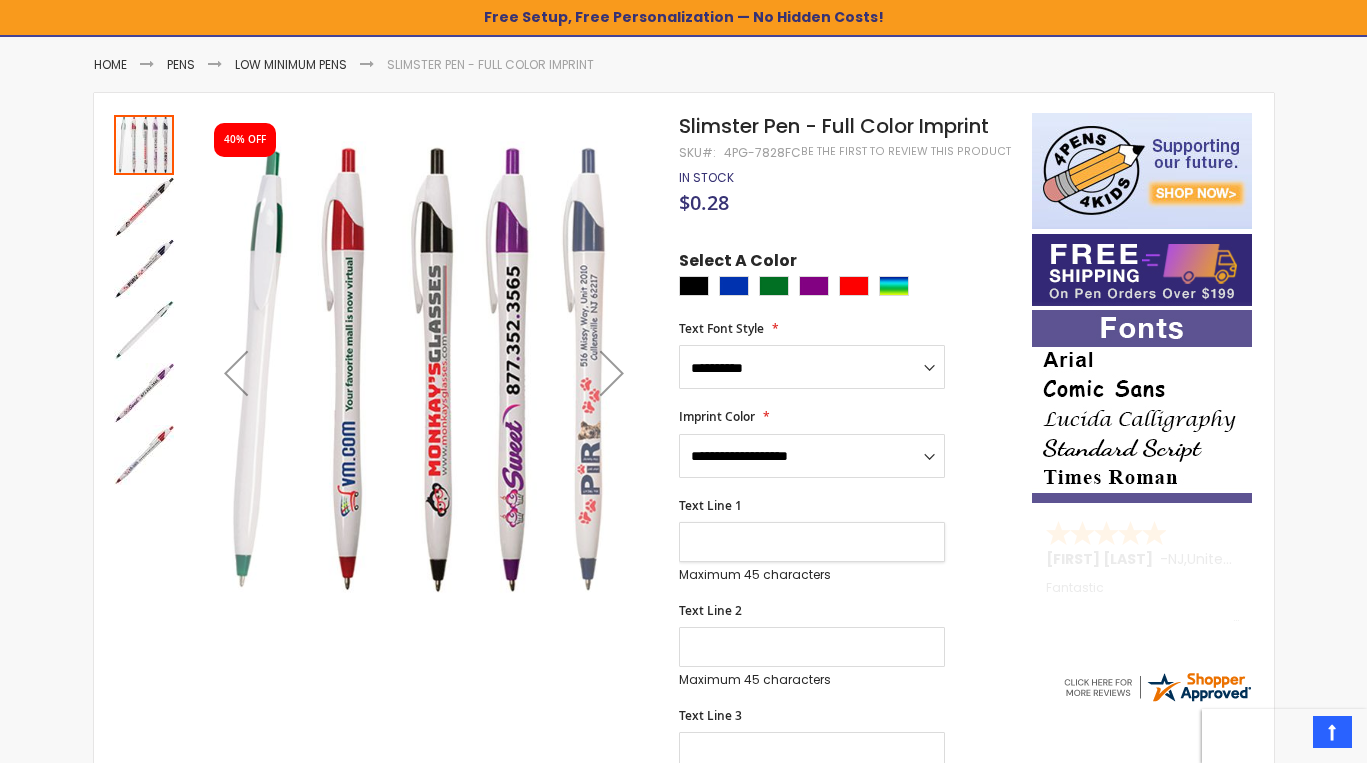 click on "Text Line 1" at bounding box center [812, 542] 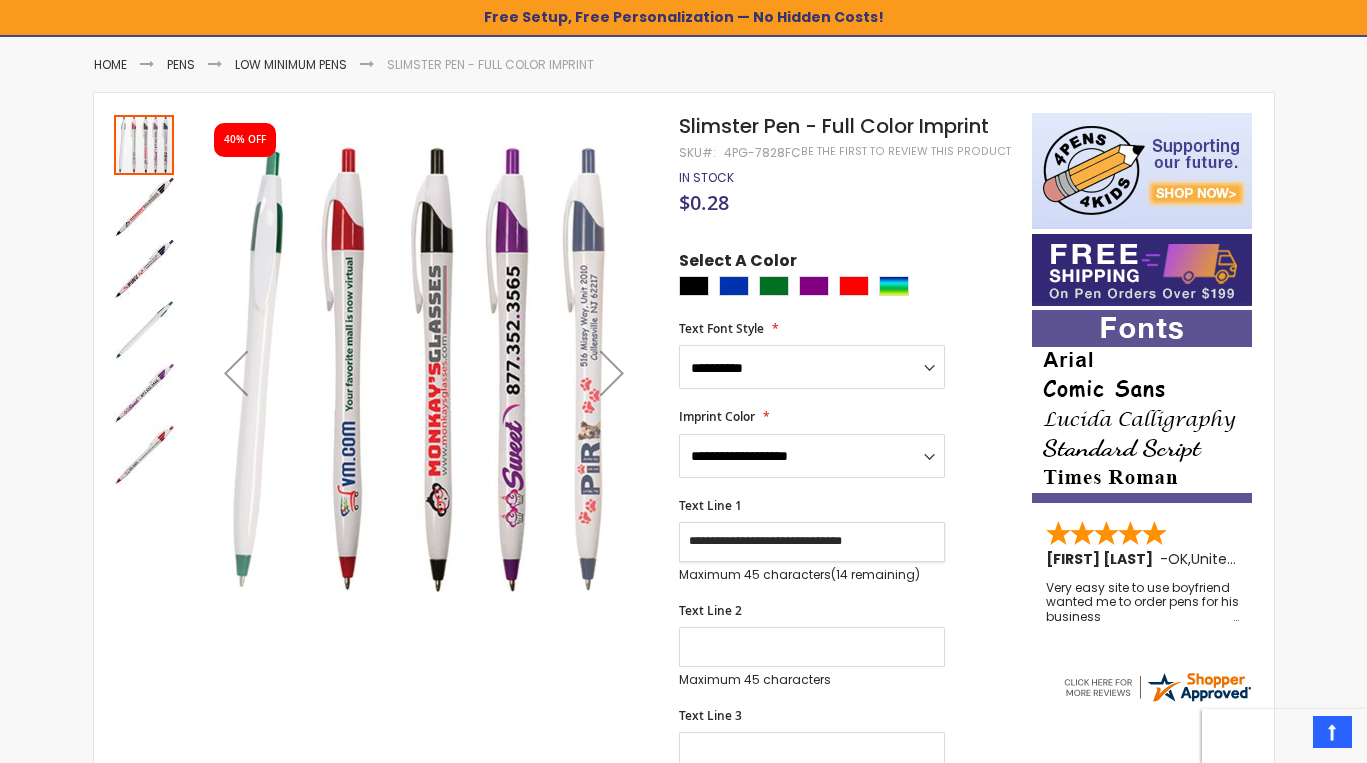 type on "**********" 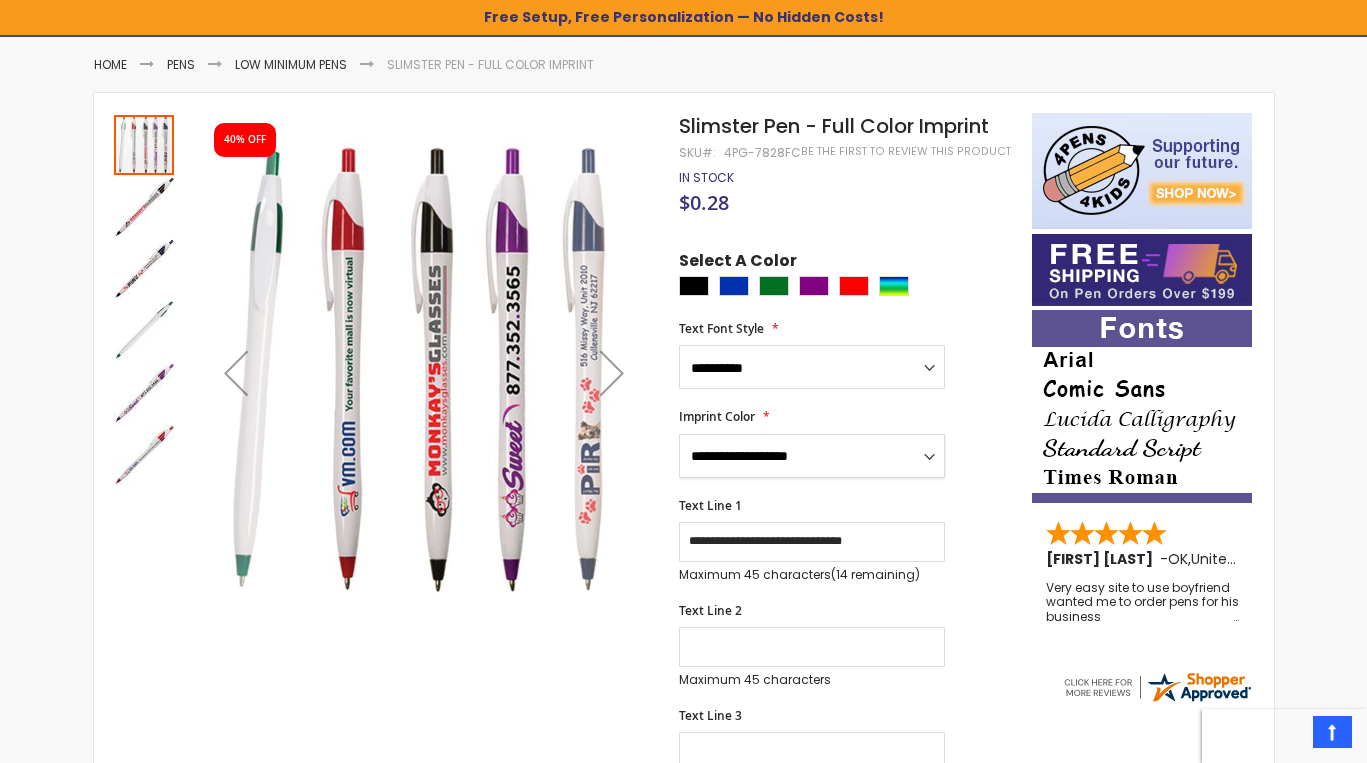 click on "**********" at bounding box center [812, 456] 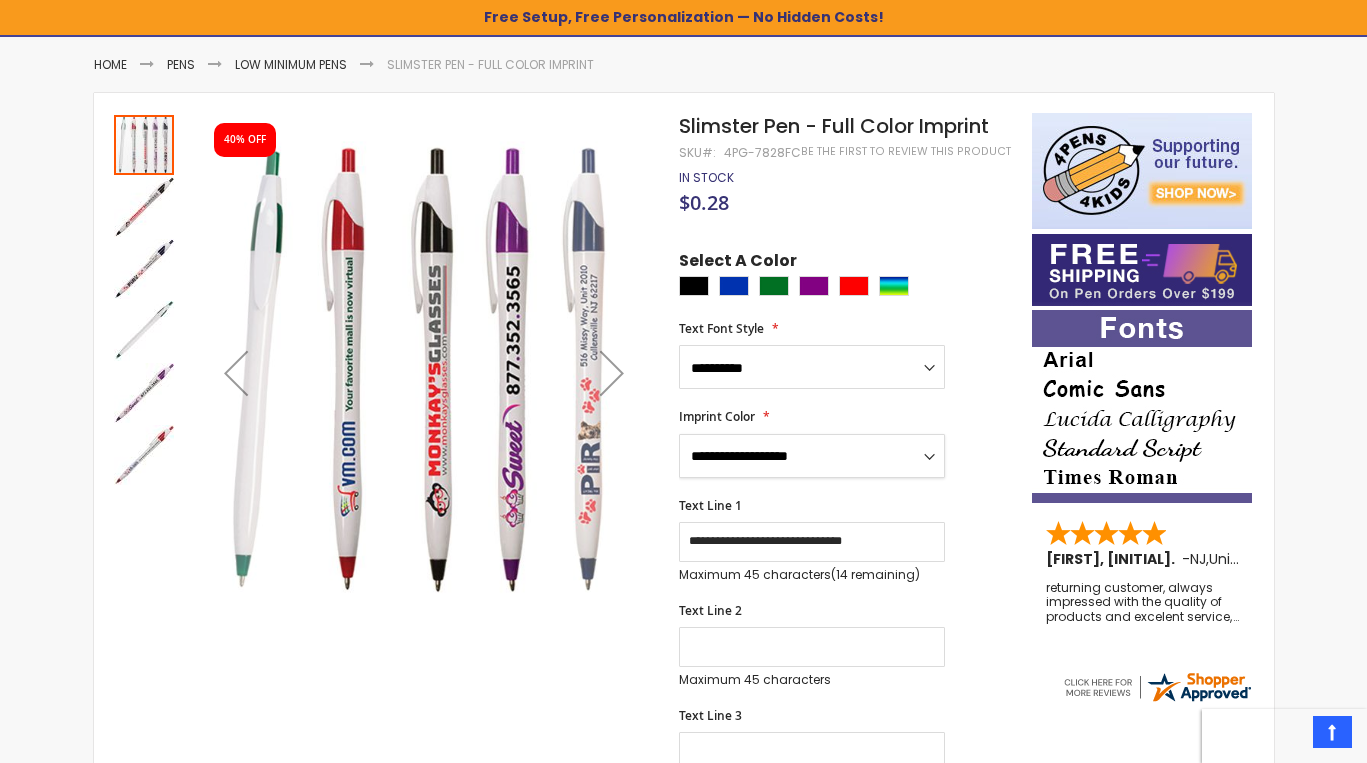 select on "****" 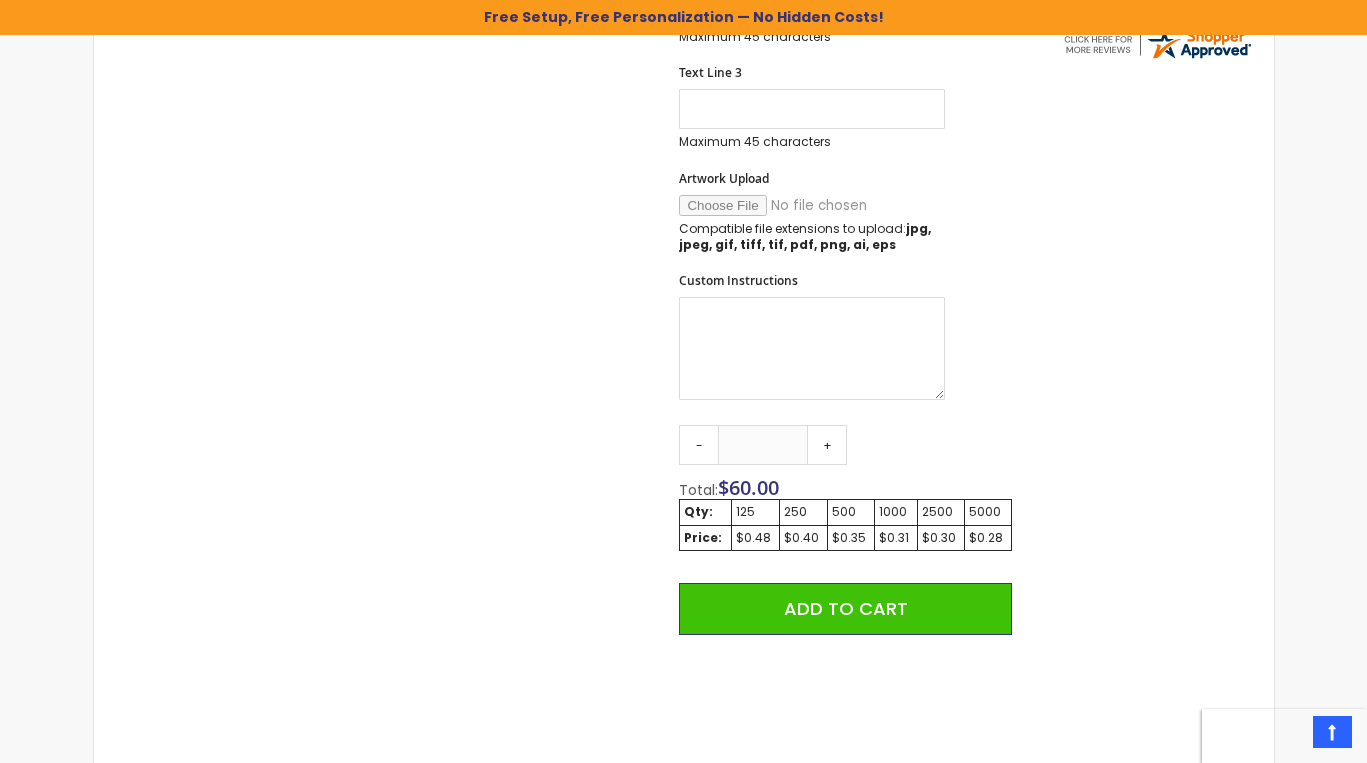 scroll, scrollTop: 899, scrollLeft: 0, axis: vertical 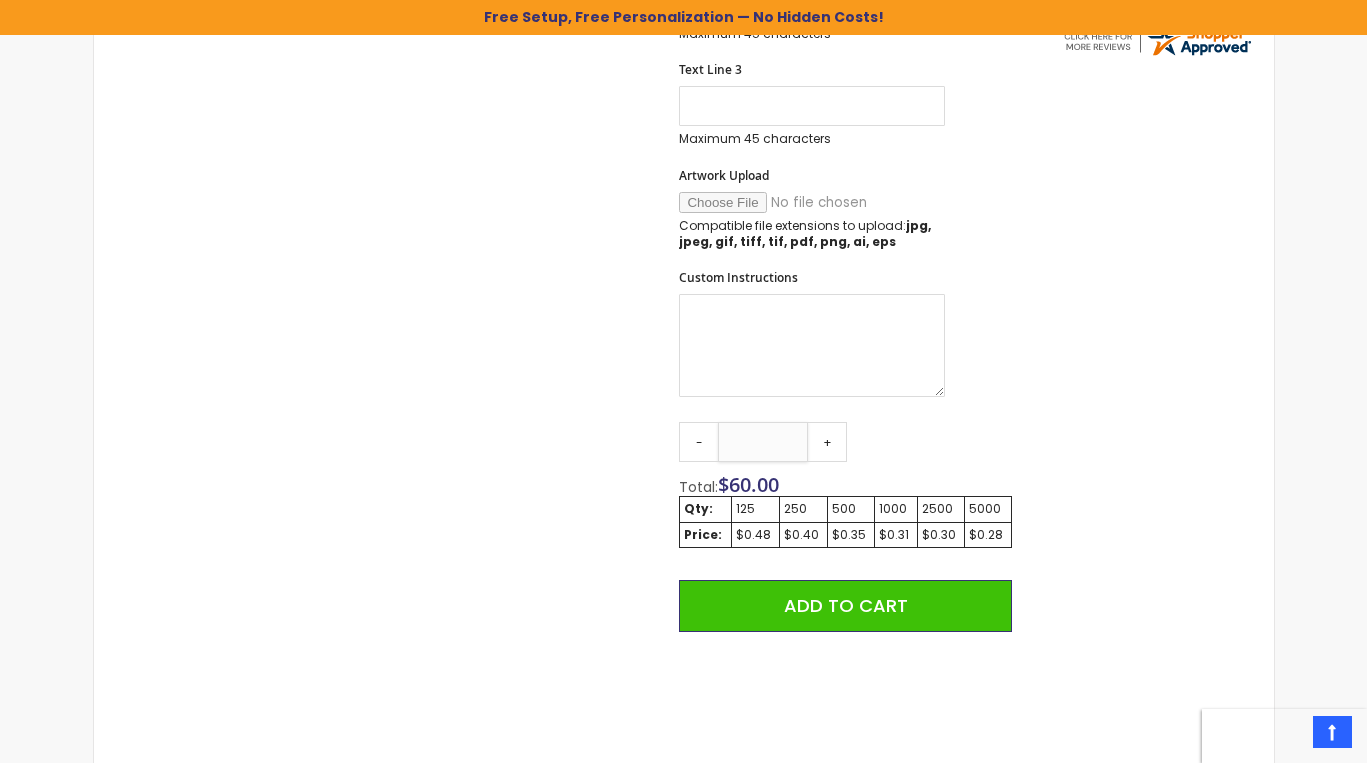 drag, startPoint x: 787, startPoint y: 436, endPoint x: 722, endPoint y: 434, distance: 65.03076 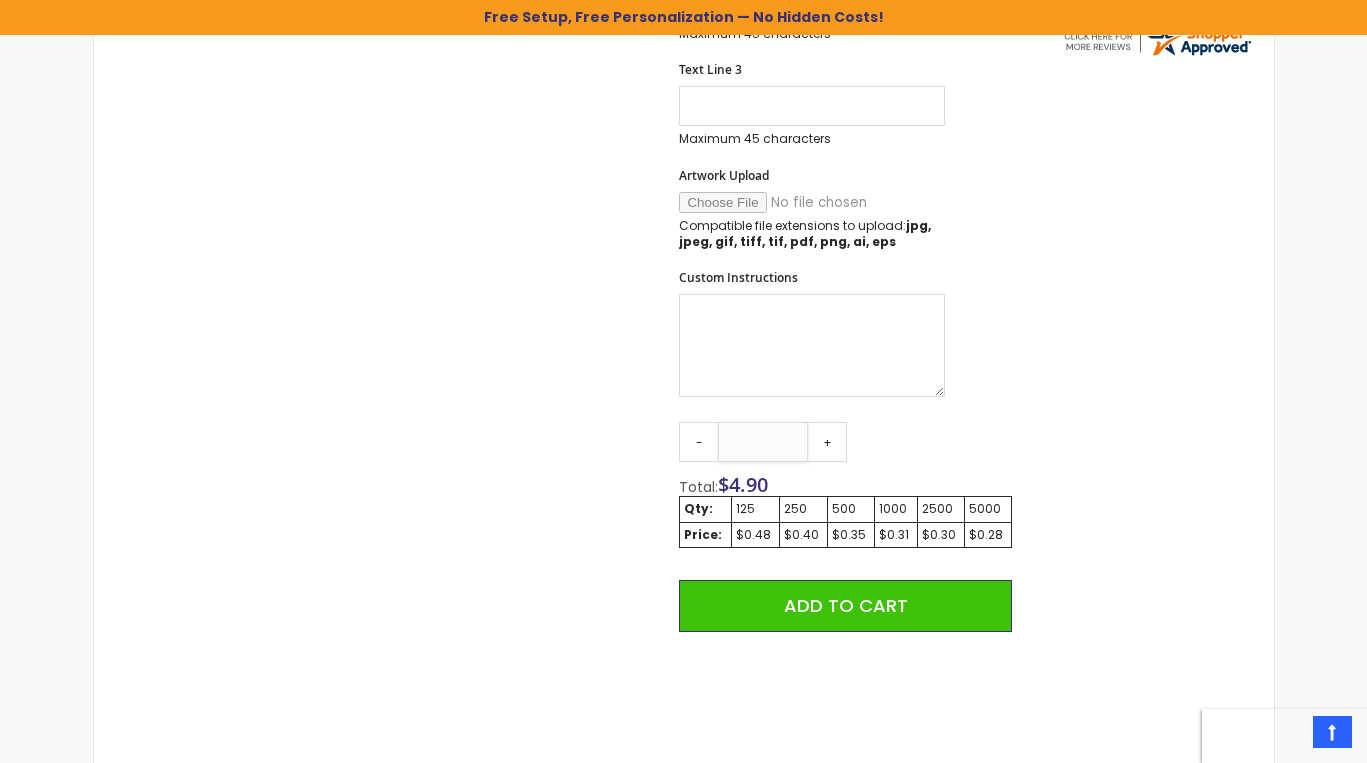type on "*" 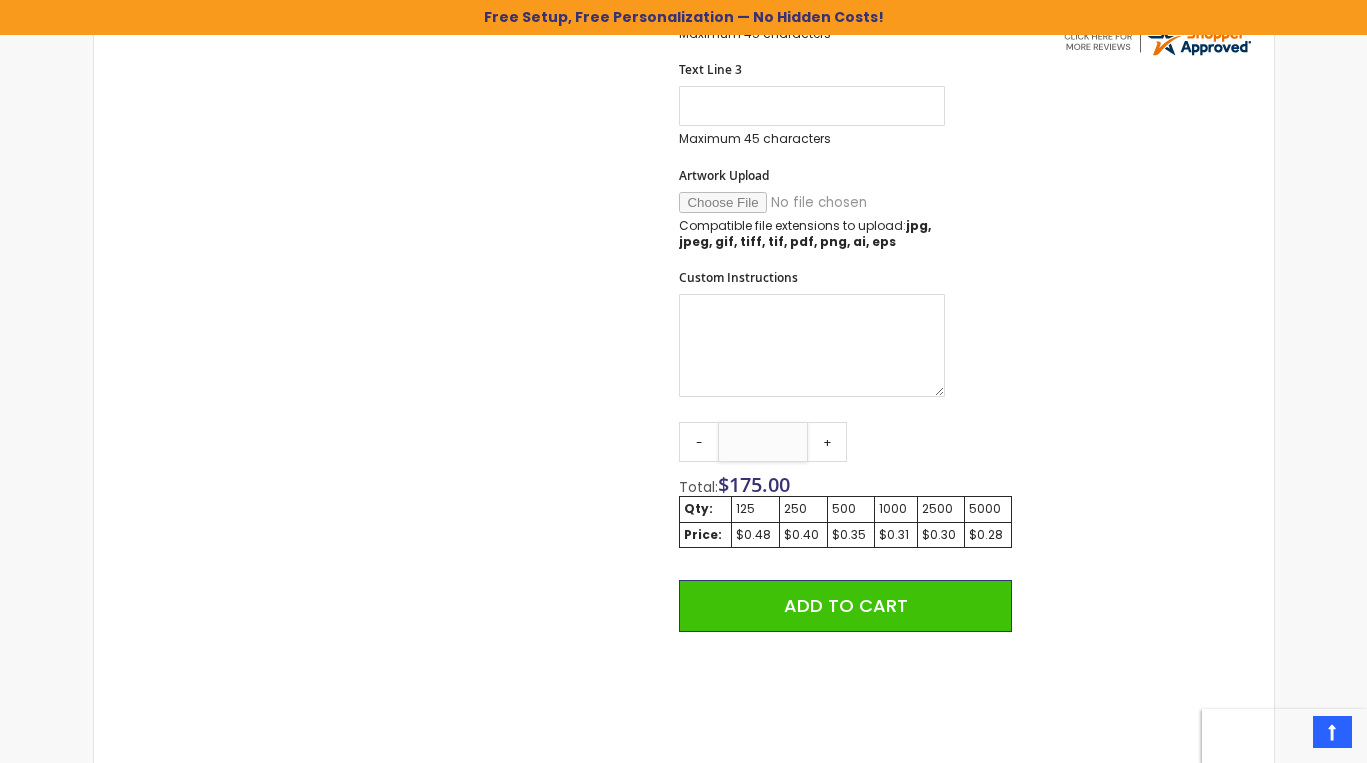 type on "***" 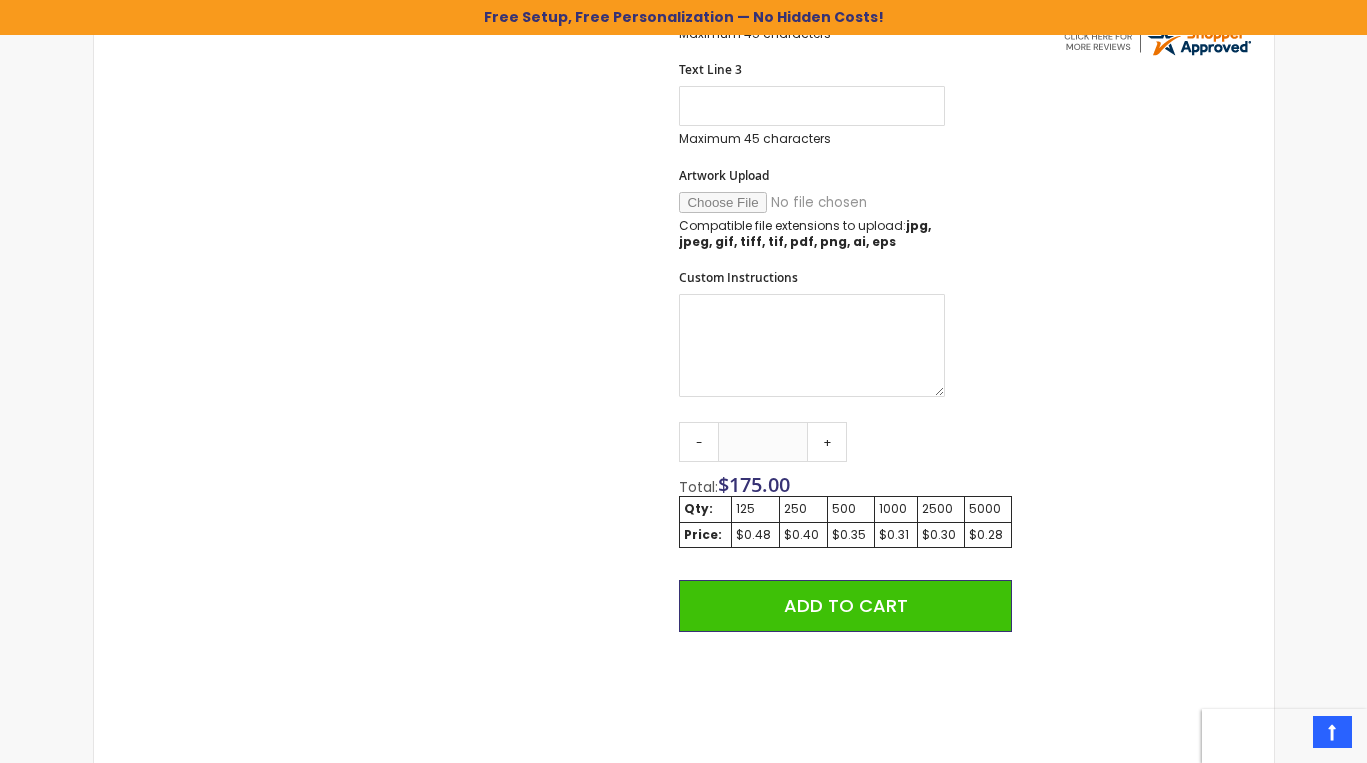 click on "Skip to the end of the images gallery
40% OFF
Skip to the beginning of the images gallery
Slimster Pen - Full Color Imprint
SKU
4PG-7828FC
Be the first to review this product
In stock
Only" at bounding box center [684, 284] 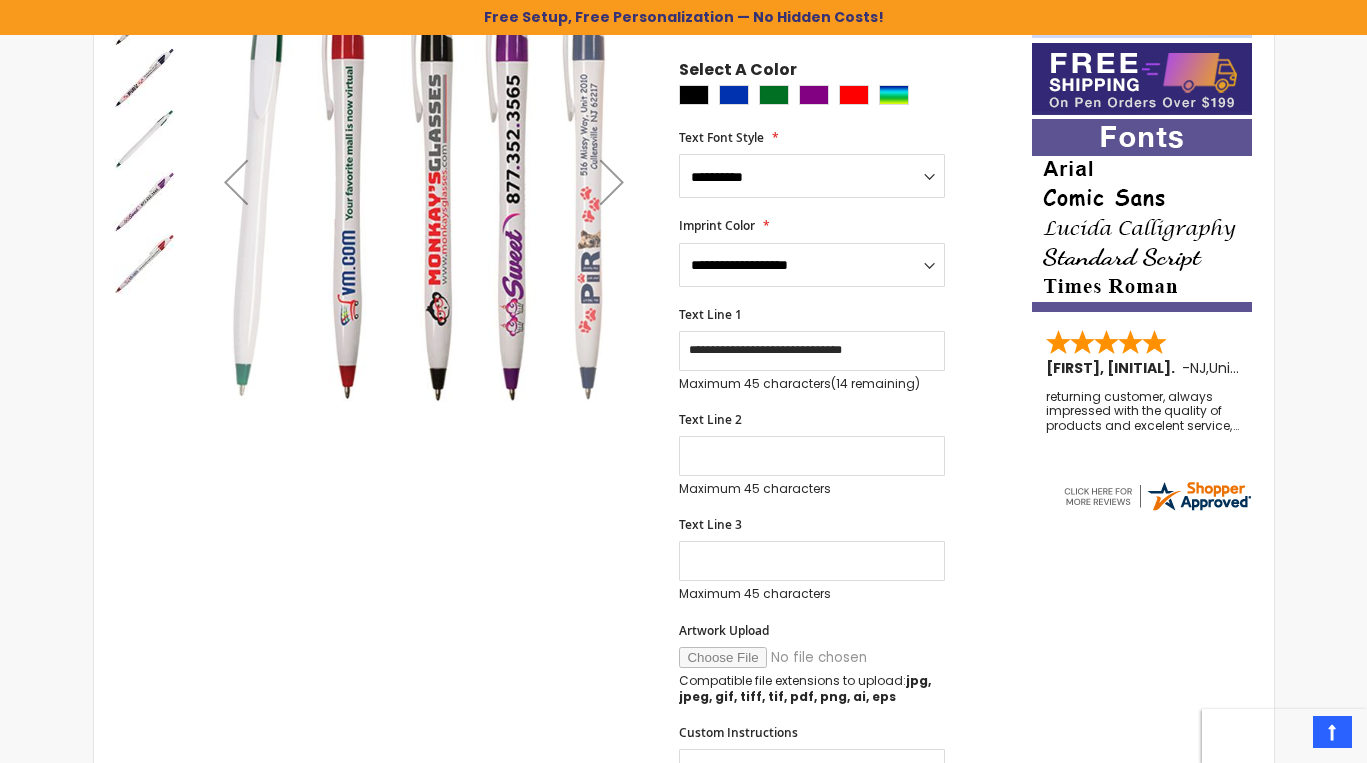 scroll, scrollTop: 430, scrollLeft: 0, axis: vertical 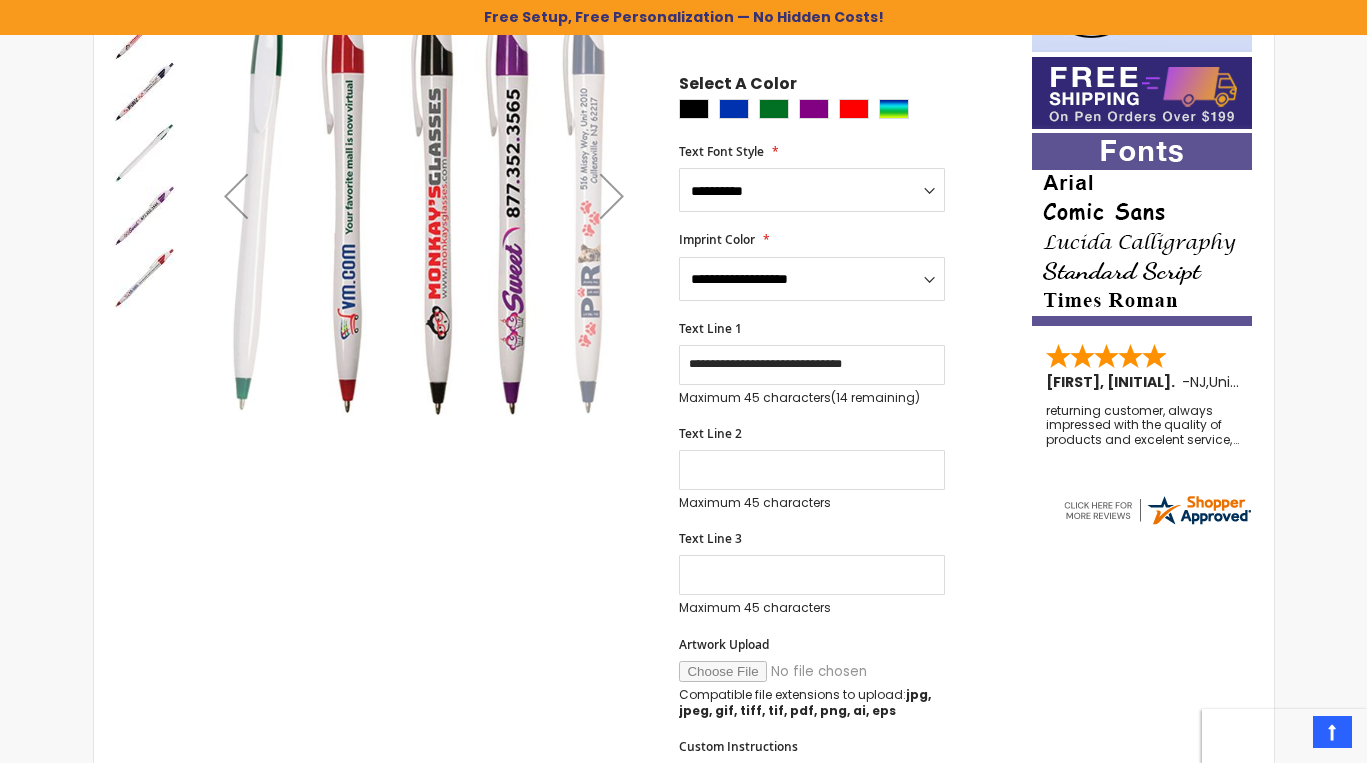 click at bounding box center (612, 196) 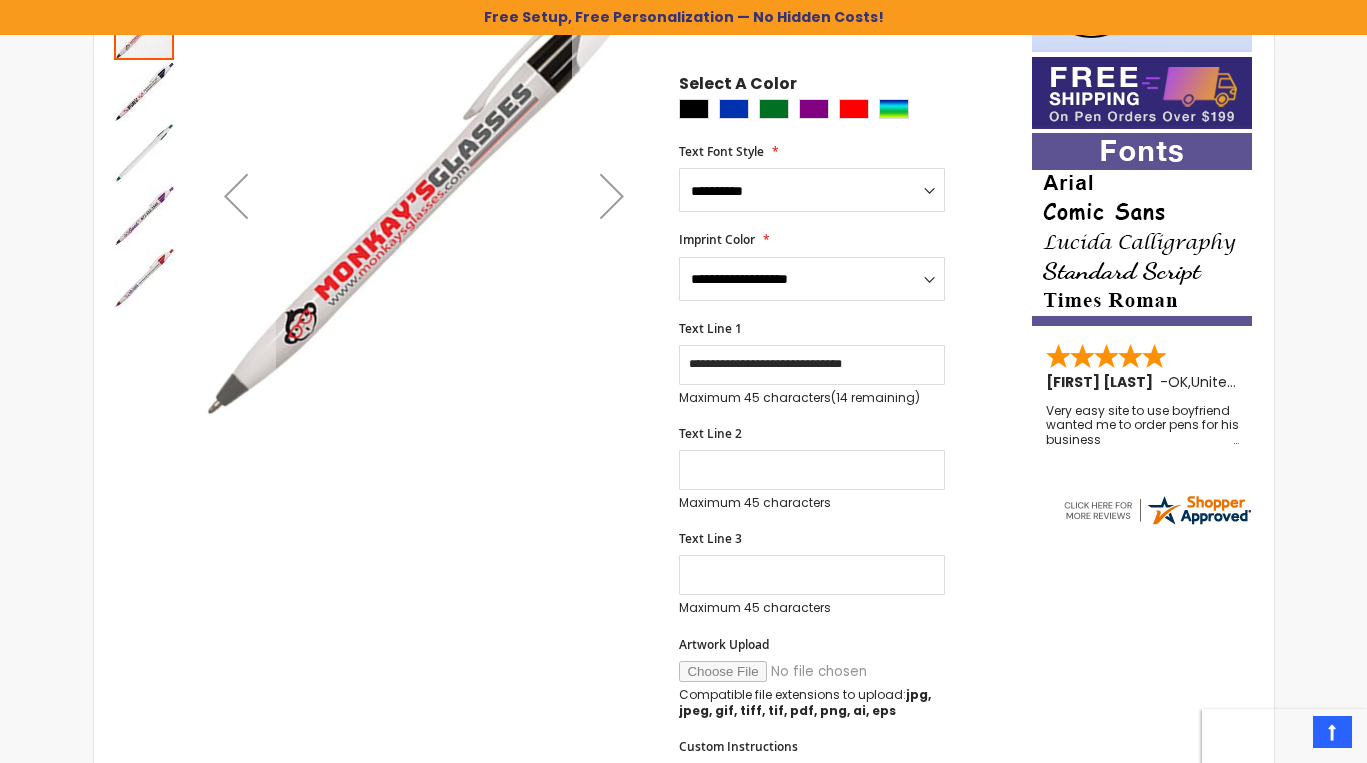 click at bounding box center (612, 196) 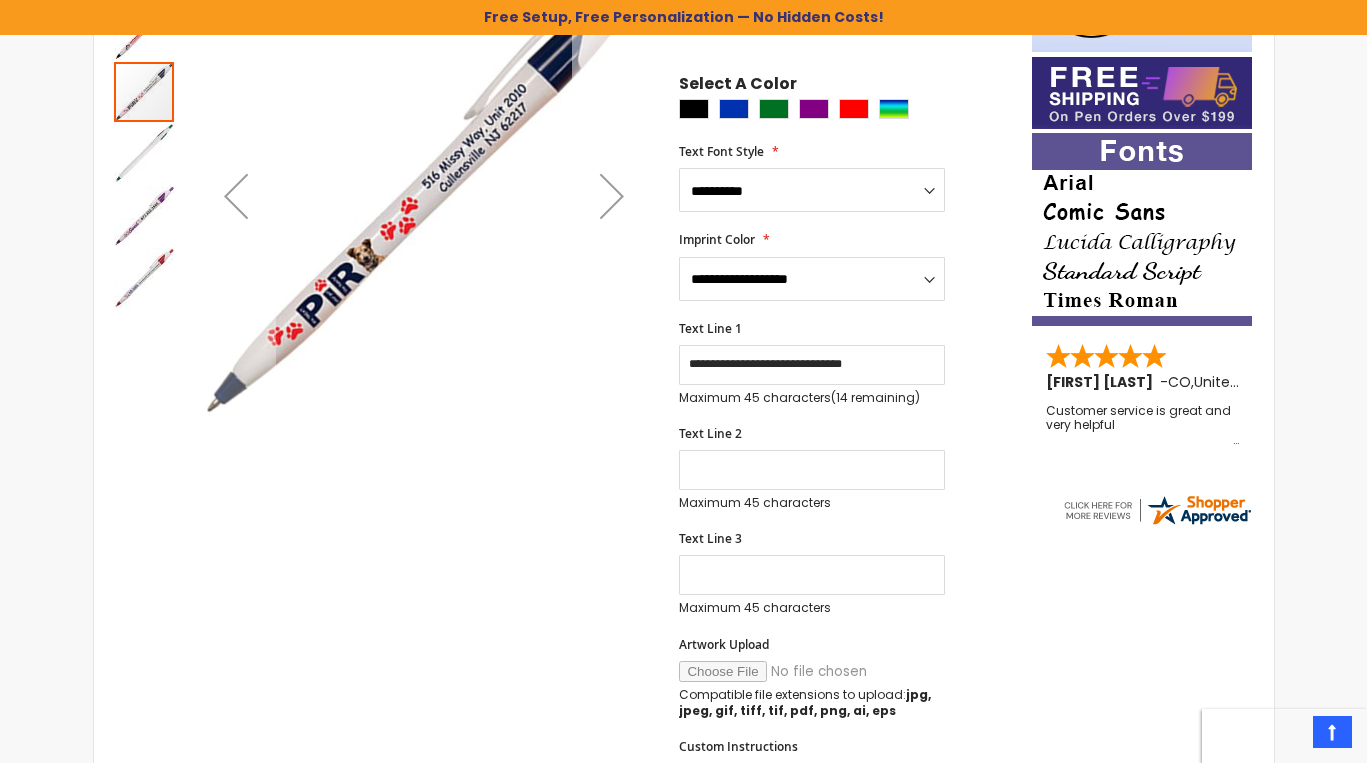 click at bounding box center (612, 196) 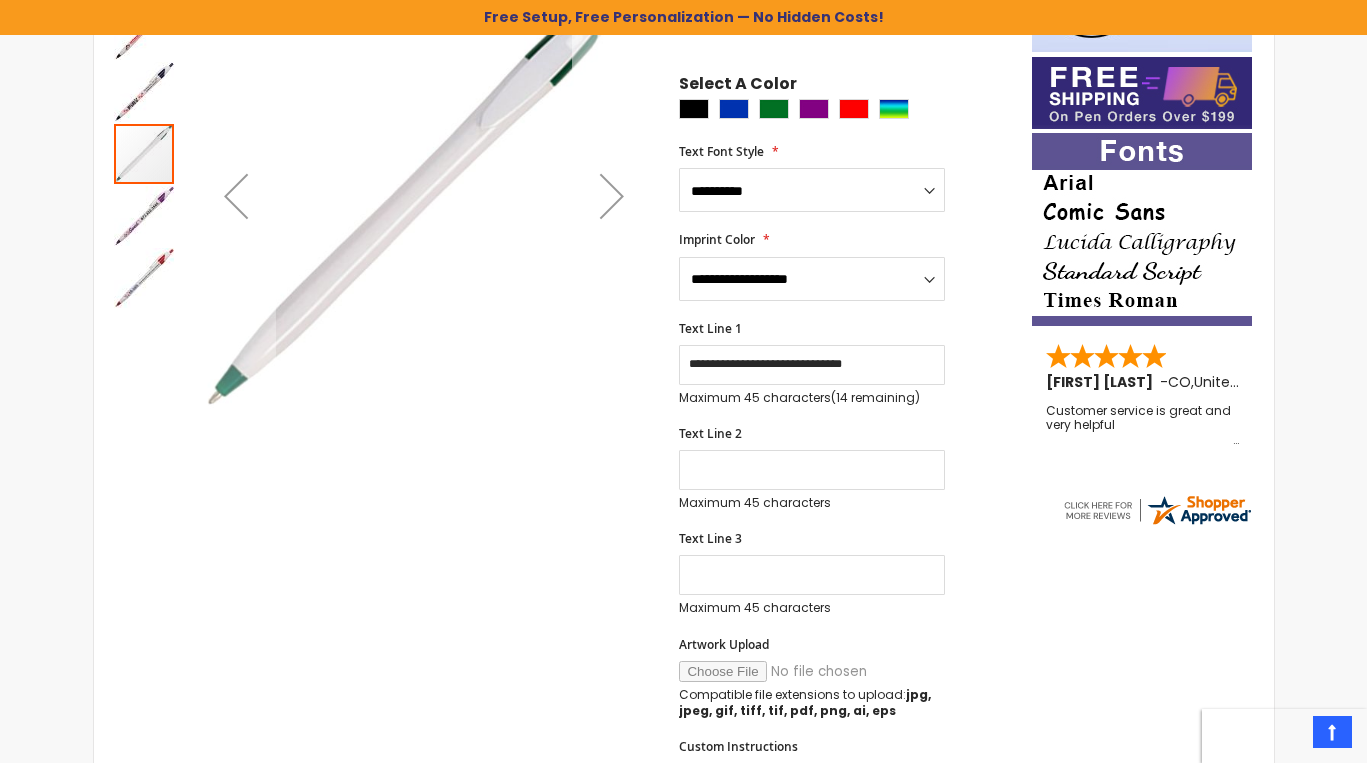 click at bounding box center [612, 196] 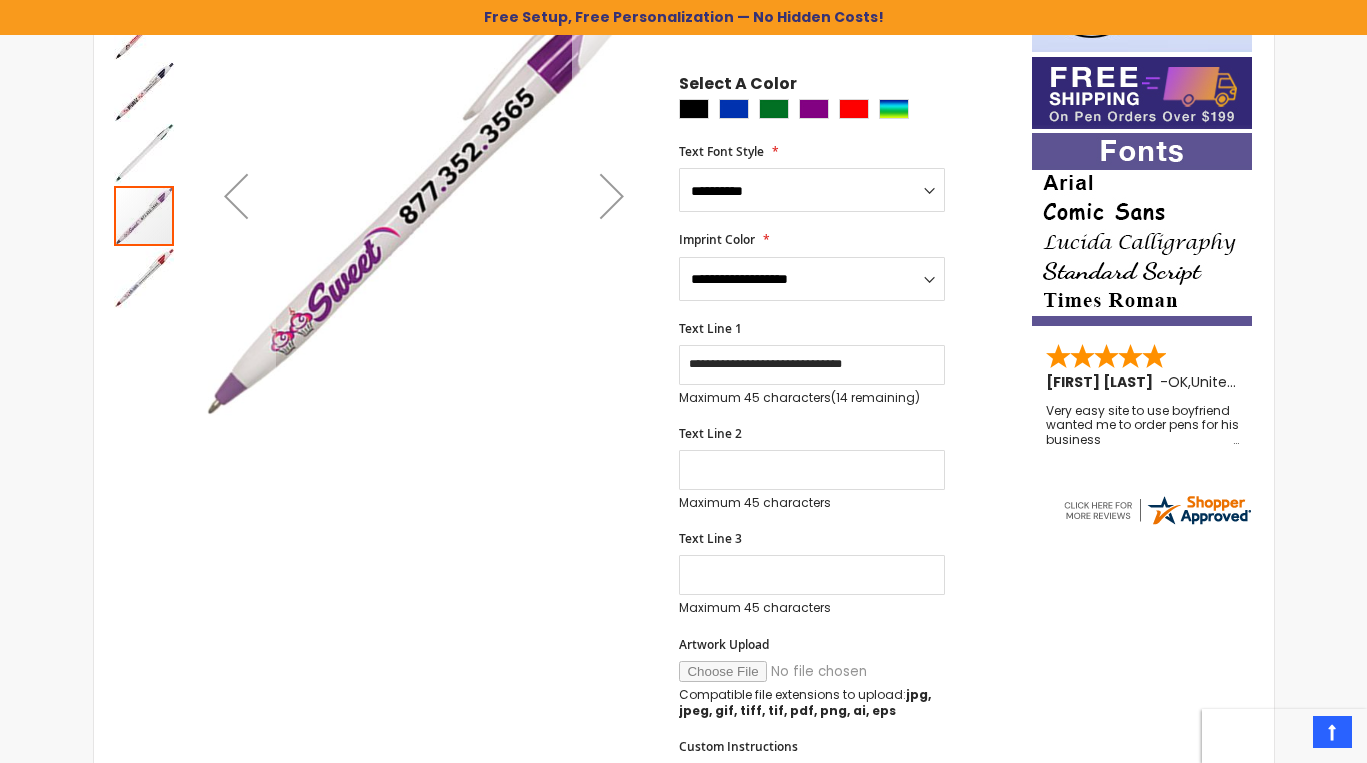click at bounding box center [612, 196] 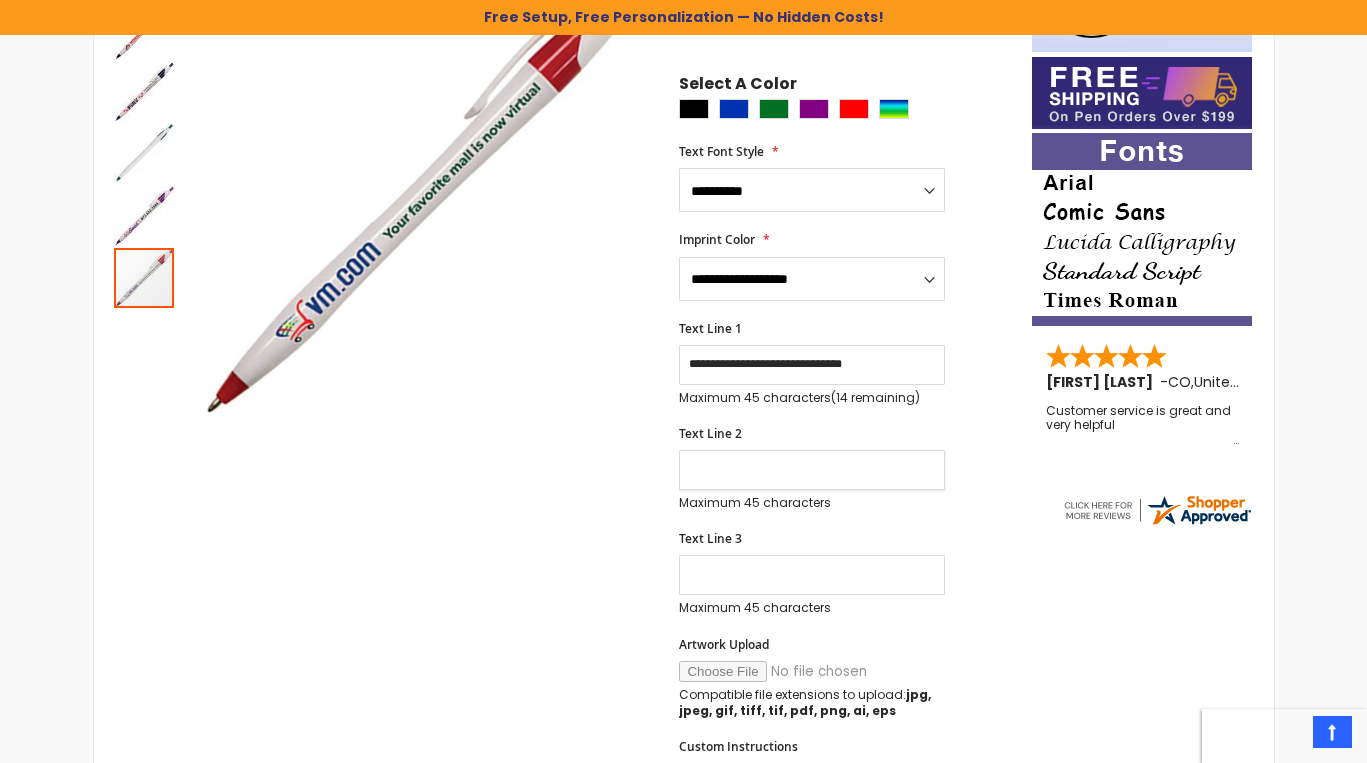 click on "Text Line 2" at bounding box center (812, 470) 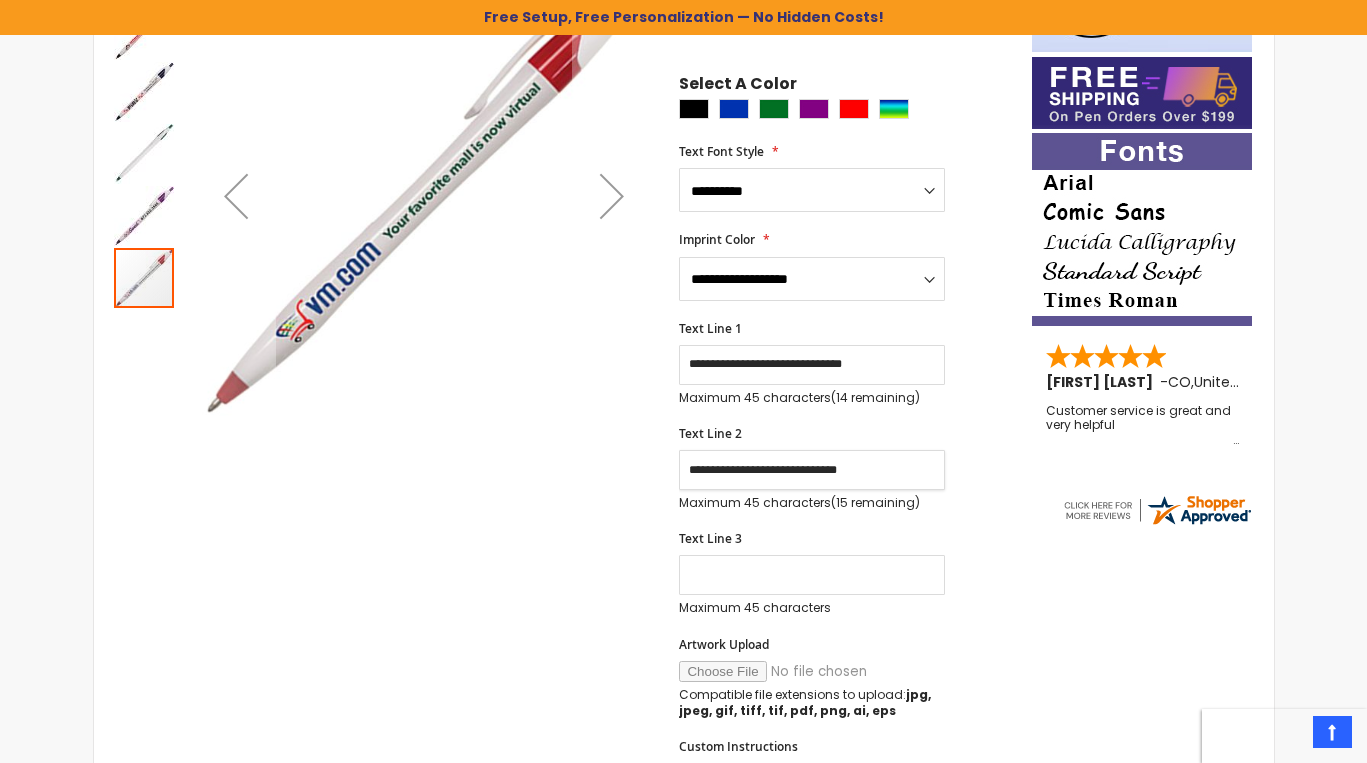click at bounding box center (144, 216) 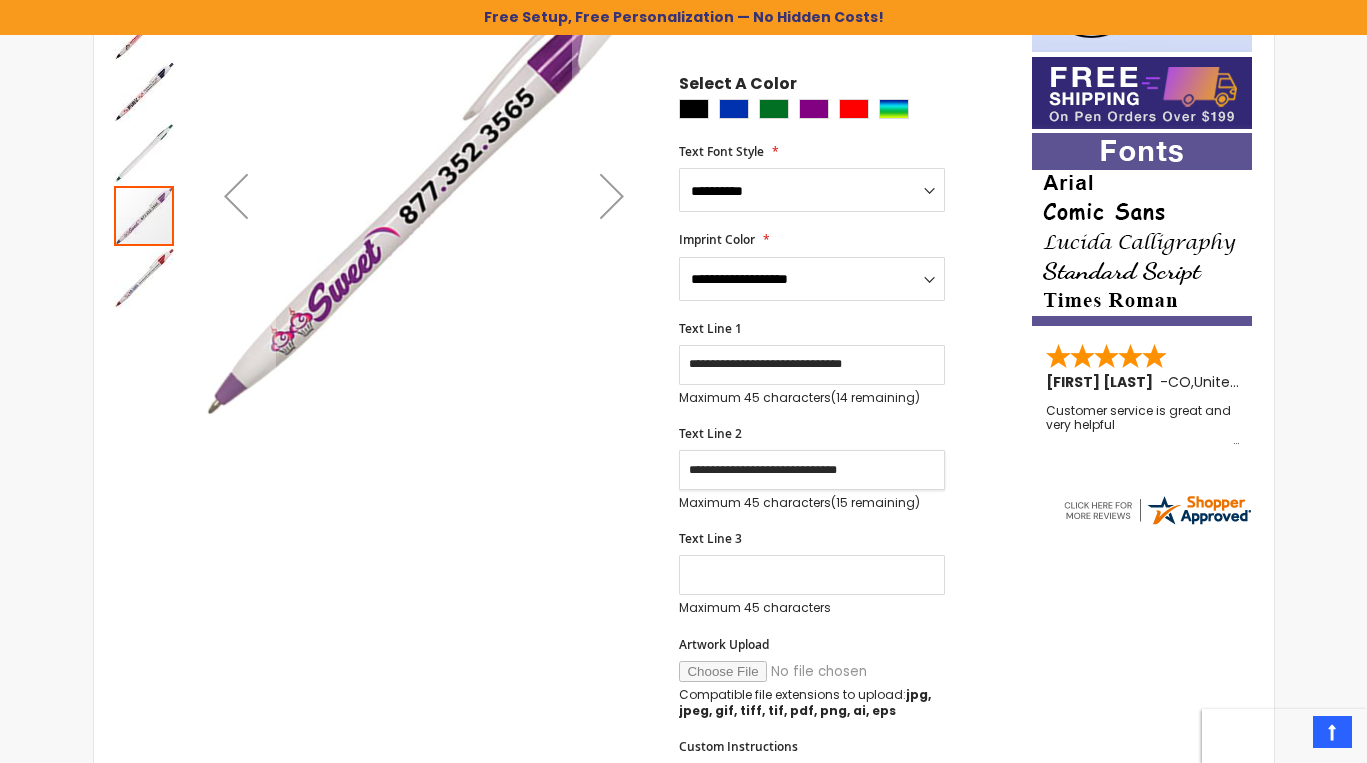 click at bounding box center (144, 154) 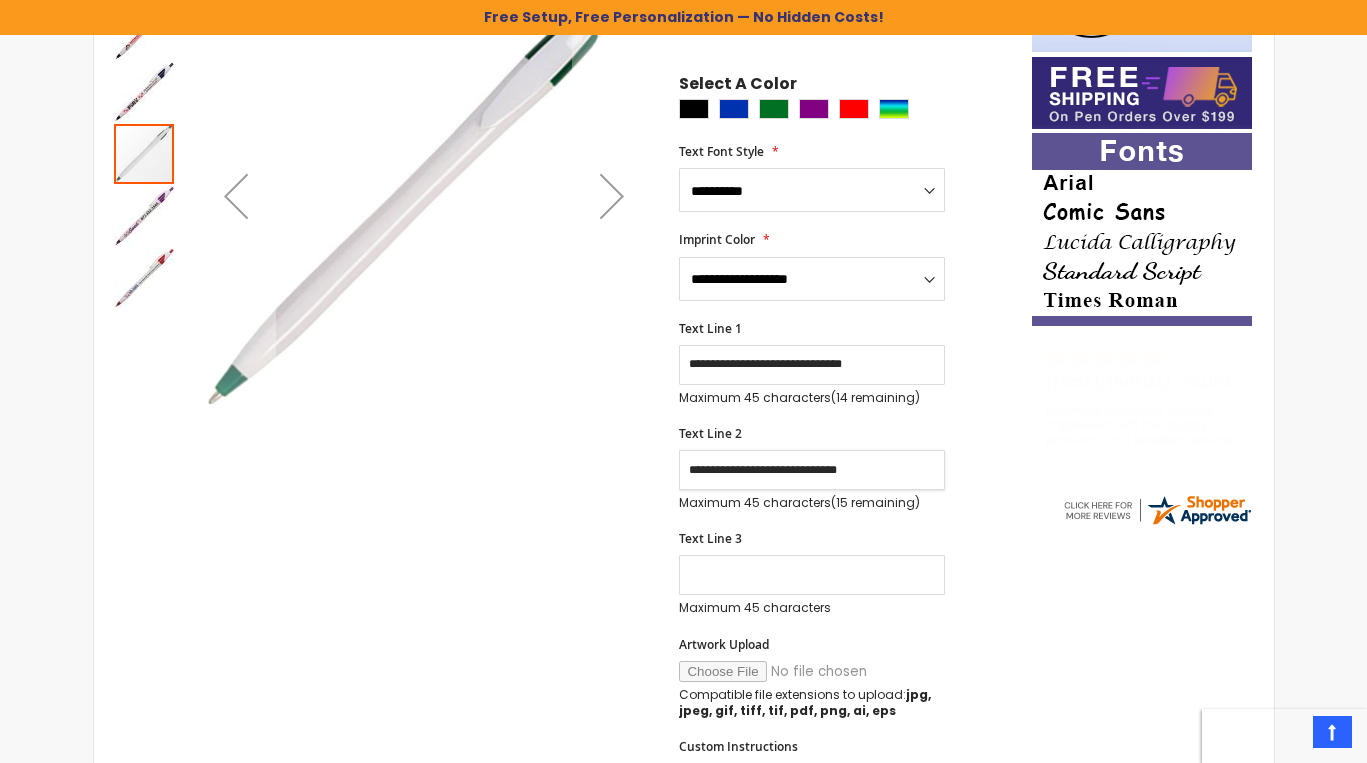 click at bounding box center (144, 92) 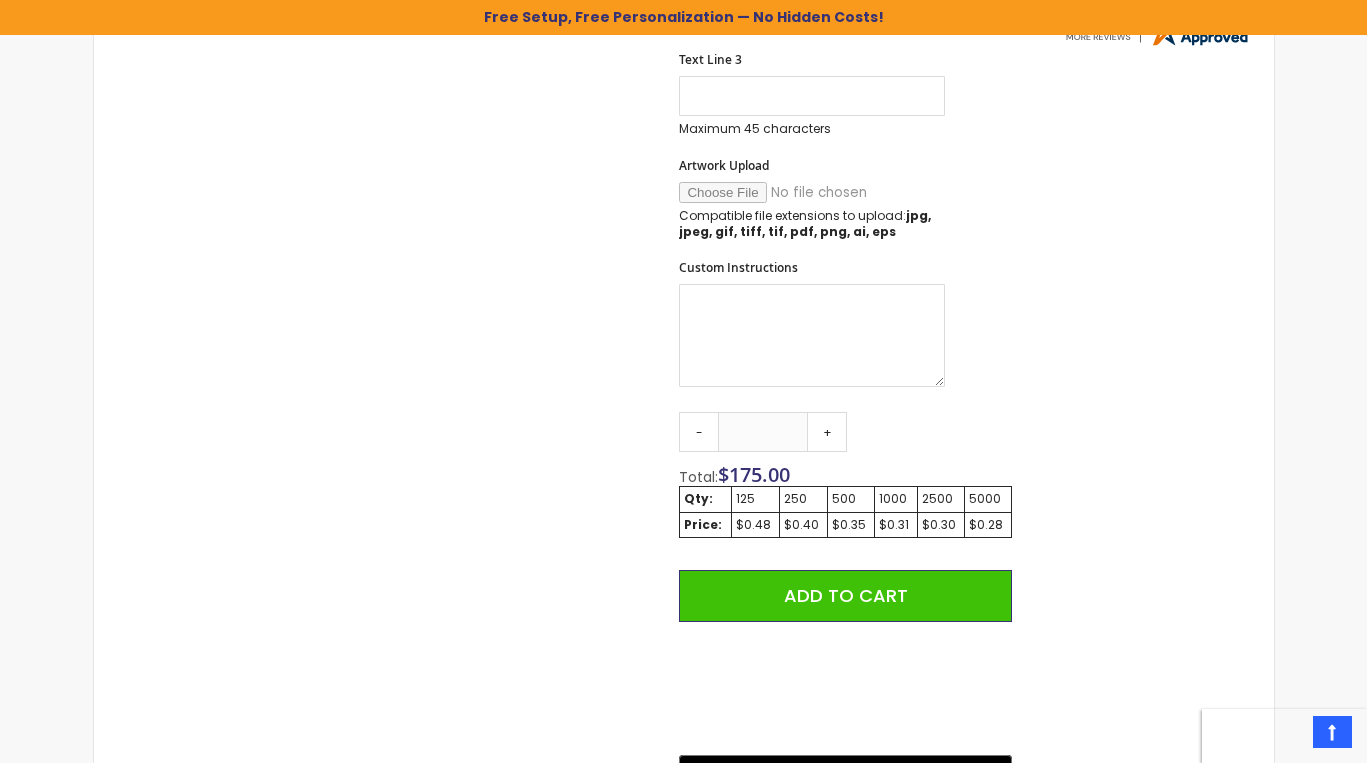 scroll, scrollTop: 901, scrollLeft: 0, axis: vertical 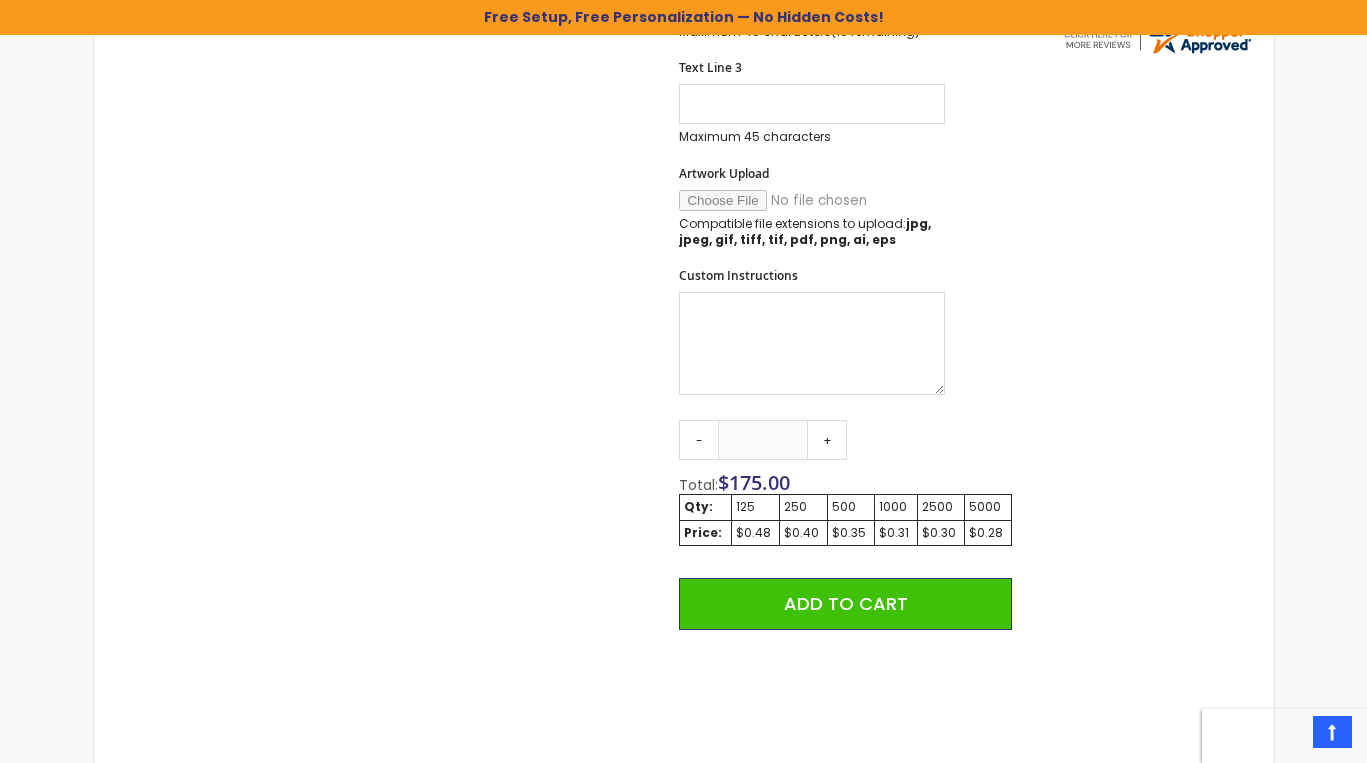 type on "**********" 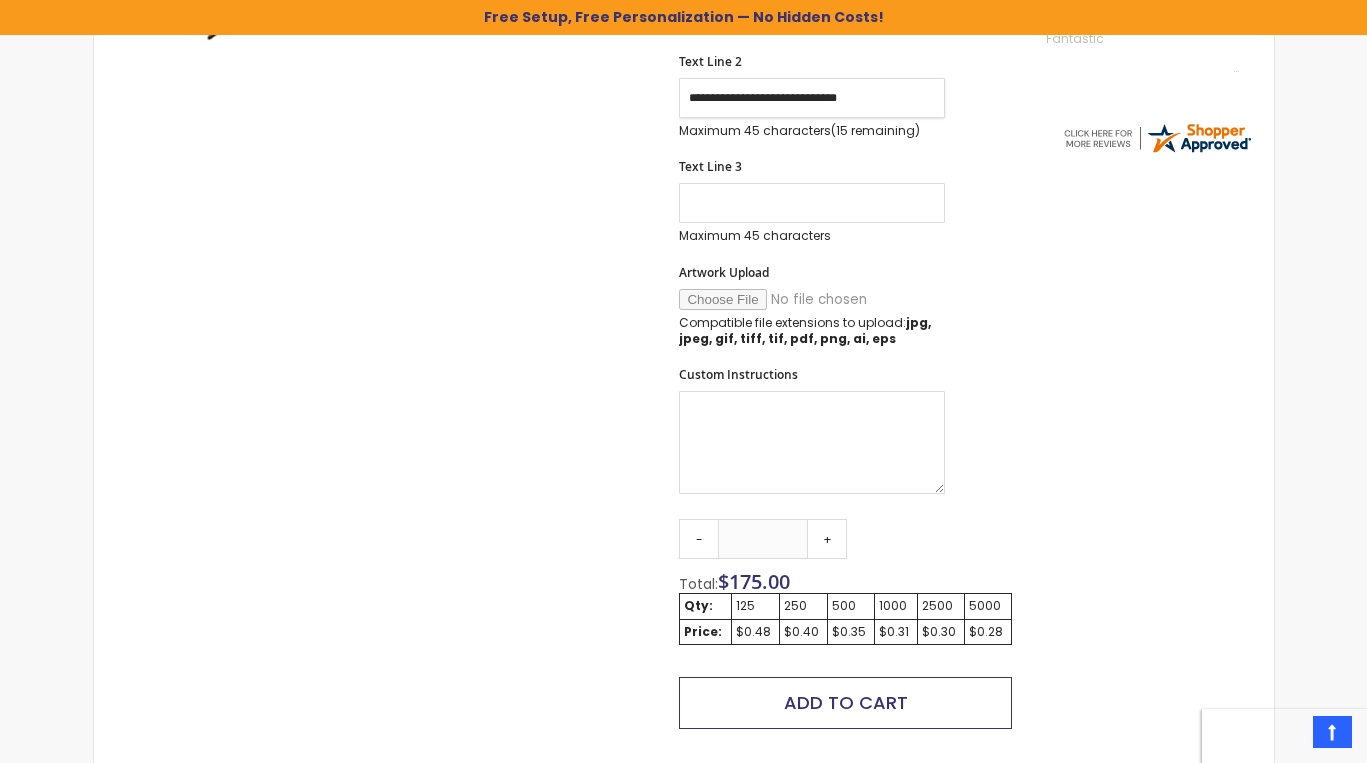 scroll, scrollTop: 804, scrollLeft: 0, axis: vertical 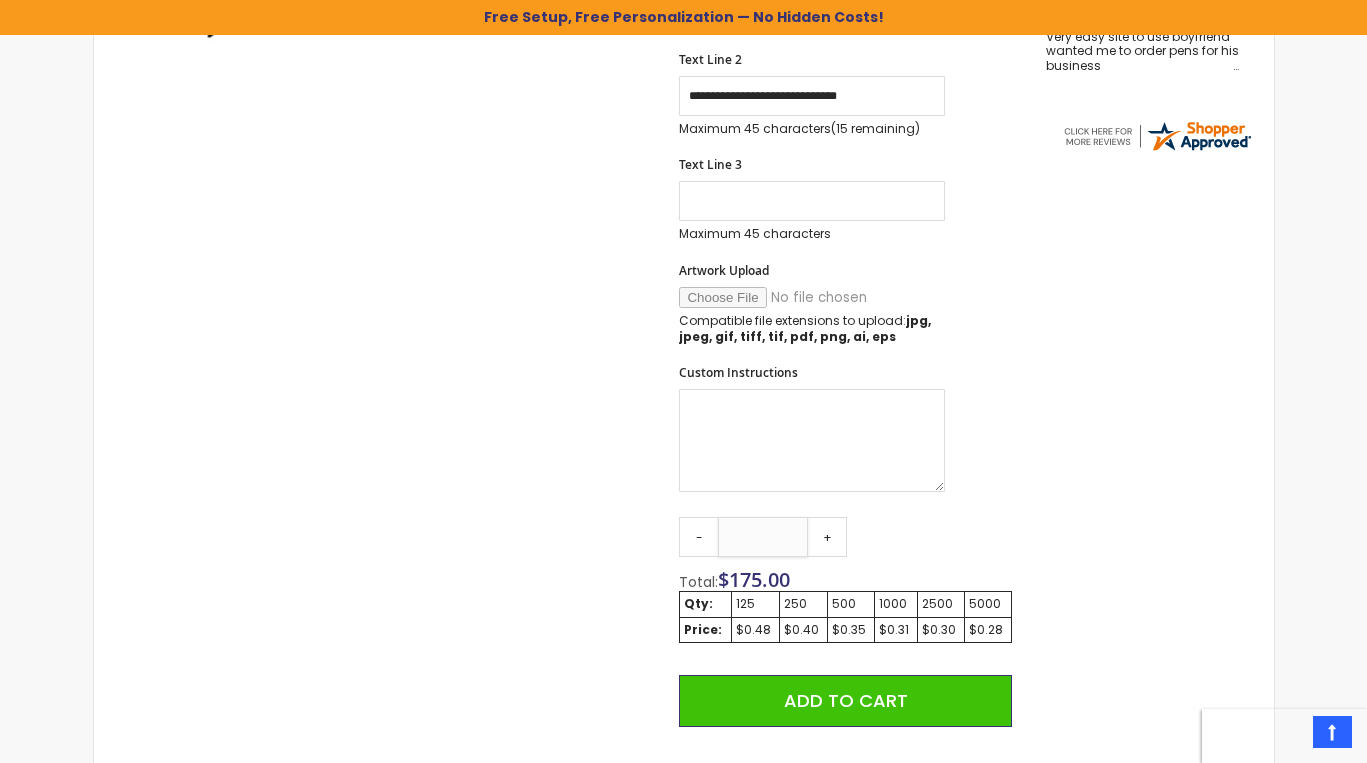 drag, startPoint x: 796, startPoint y: 533, endPoint x: 704, endPoint y: 533, distance: 92 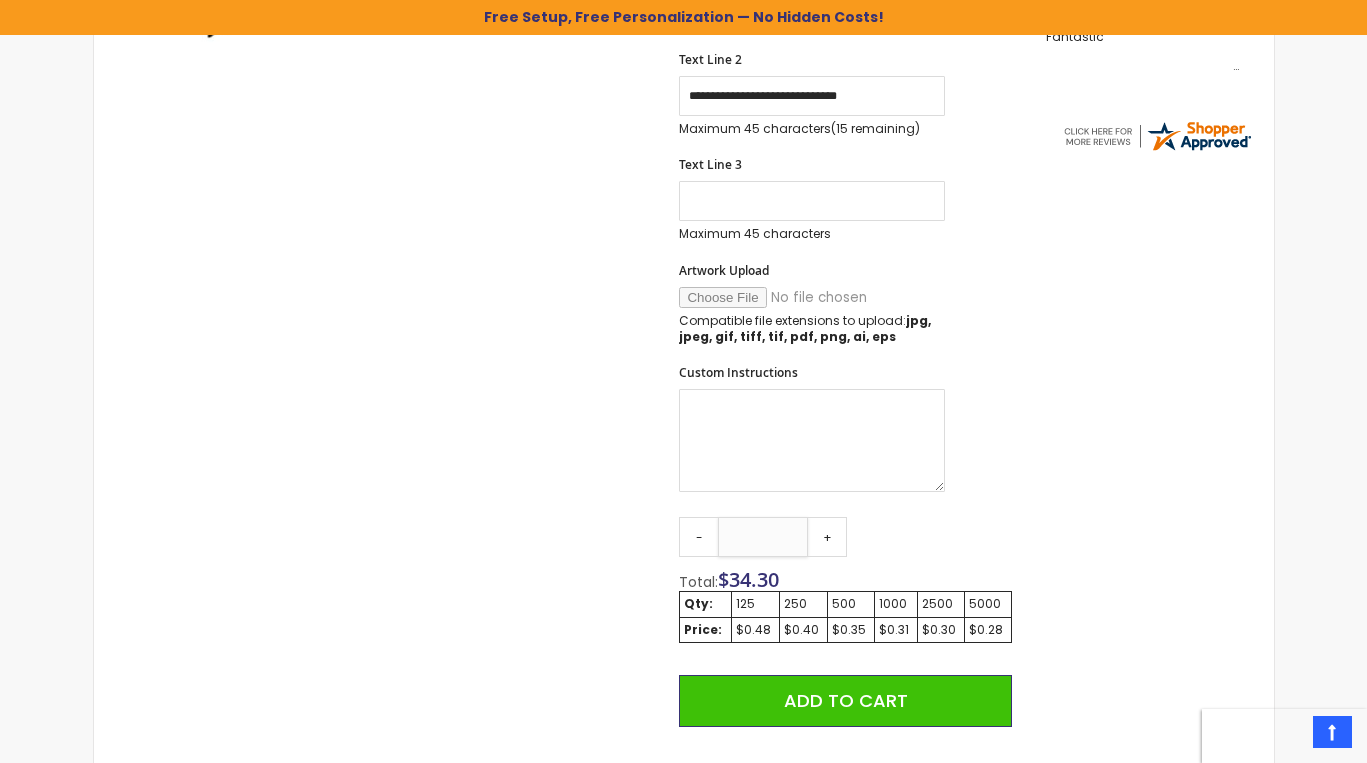 type on "*" 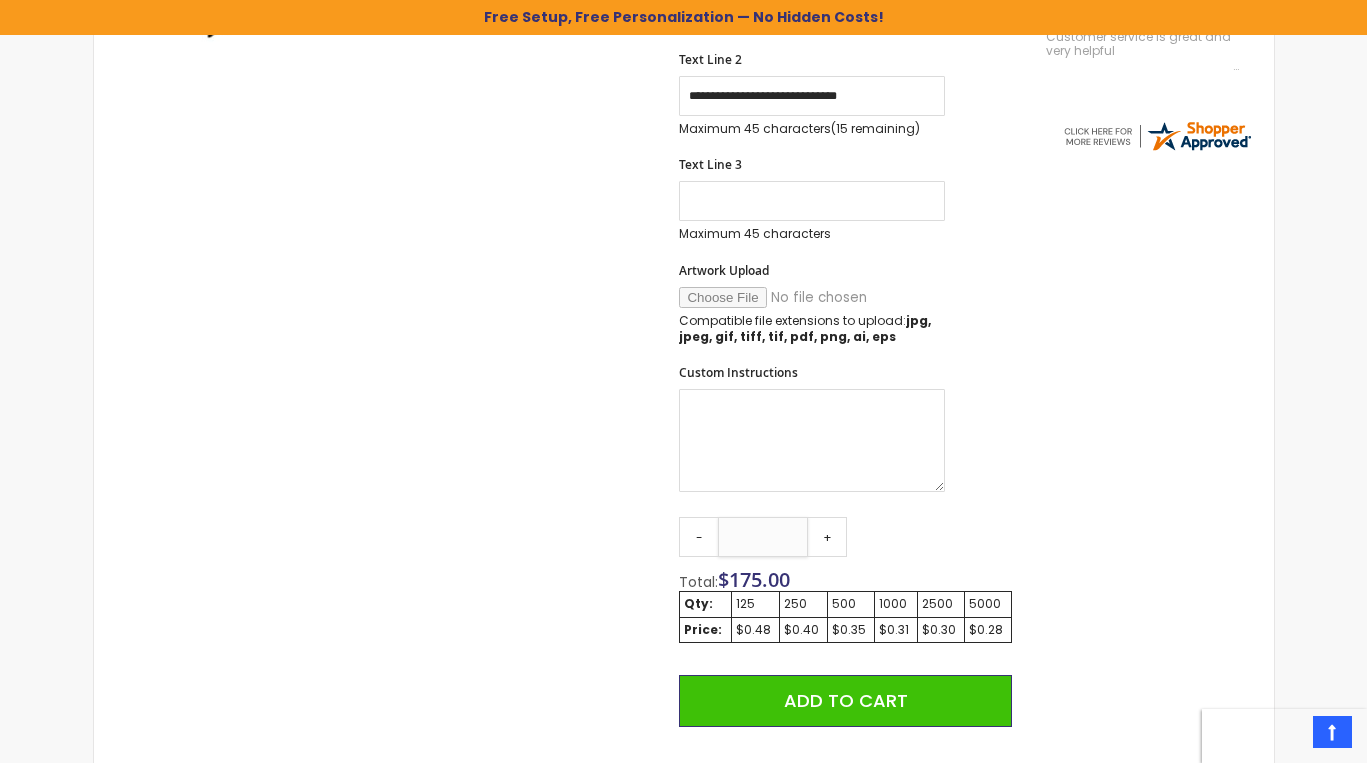 type on "*" 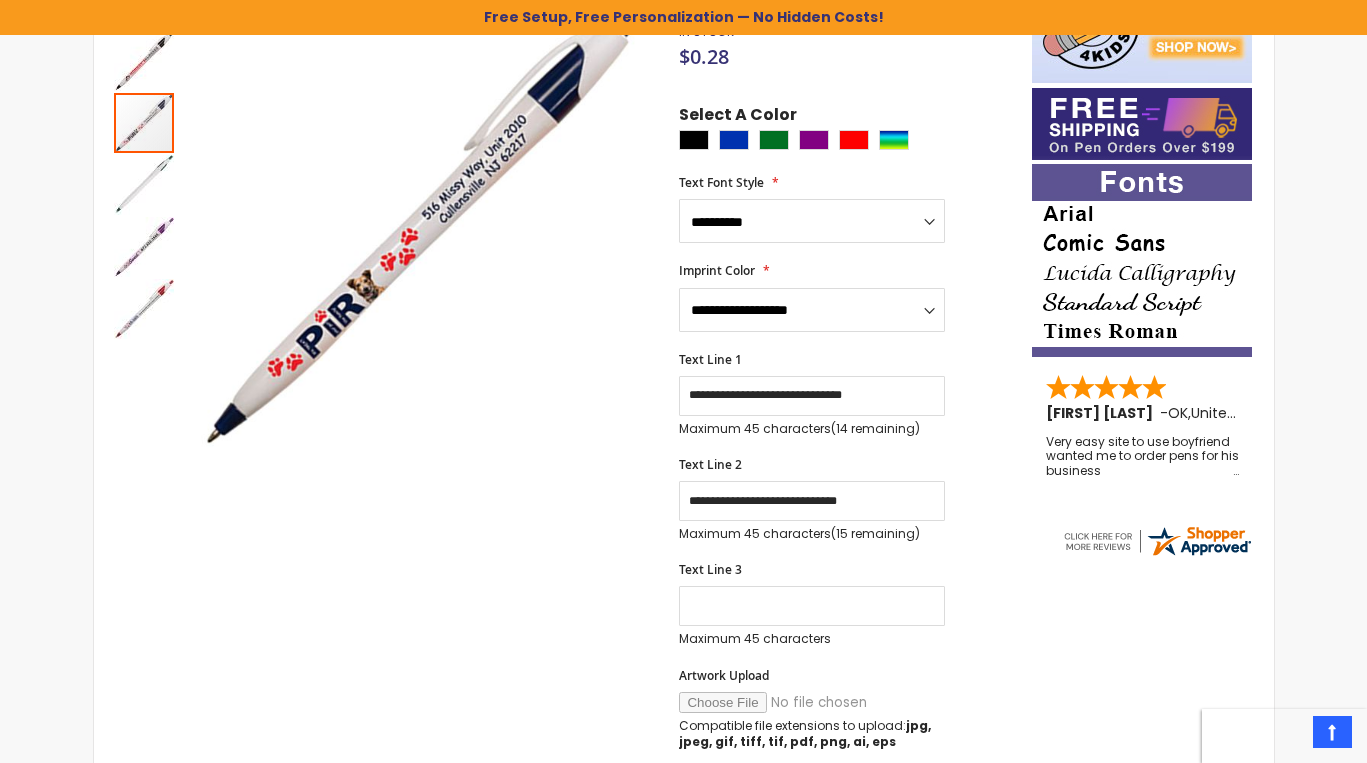 scroll, scrollTop: 403, scrollLeft: 0, axis: vertical 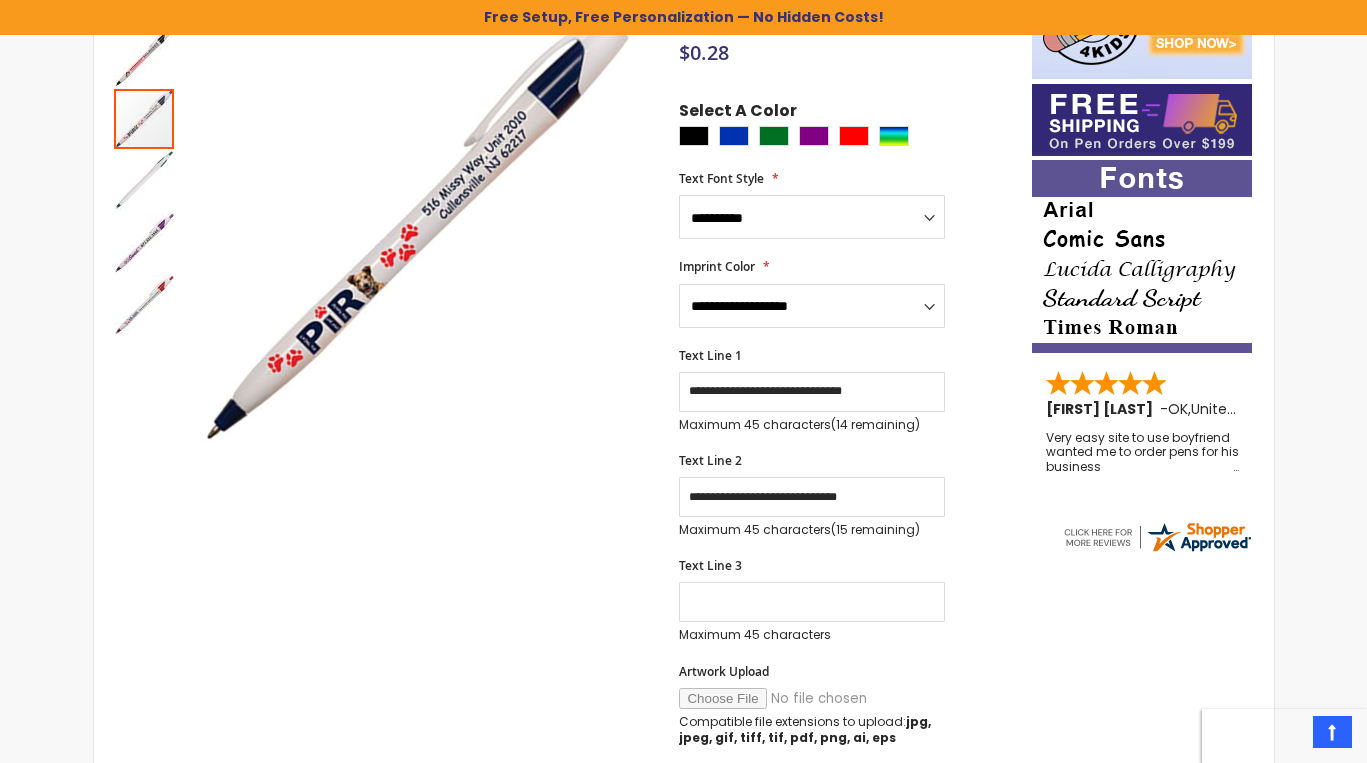 type on "***" 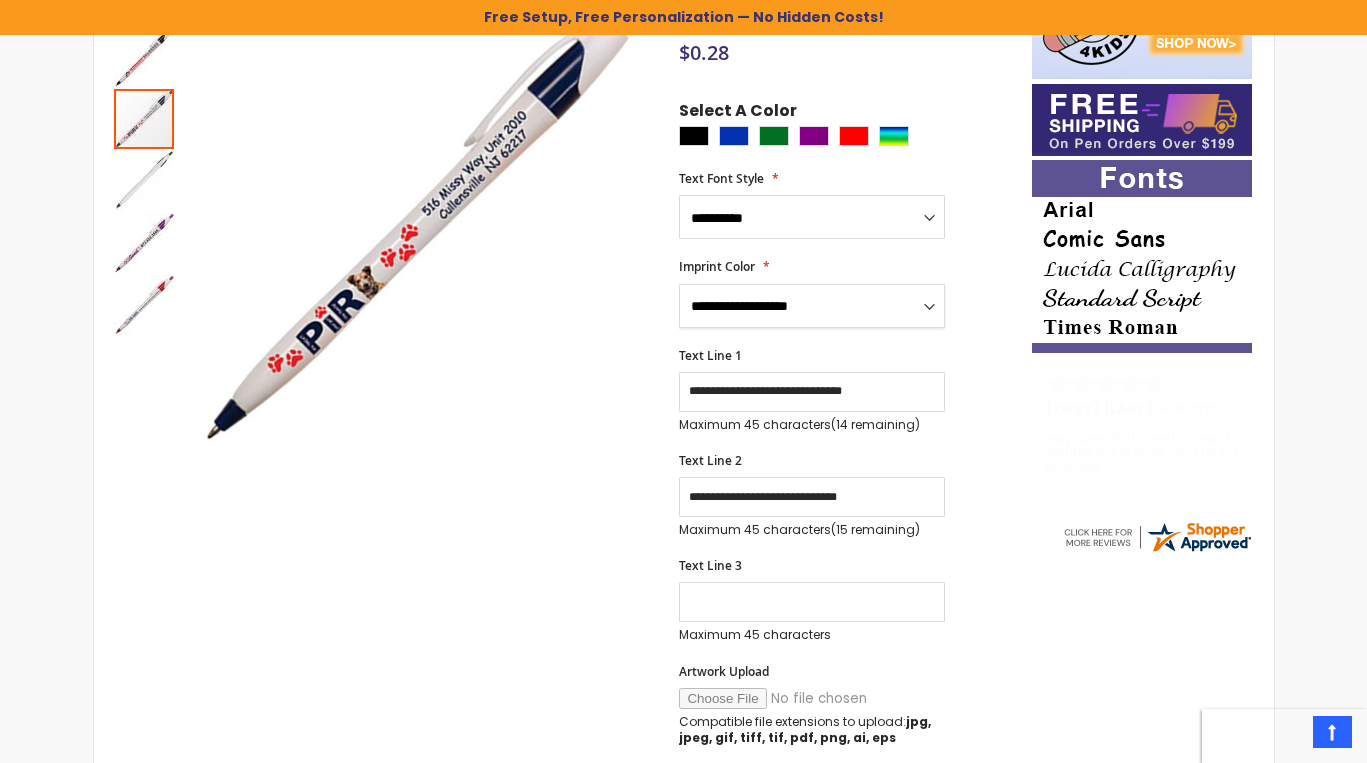 click on "****" at bounding box center [0, 0] 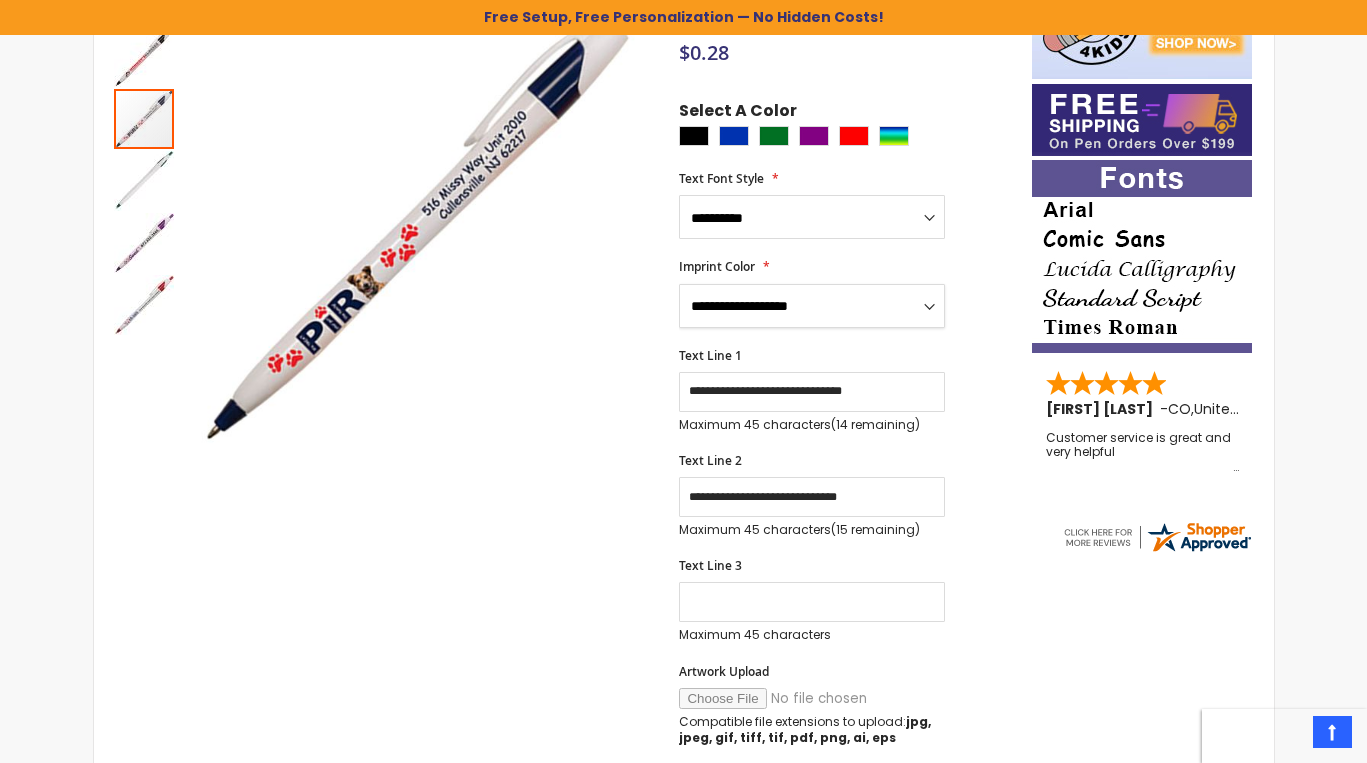 select on "****" 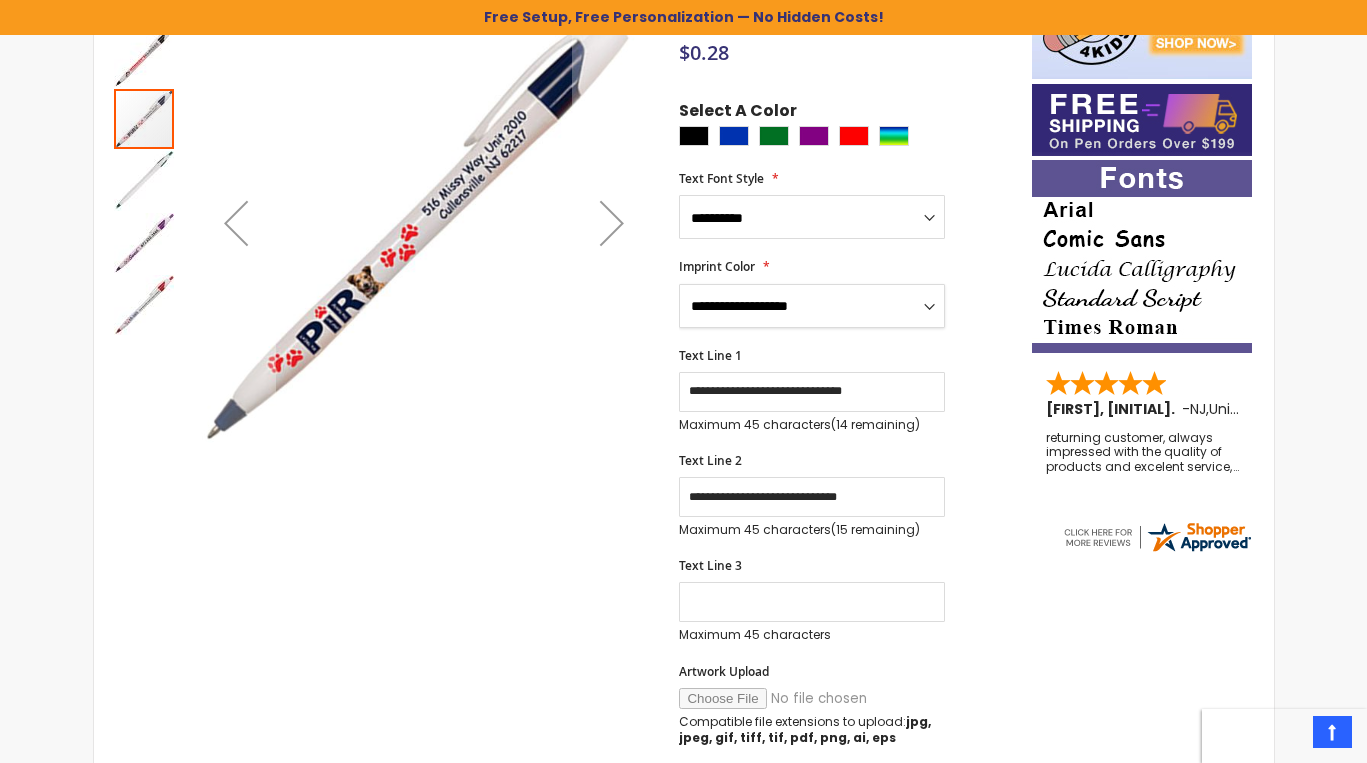 click at bounding box center [144, 57] 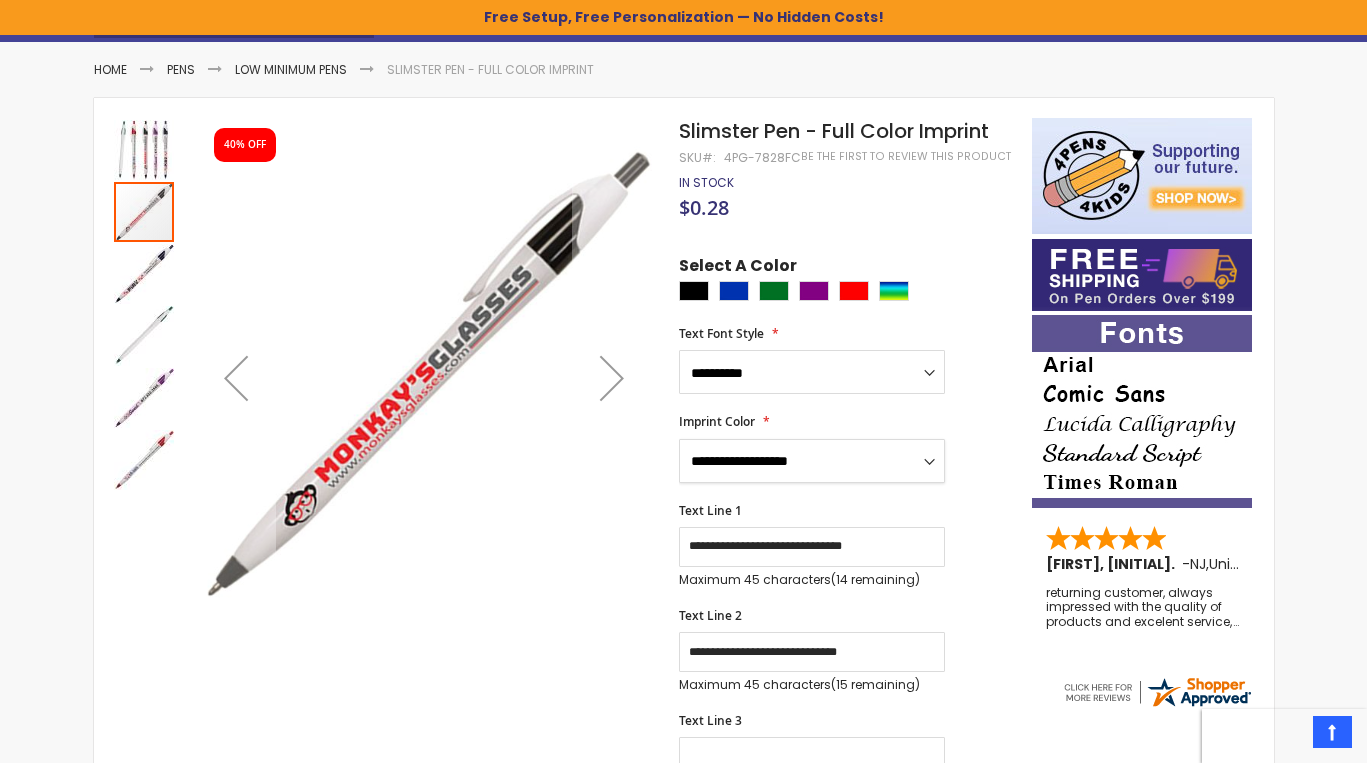scroll, scrollTop: 231, scrollLeft: 0, axis: vertical 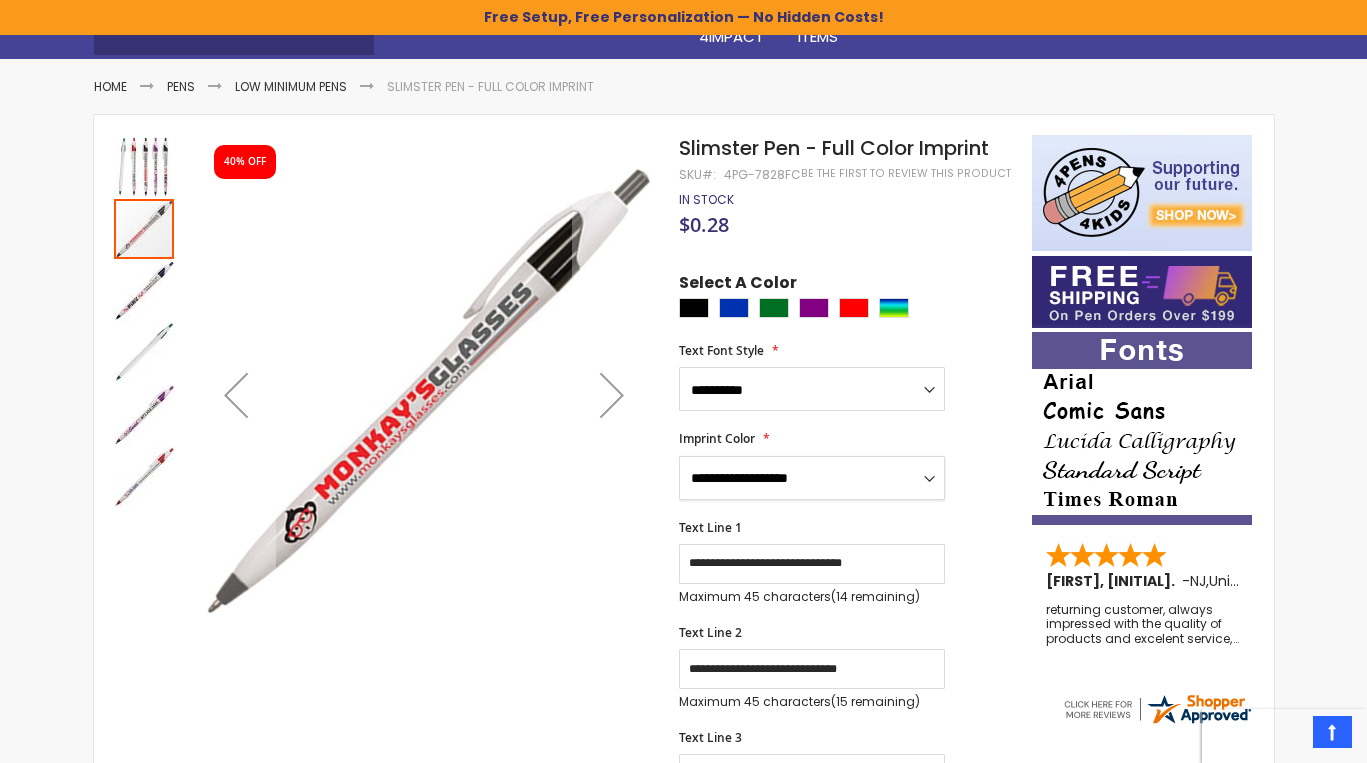 click at bounding box center (144, 167) 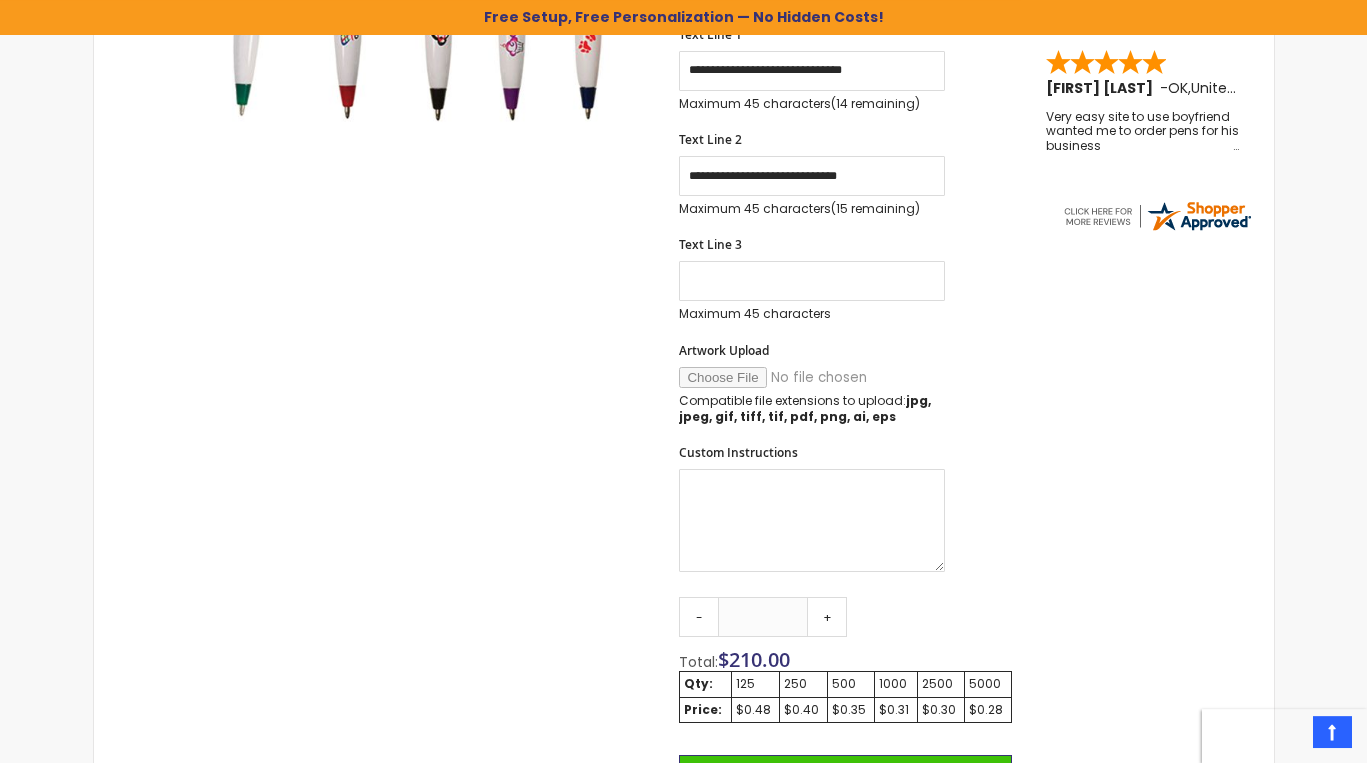 scroll, scrollTop: 727, scrollLeft: 0, axis: vertical 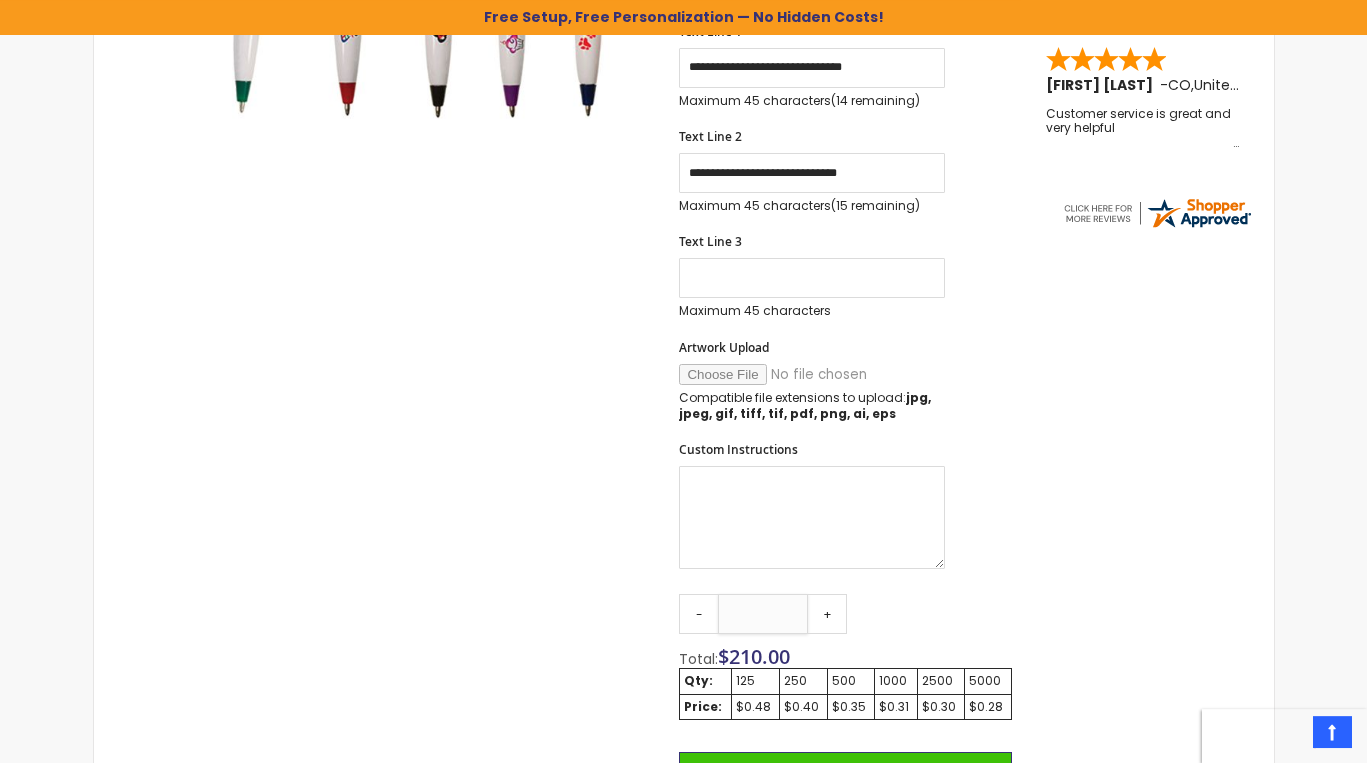drag, startPoint x: 788, startPoint y: 616, endPoint x: 734, endPoint y: 598, distance: 56.920998 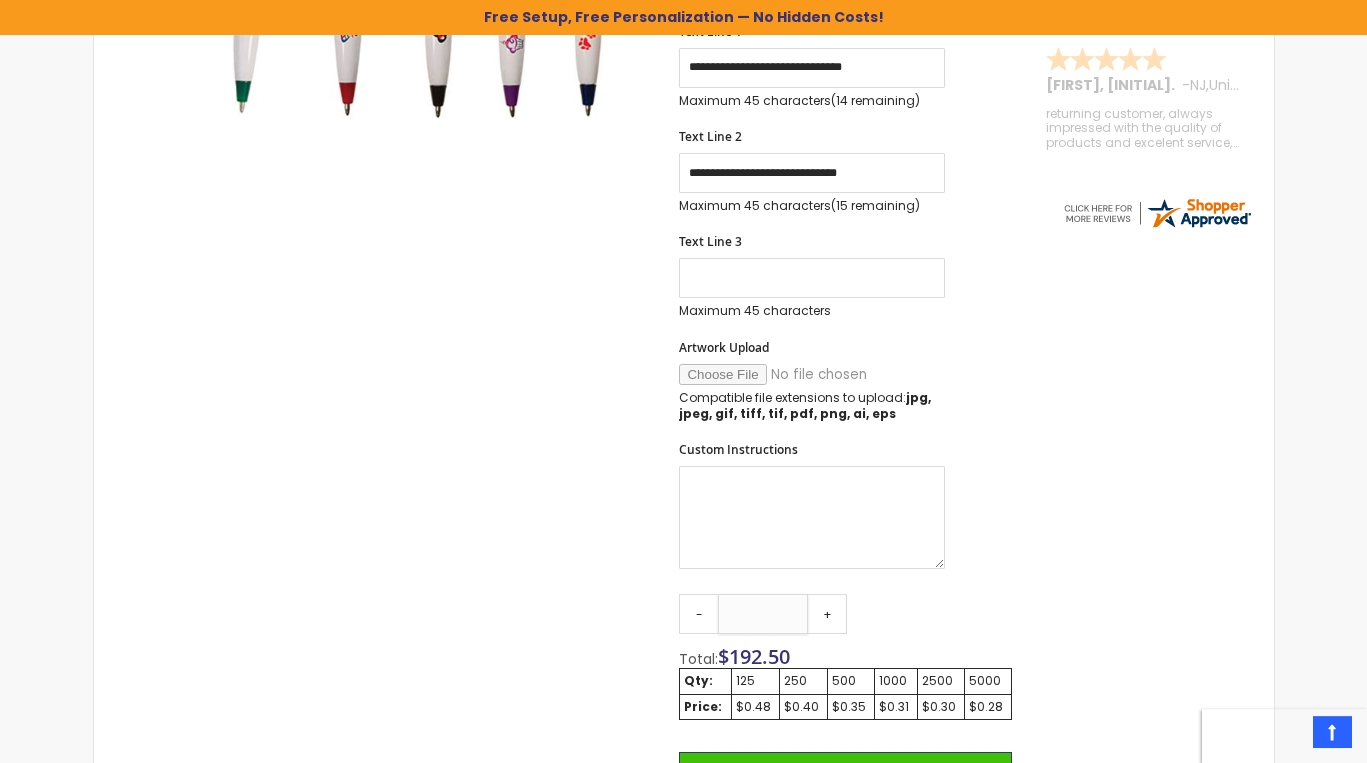 type on "*" 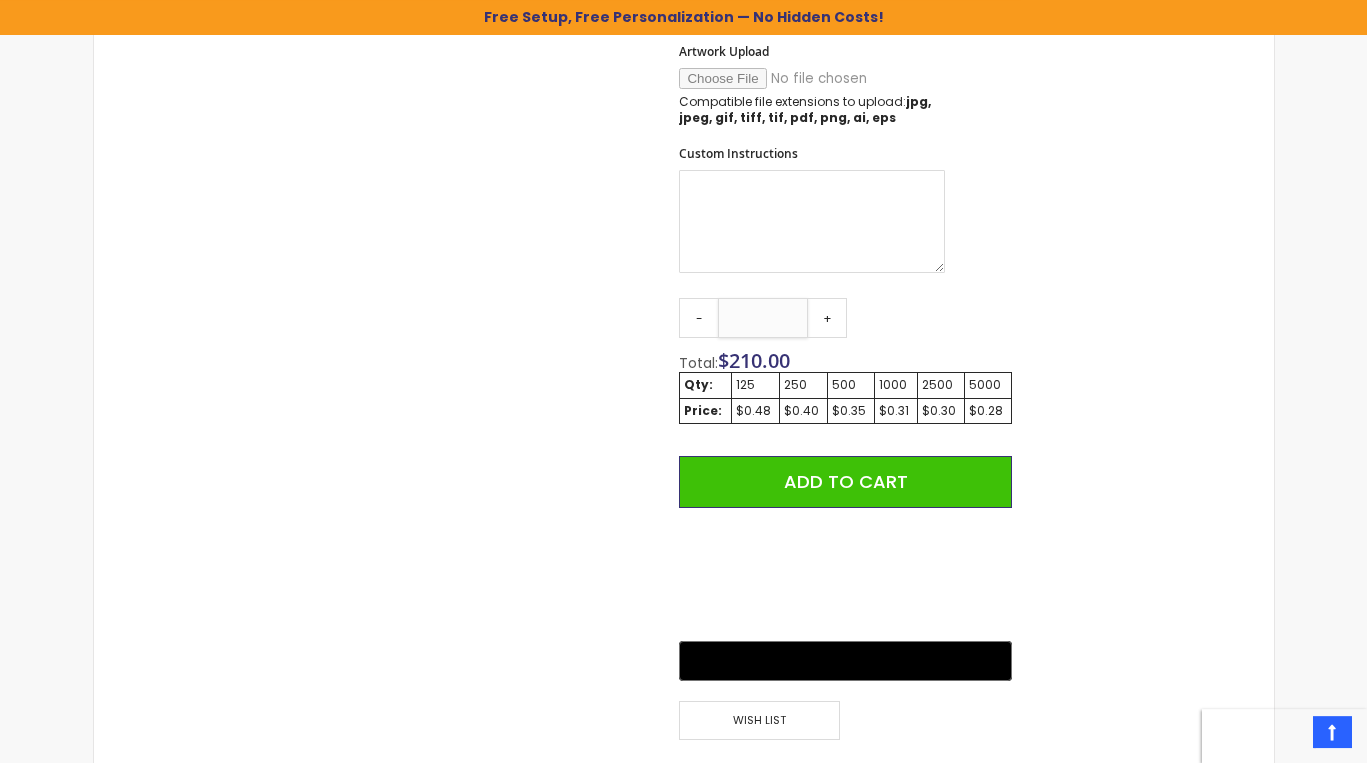 scroll, scrollTop: 1026, scrollLeft: 0, axis: vertical 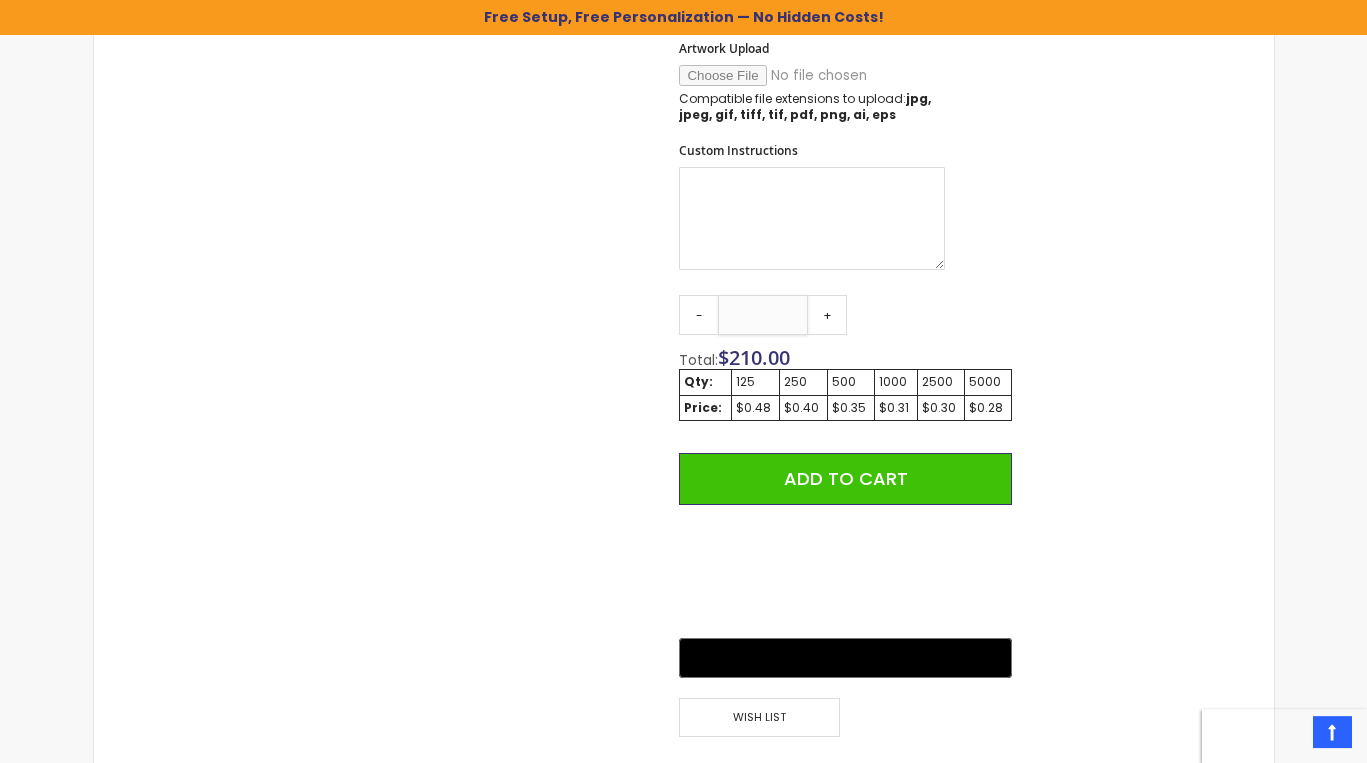 drag, startPoint x: 789, startPoint y: 315, endPoint x: 718, endPoint y: 306, distance: 71.568146 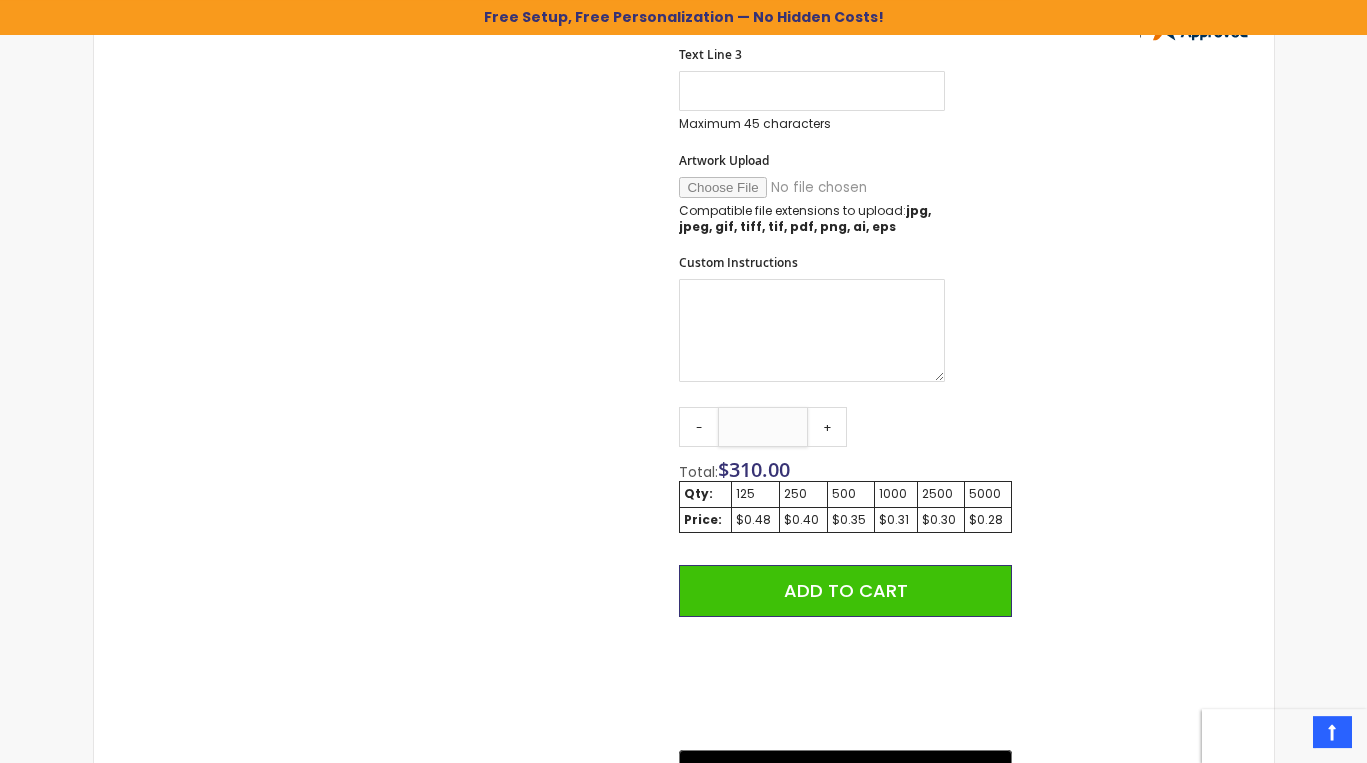 scroll, scrollTop: 912, scrollLeft: 0, axis: vertical 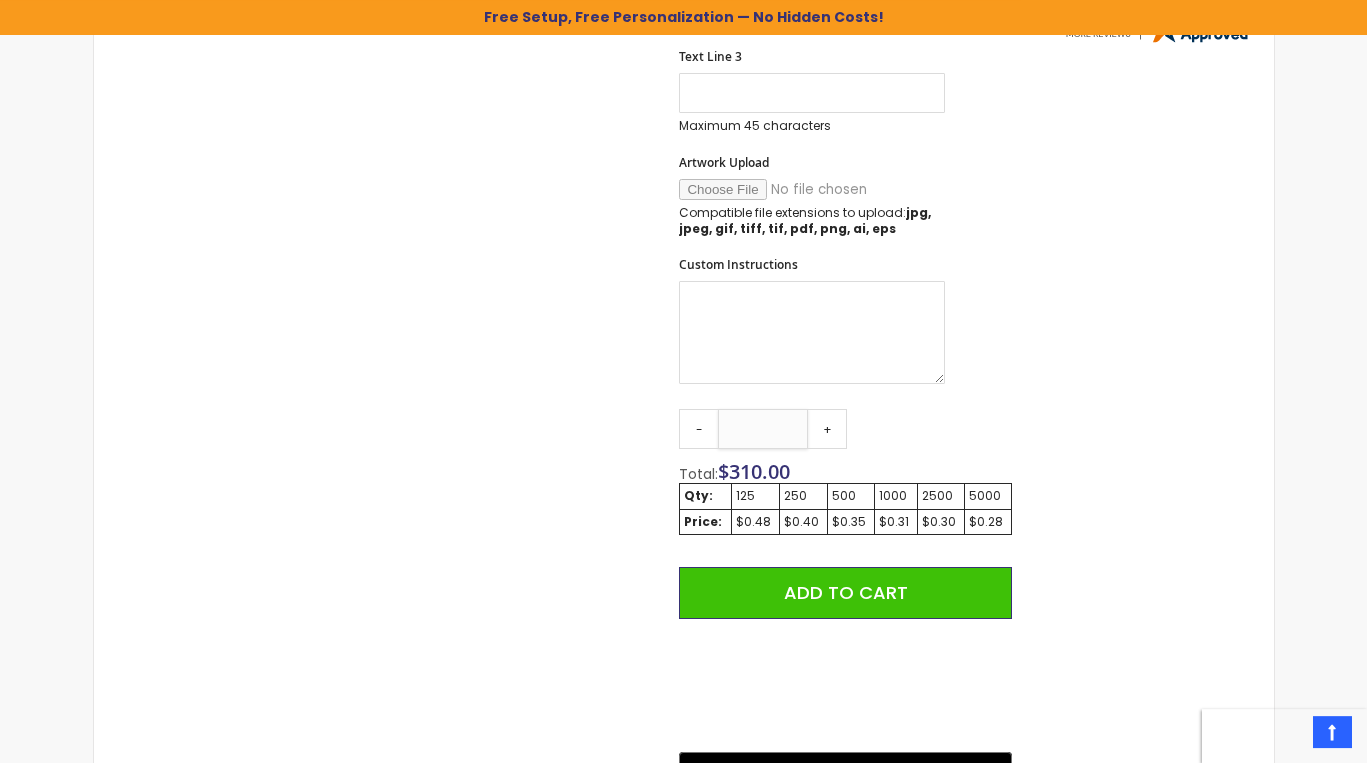 type on "****" 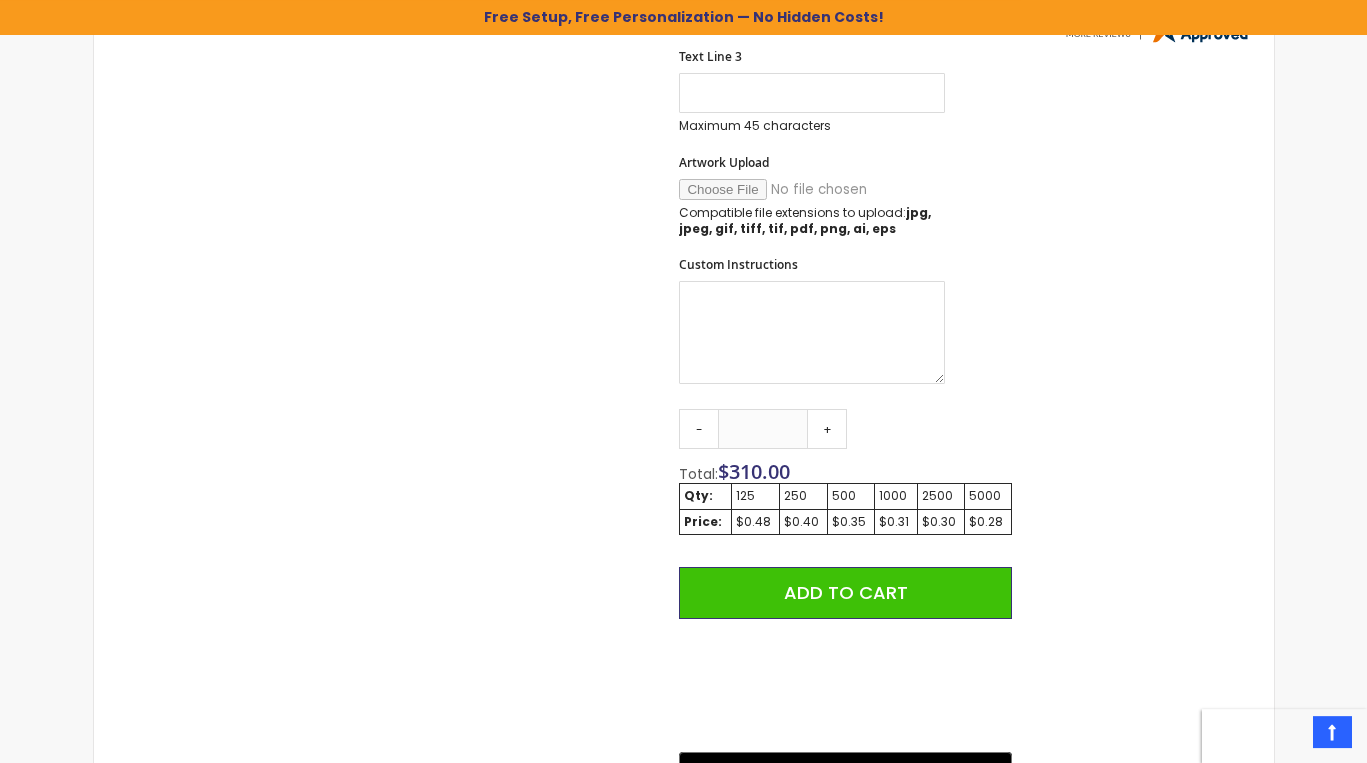 click on "Artwork Upload" at bounding box center (724, 162) 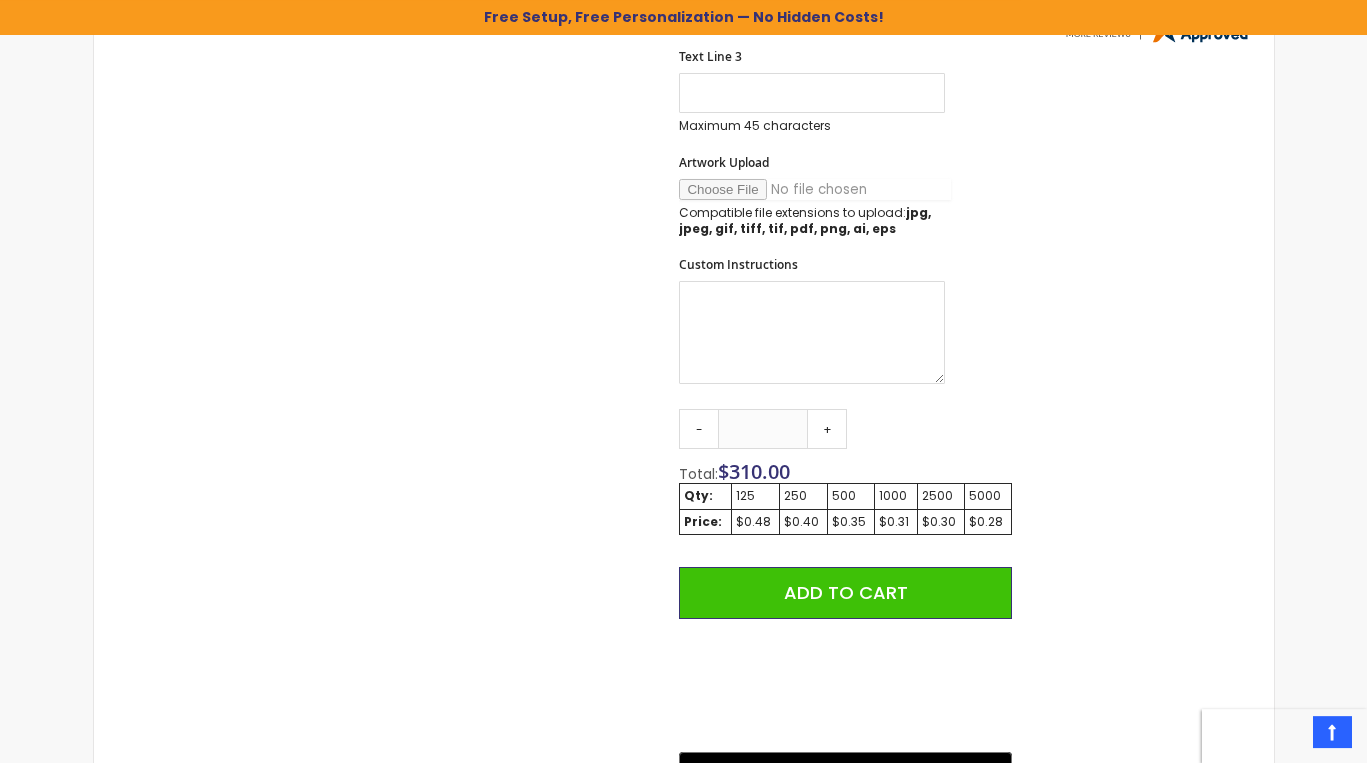click on "Artwork Upload" at bounding box center (815, 189) 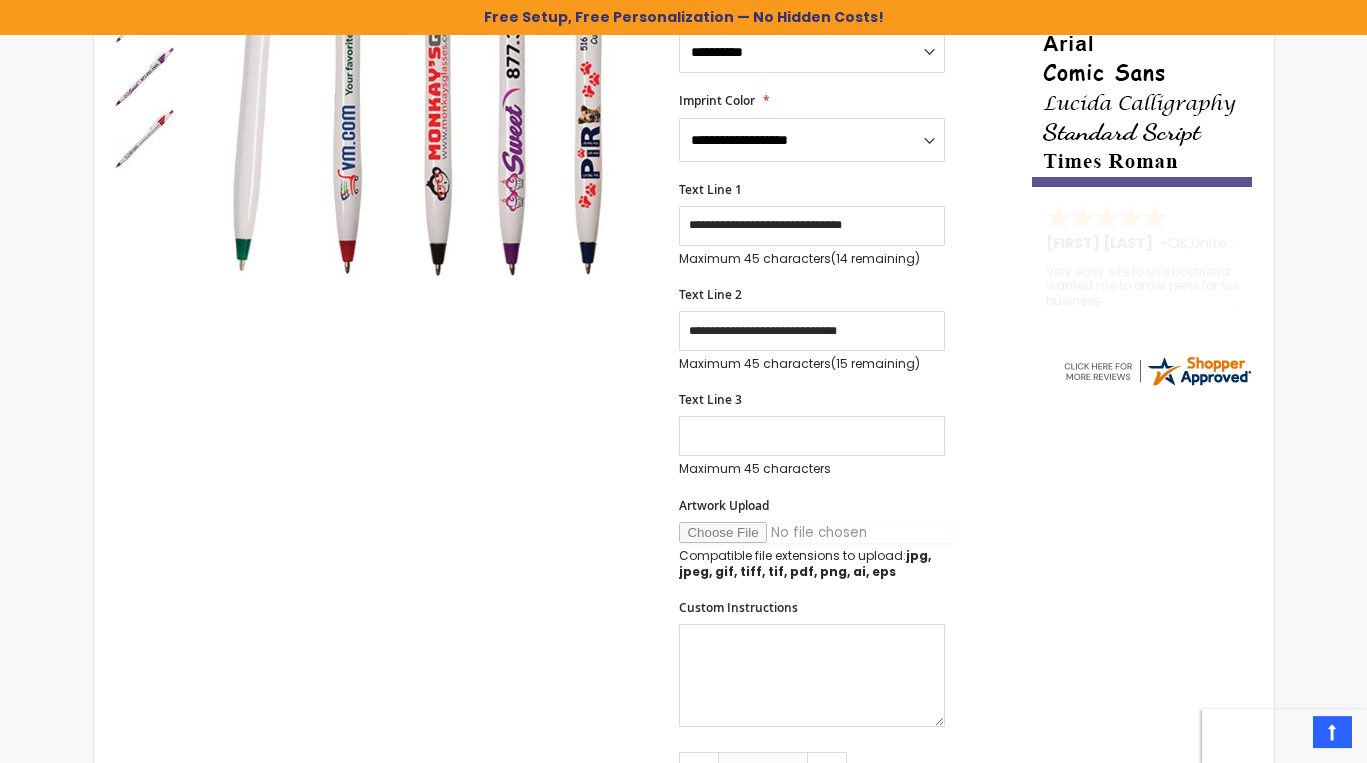 scroll, scrollTop: 566, scrollLeft: 0, axis: vertical 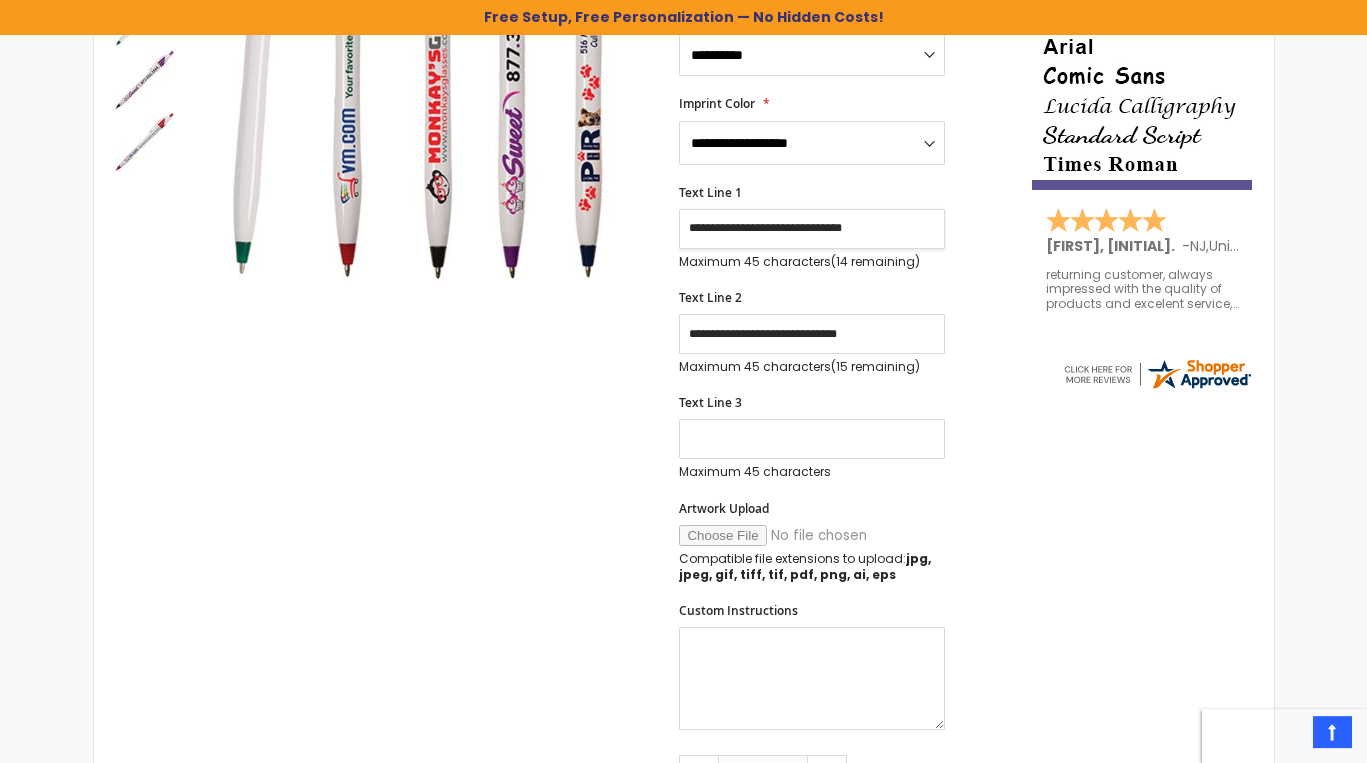 drag, startPoint x: 904, startPoint y: 235, endPoint x: 813, endPoint y: 239, distance: 91.08787 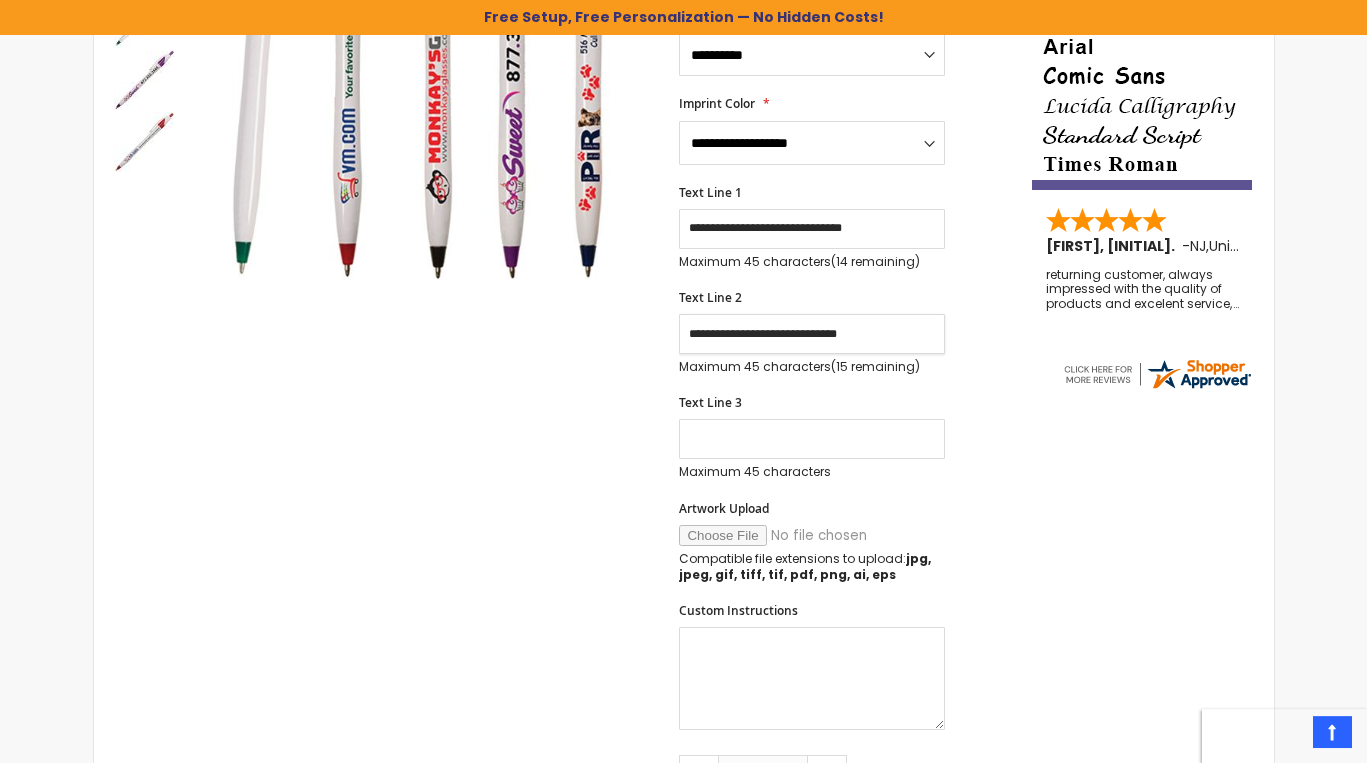 drag, startPoint x: 897, startPoint y: 332, endPoint x: 669, endPoint y: 336, distance: 228.03508 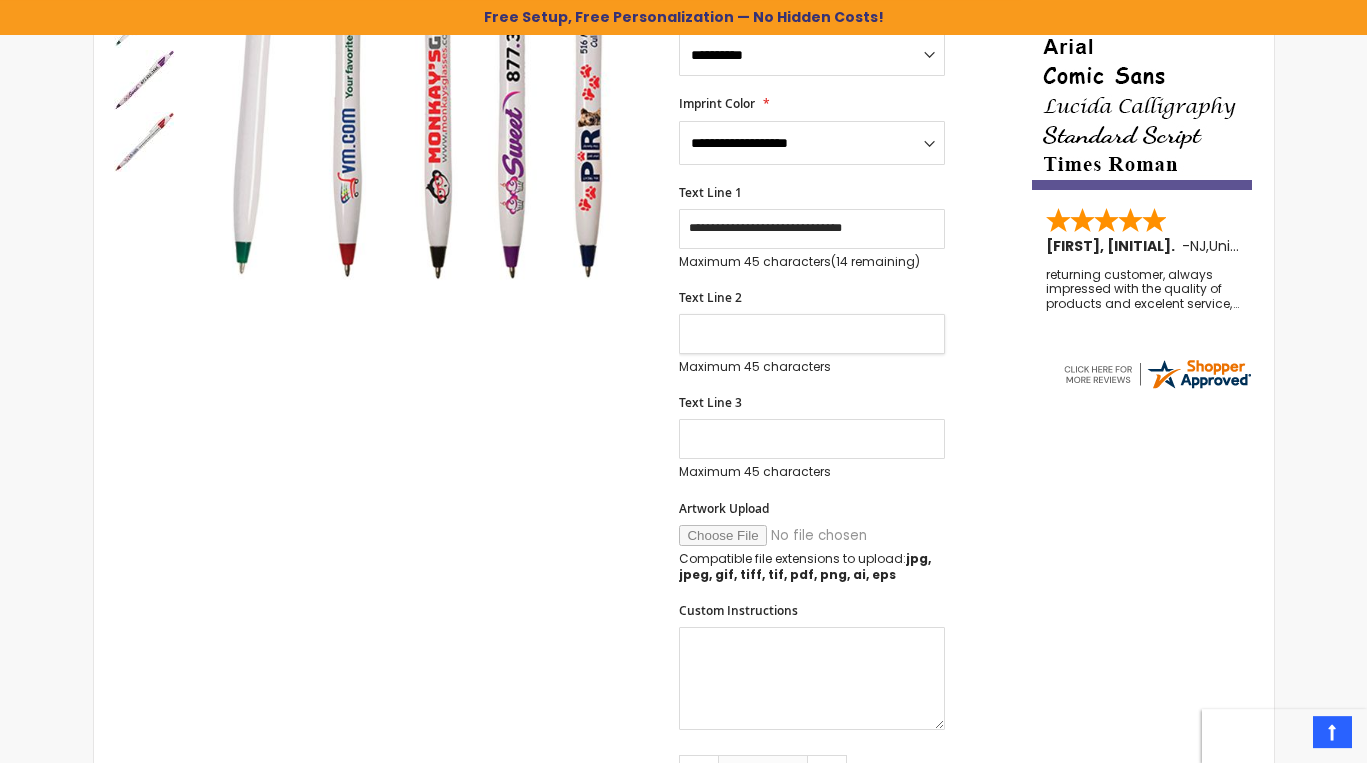 type 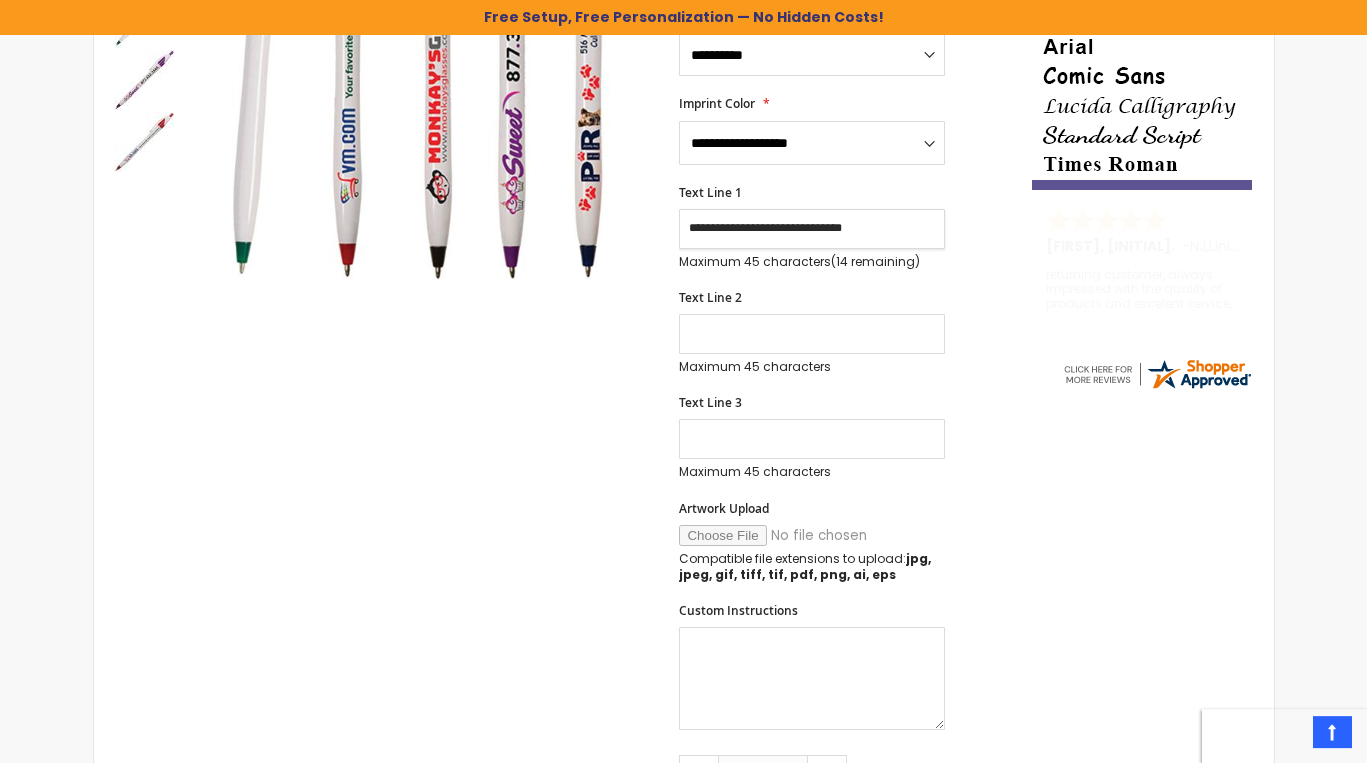 drag, startPoint x: 886, startPoint y: 237, endPoint x: 666, endPoint y: 227, distance: 220.22716 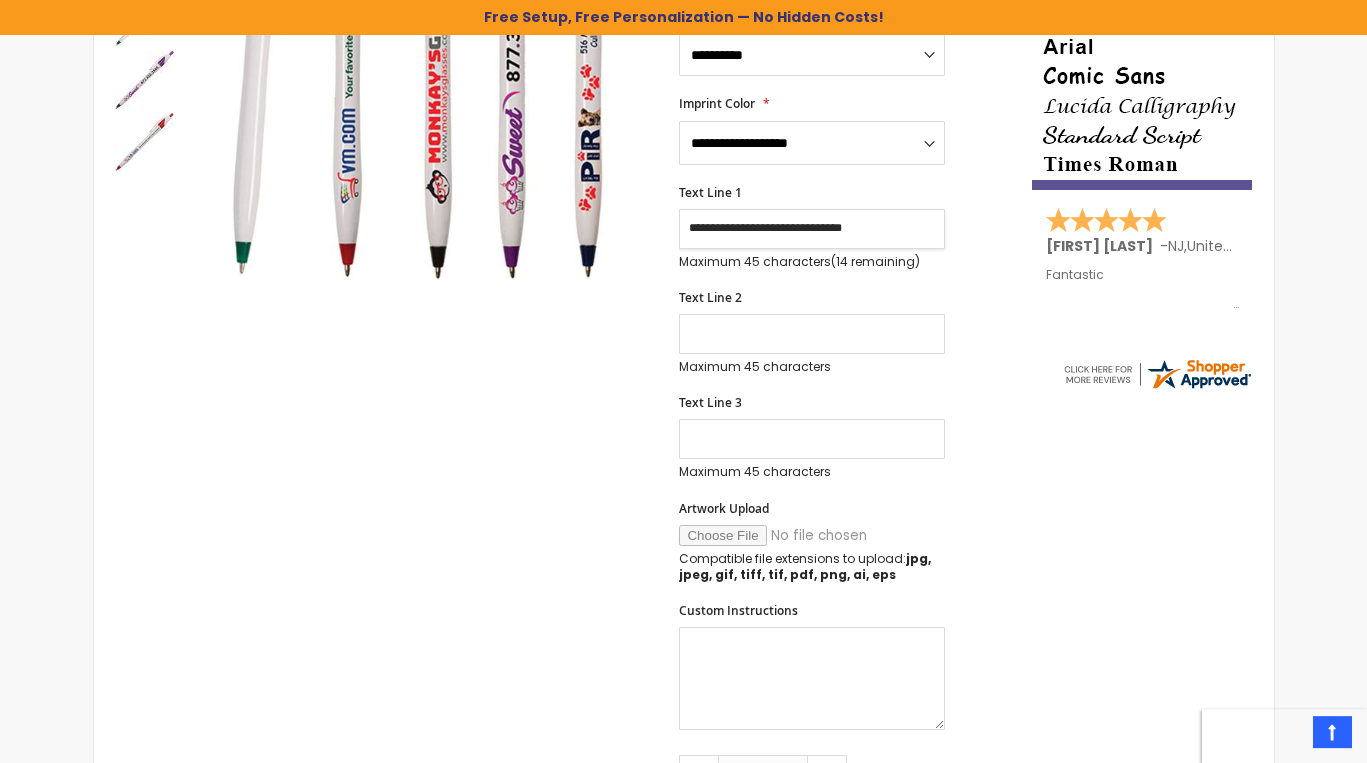 paste 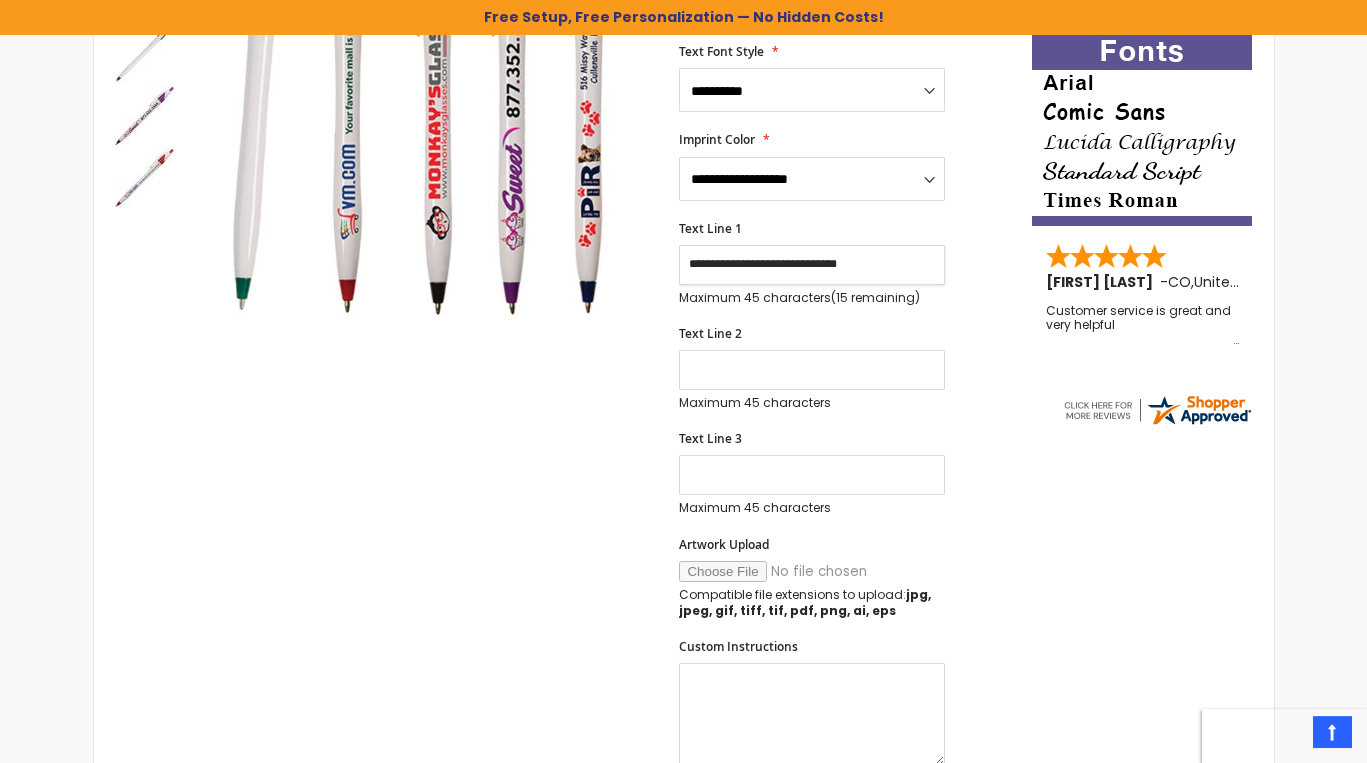 scroll, scrollTop: 546, scrollLeft: 0, axis: vertical 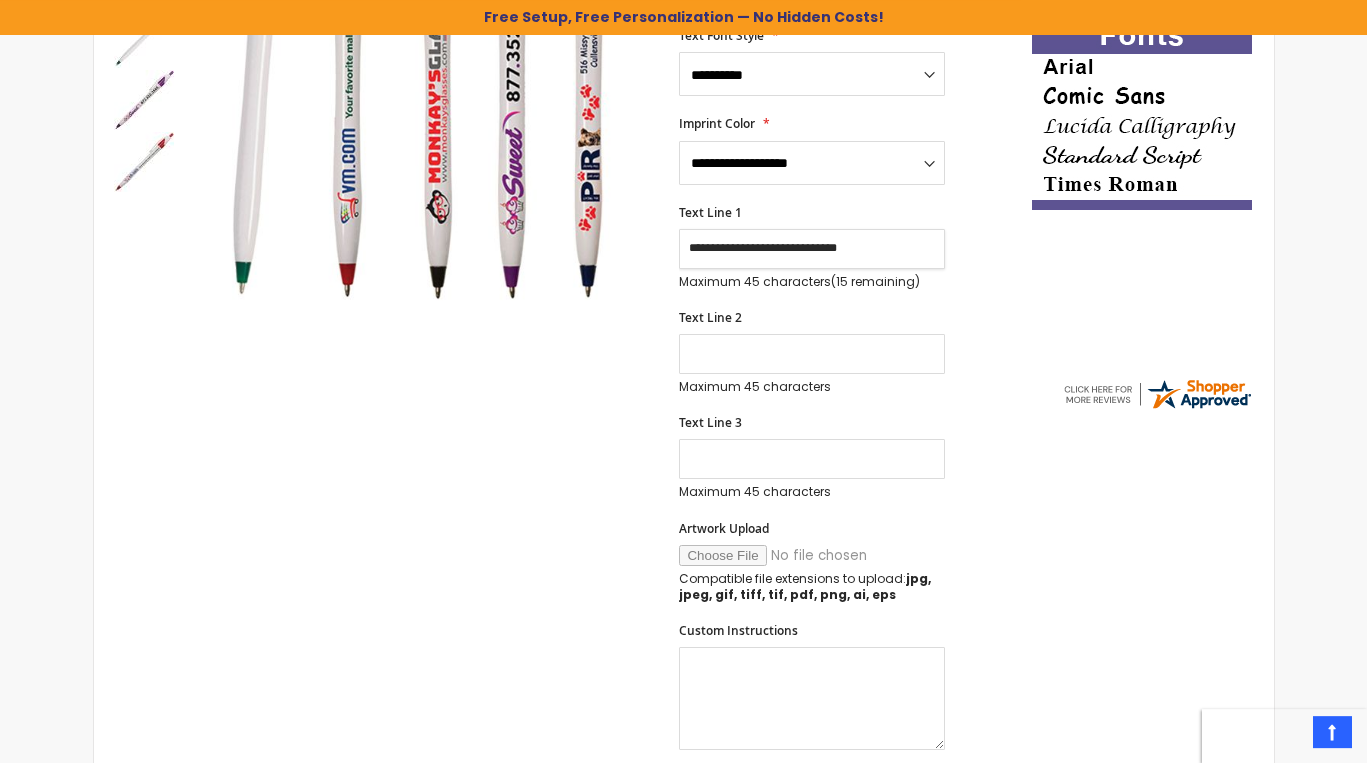 type on "**********" 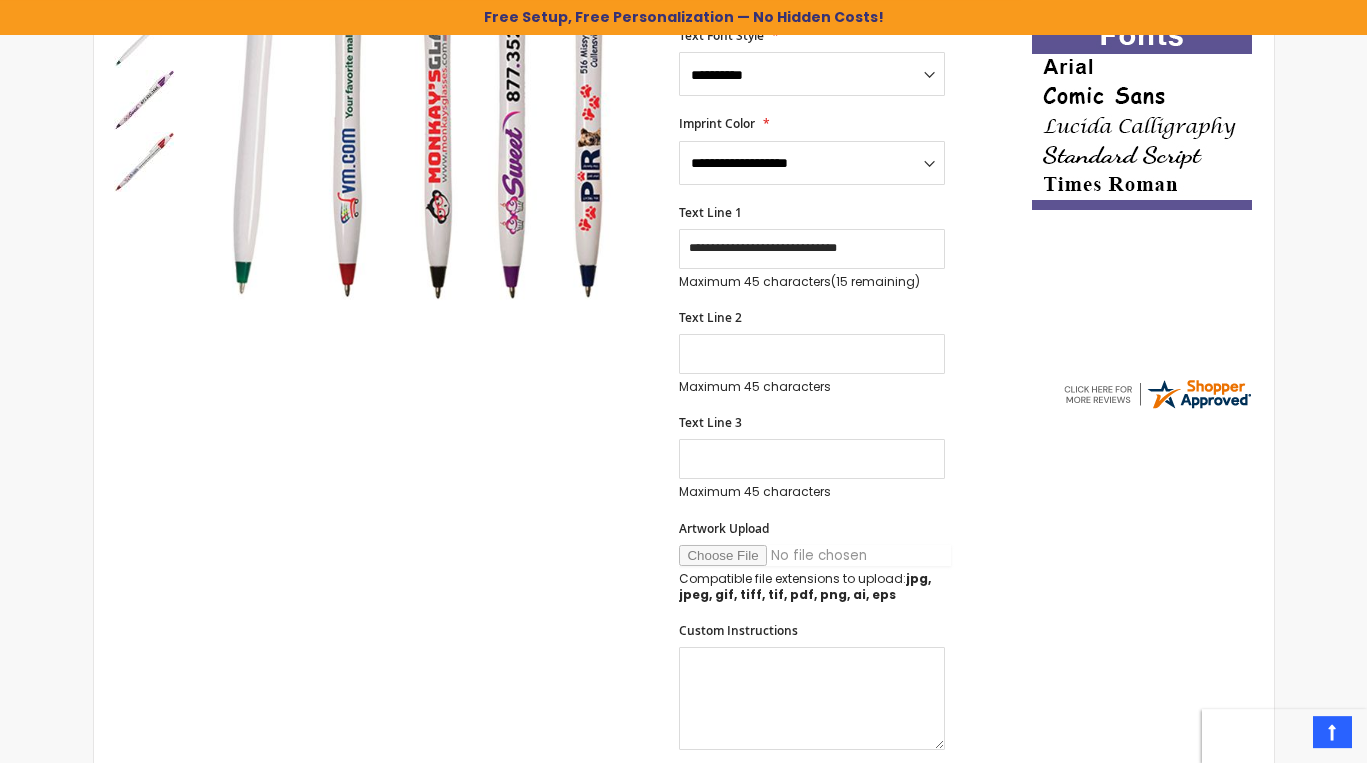 click on "Artwork Upload" at bounding box center (815, 555) 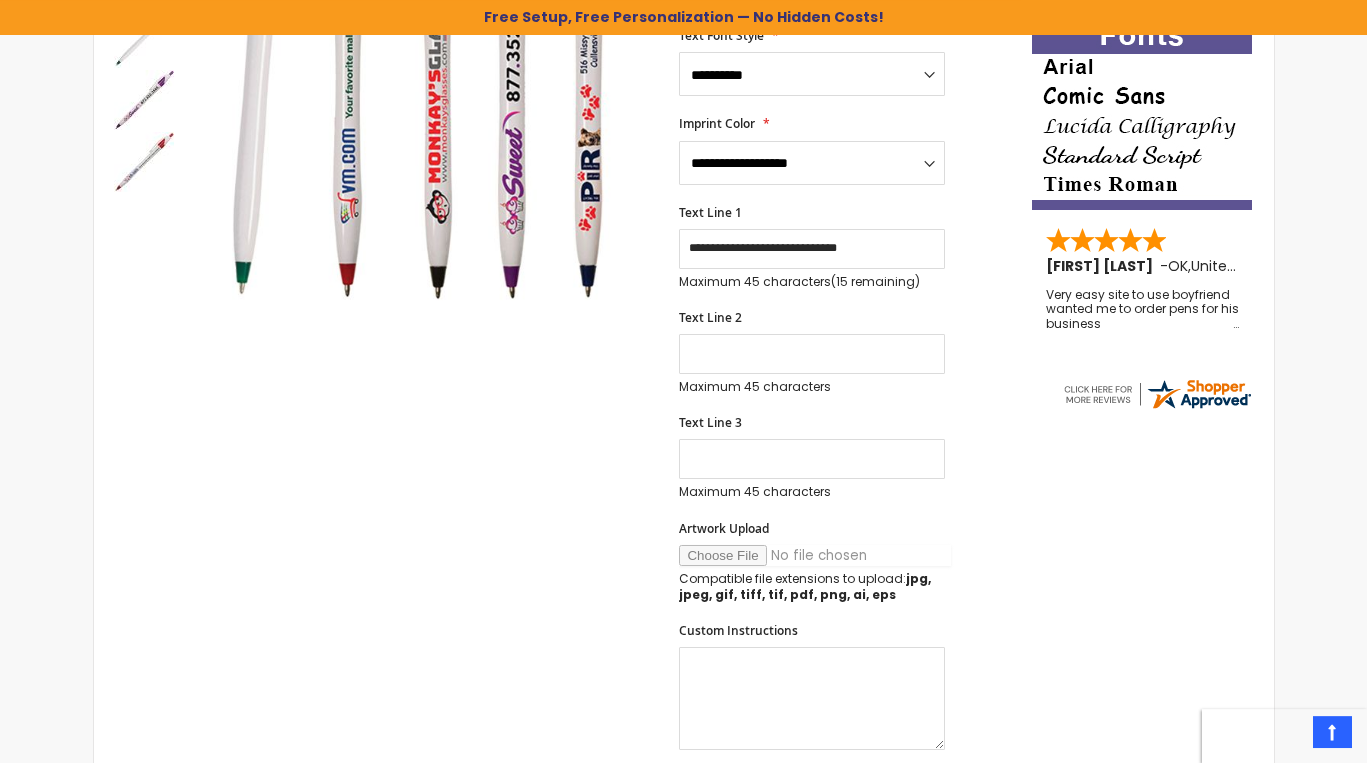 type on "**********" 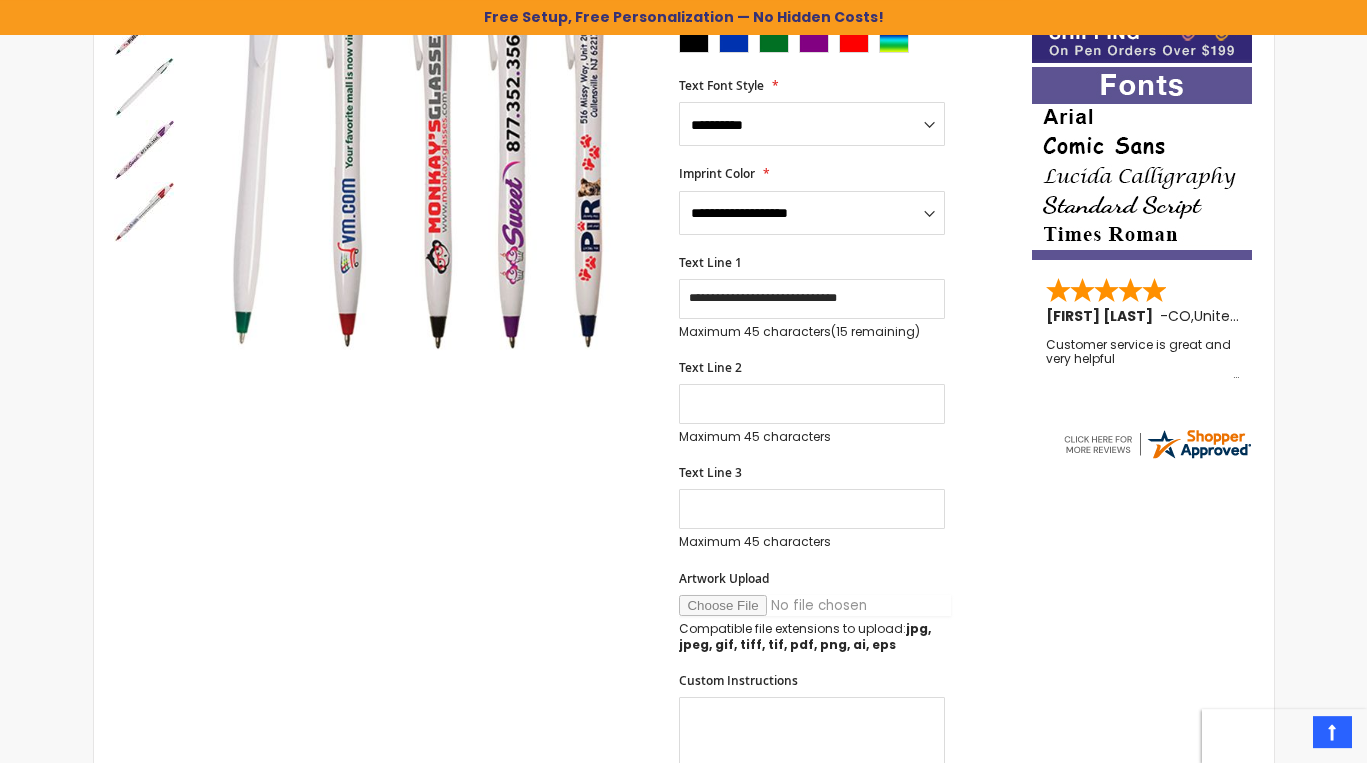 scroll, scrollTop: 497, scrollLeft: 0, axis: vertical 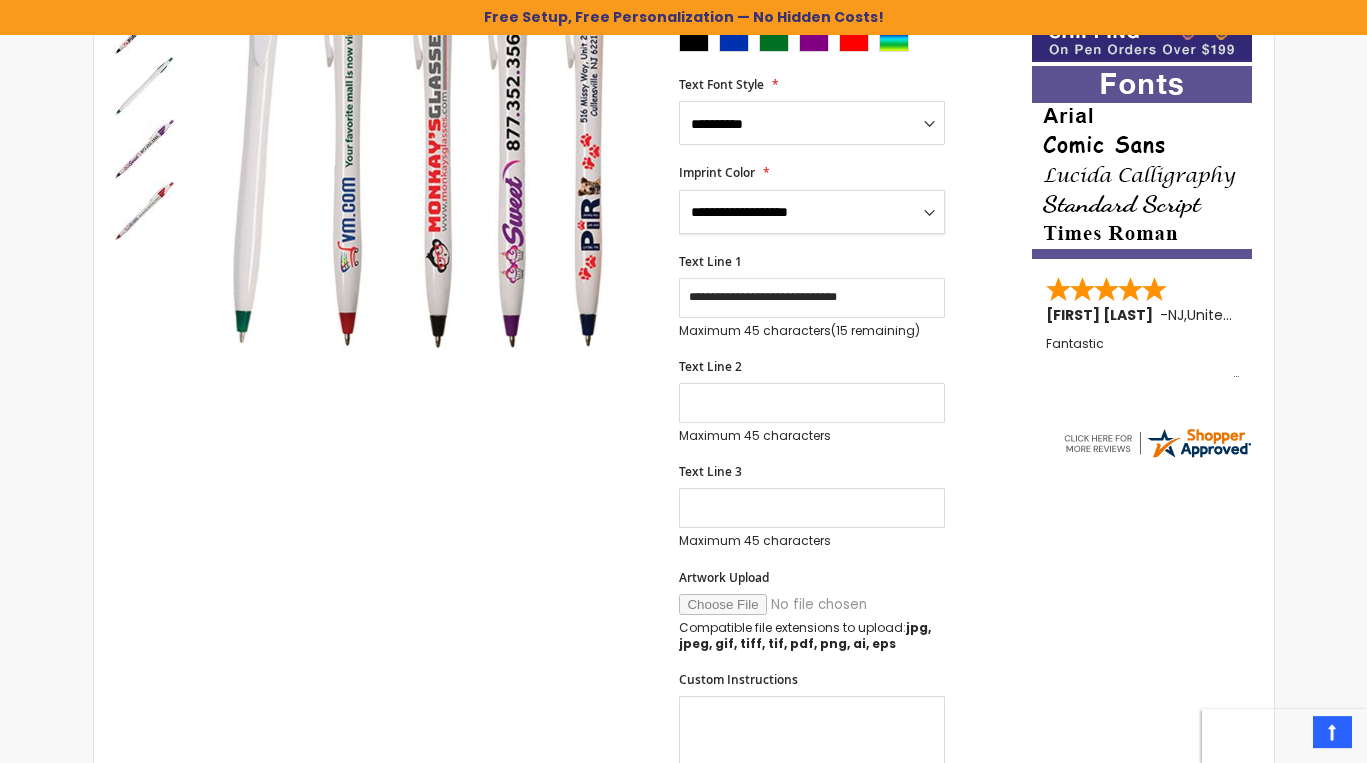 click on "*********" at bounding box center [0, 0] 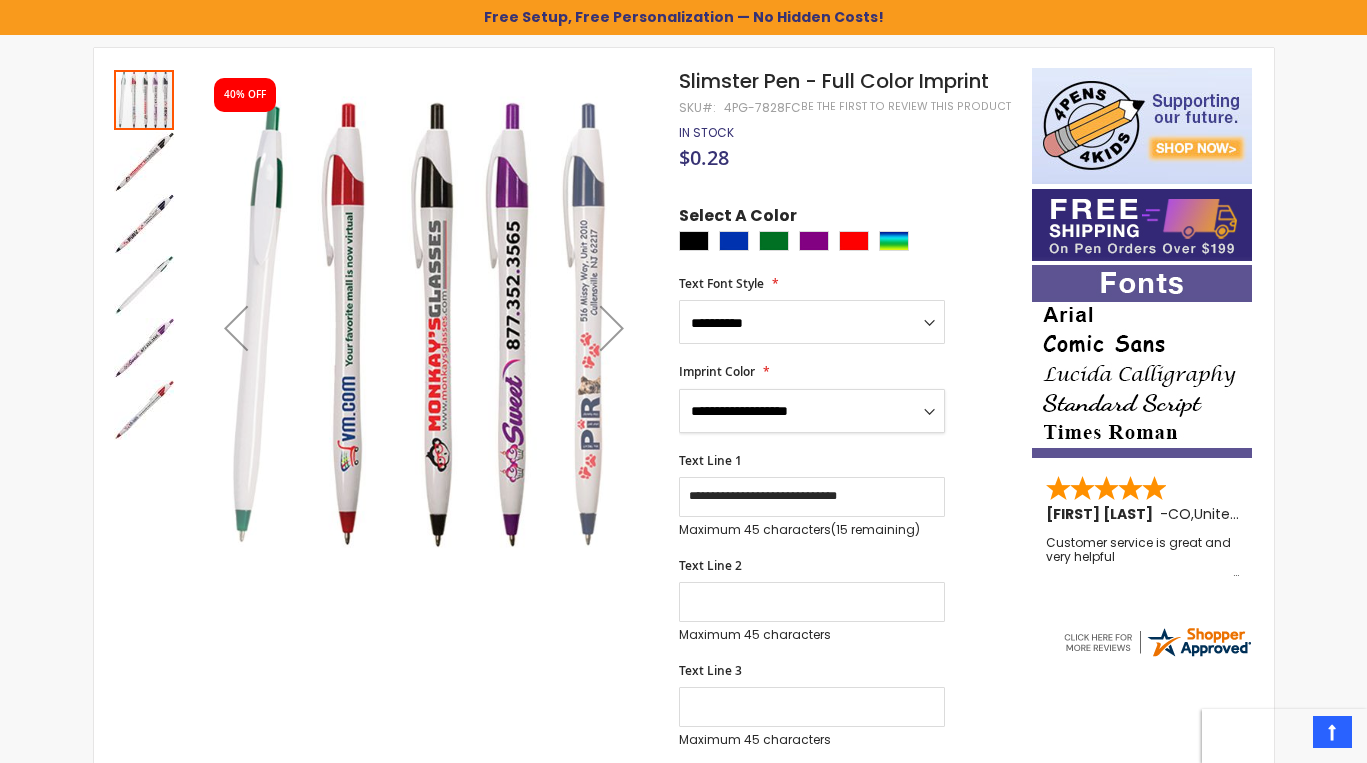 scroll, scrollTop: 299, scrollLeft: 0, axis: vertical 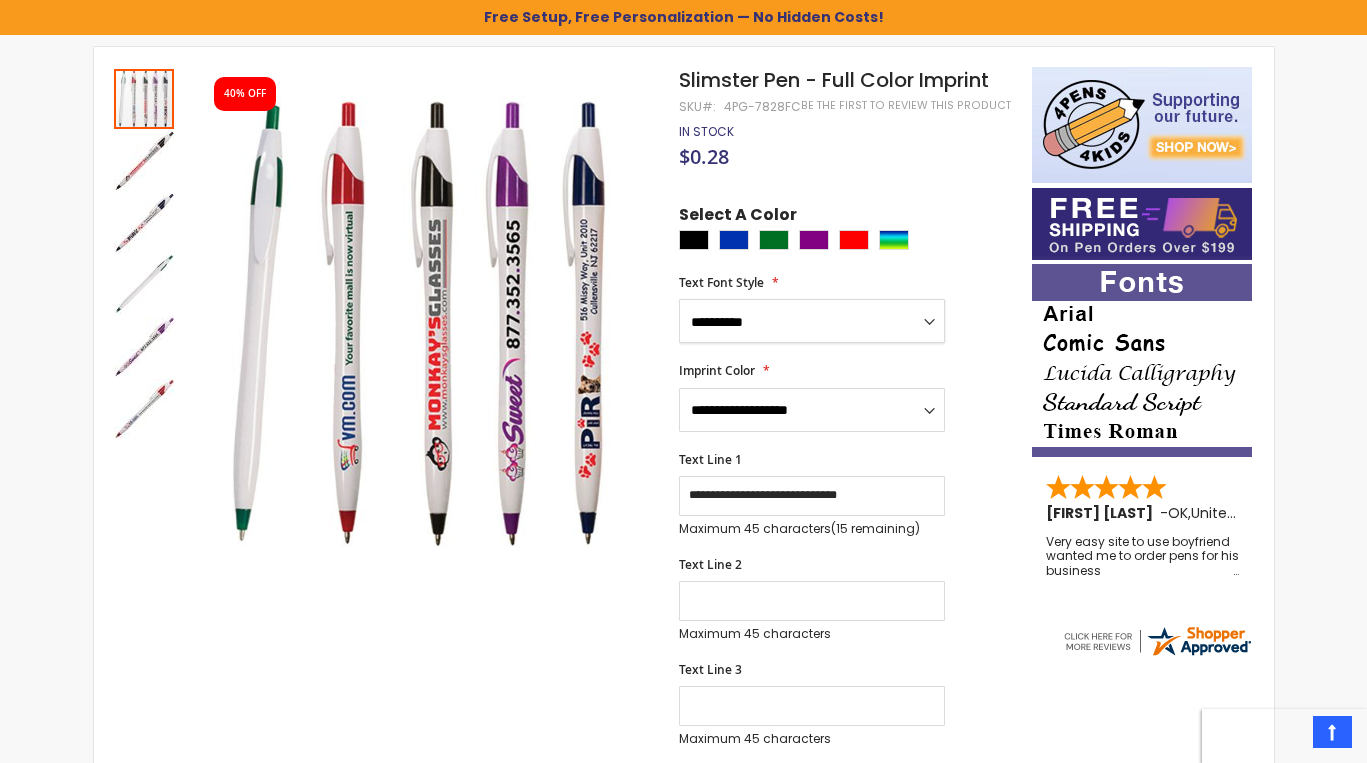 select on "****" 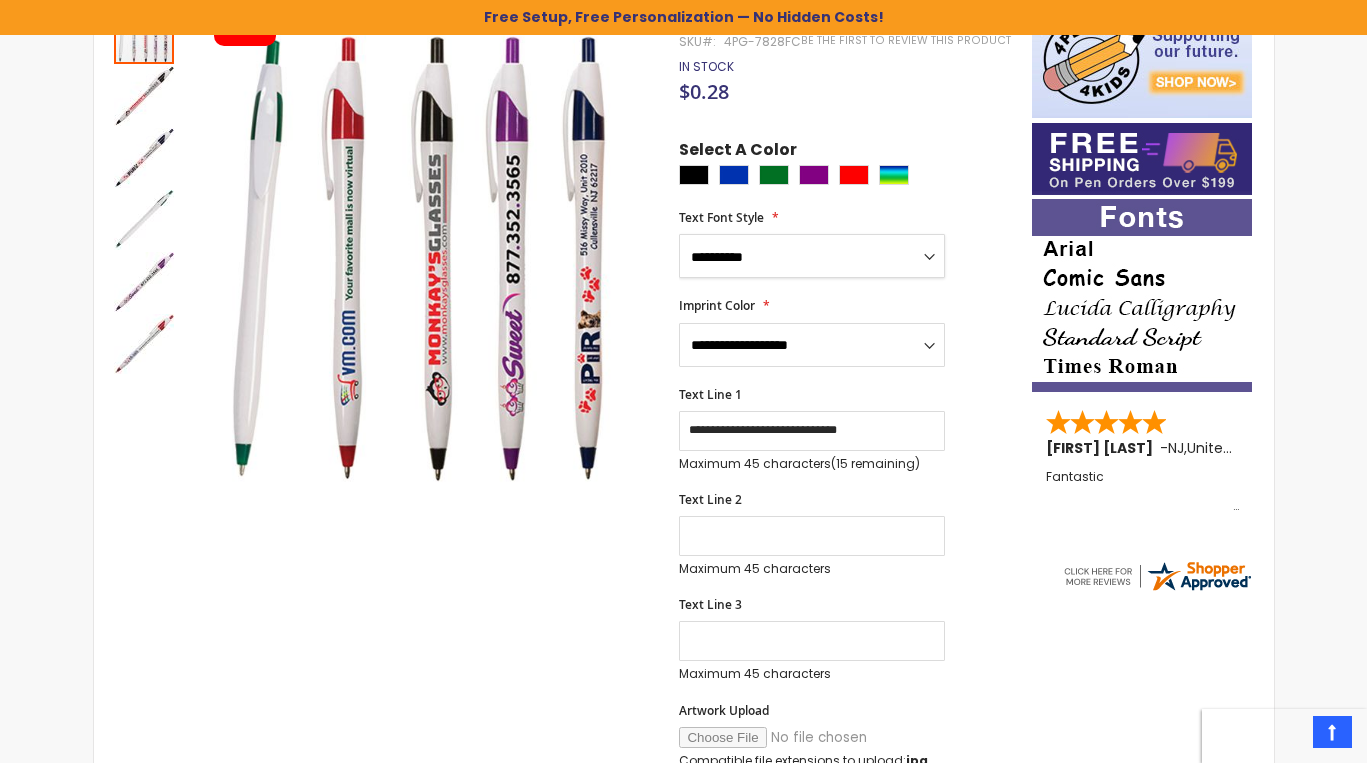 scroll, scrollTop: 373, scrollLeft: 0, axis: vertical 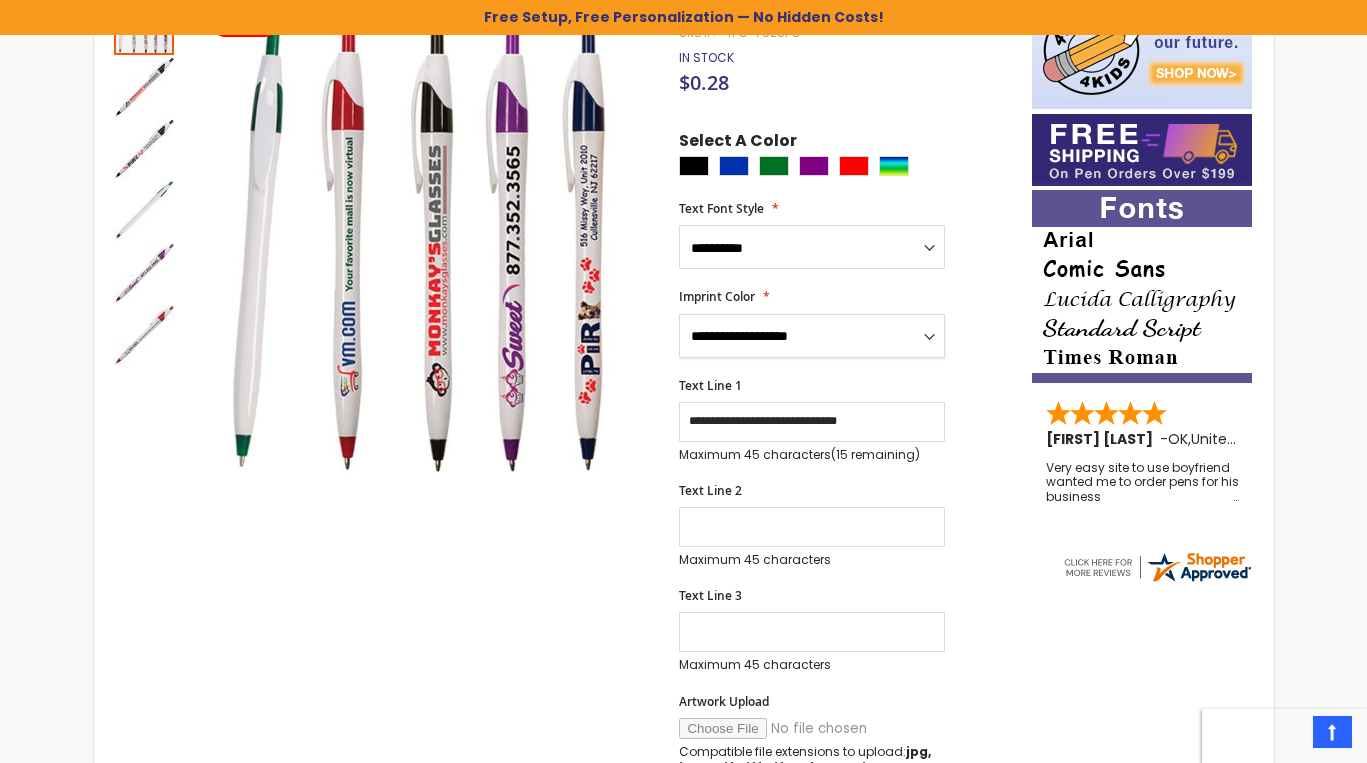 select on "****" 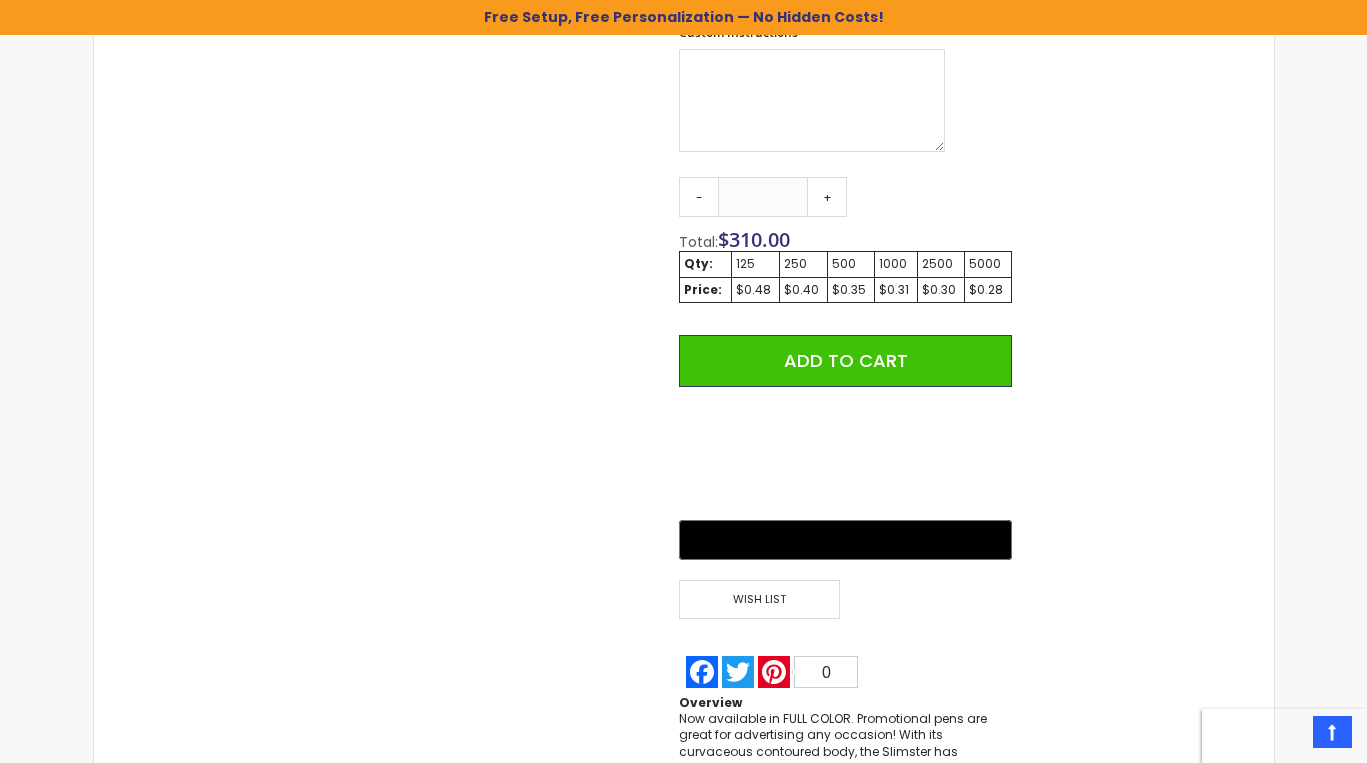 scroll, scrollTop: 1158, scrollLeft: 0, axis: vertical 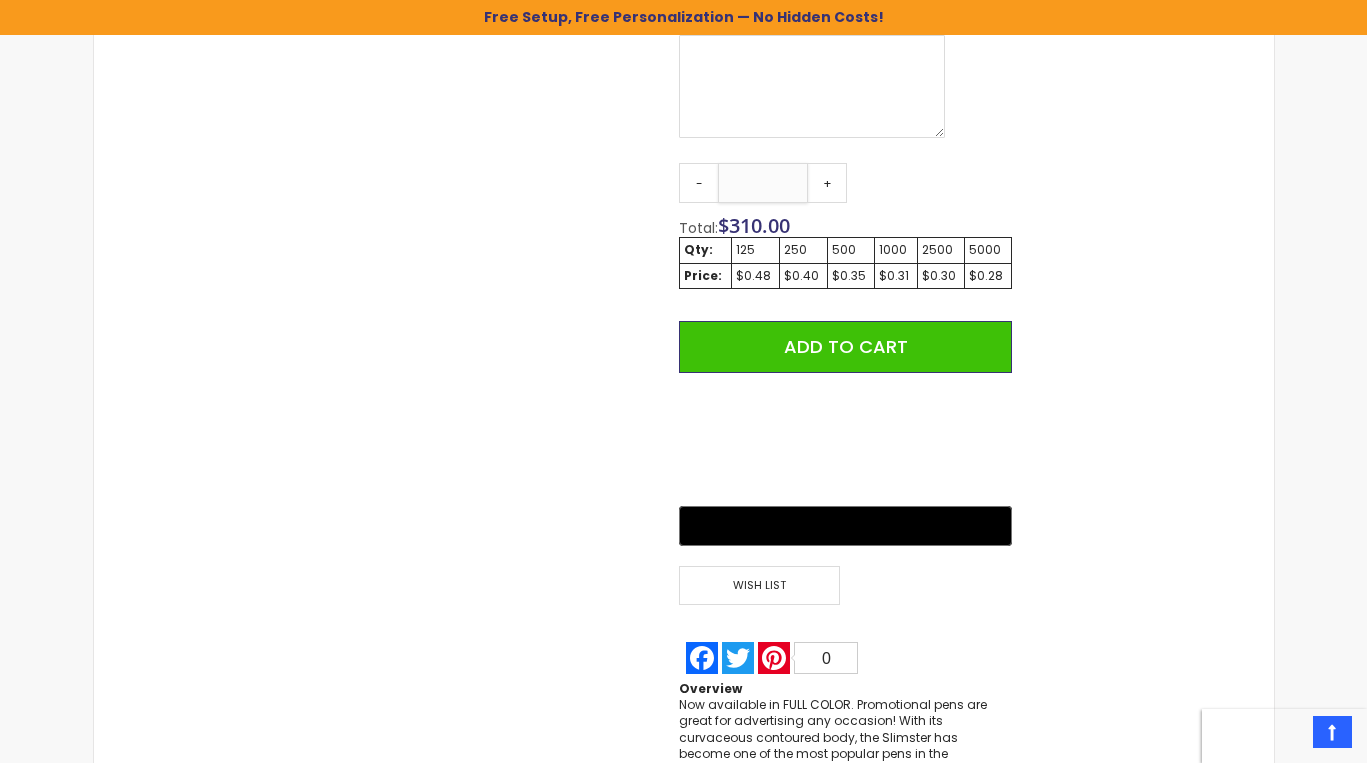 drag, startPoint x: 790, startPoint y: 182, endPoint x: 715, endPoint y: 180, distance: 75.026665 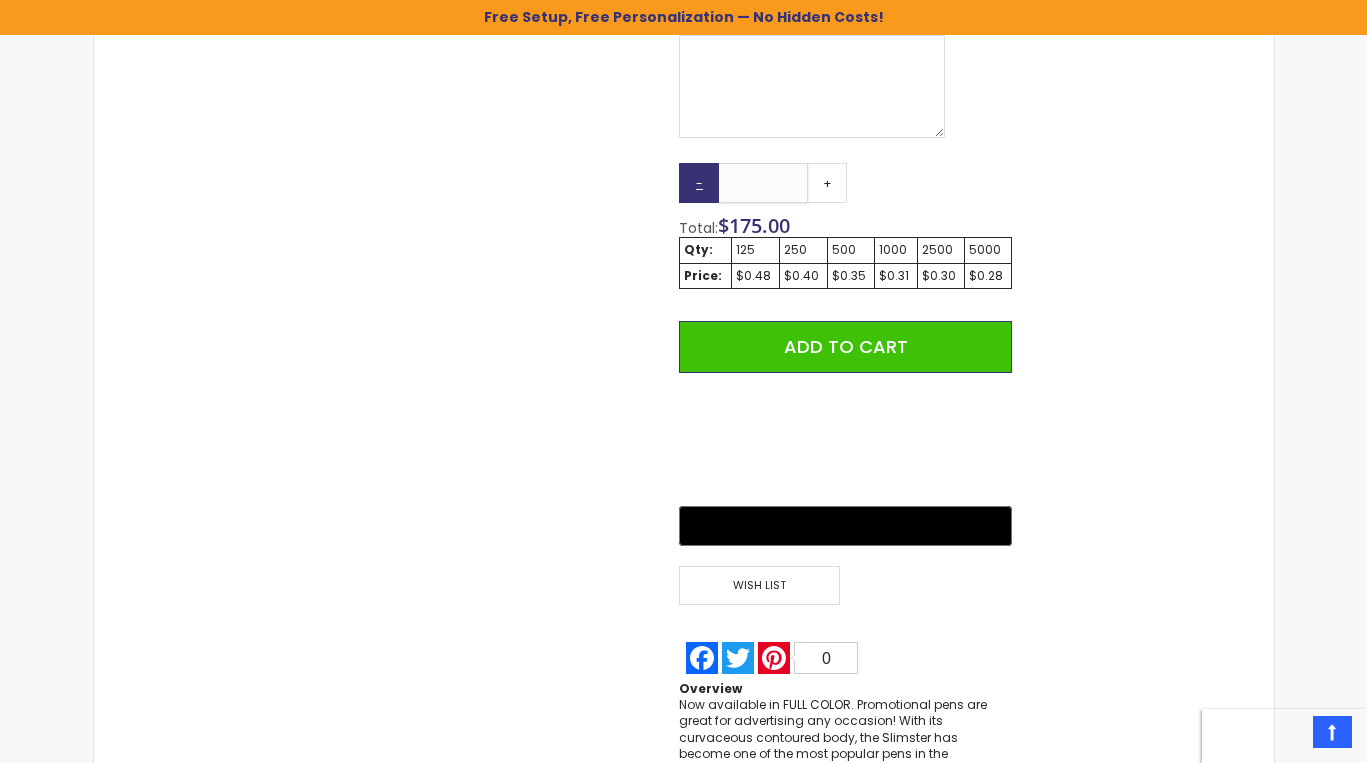 type on "*" 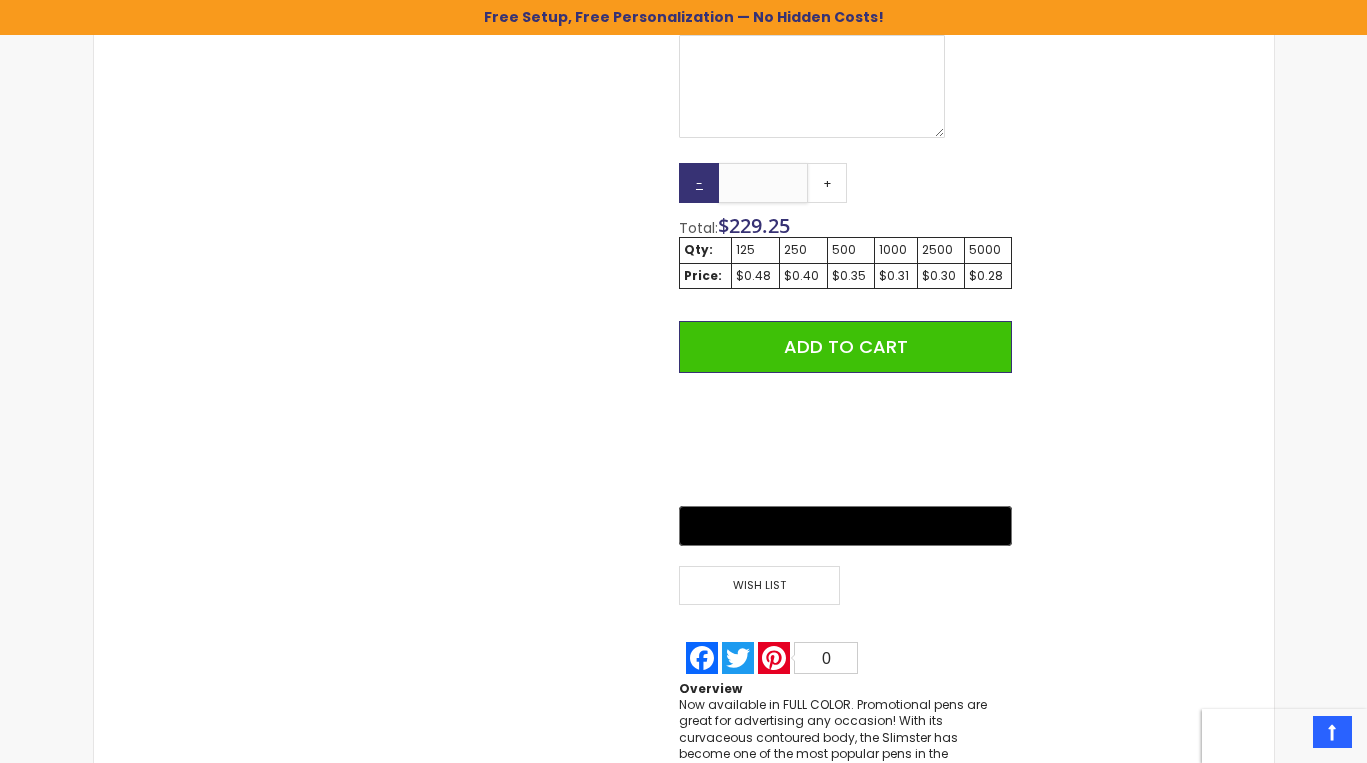 type on "*" 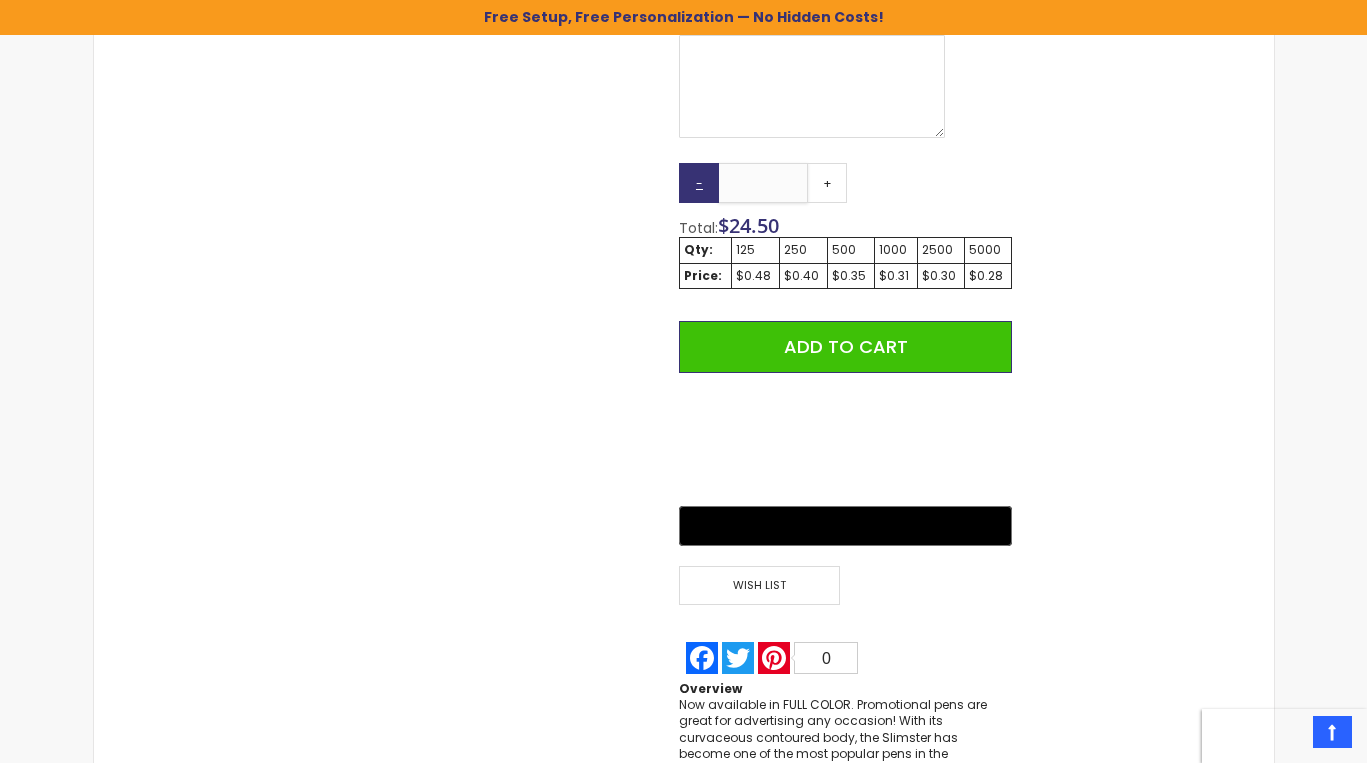 type on "*" 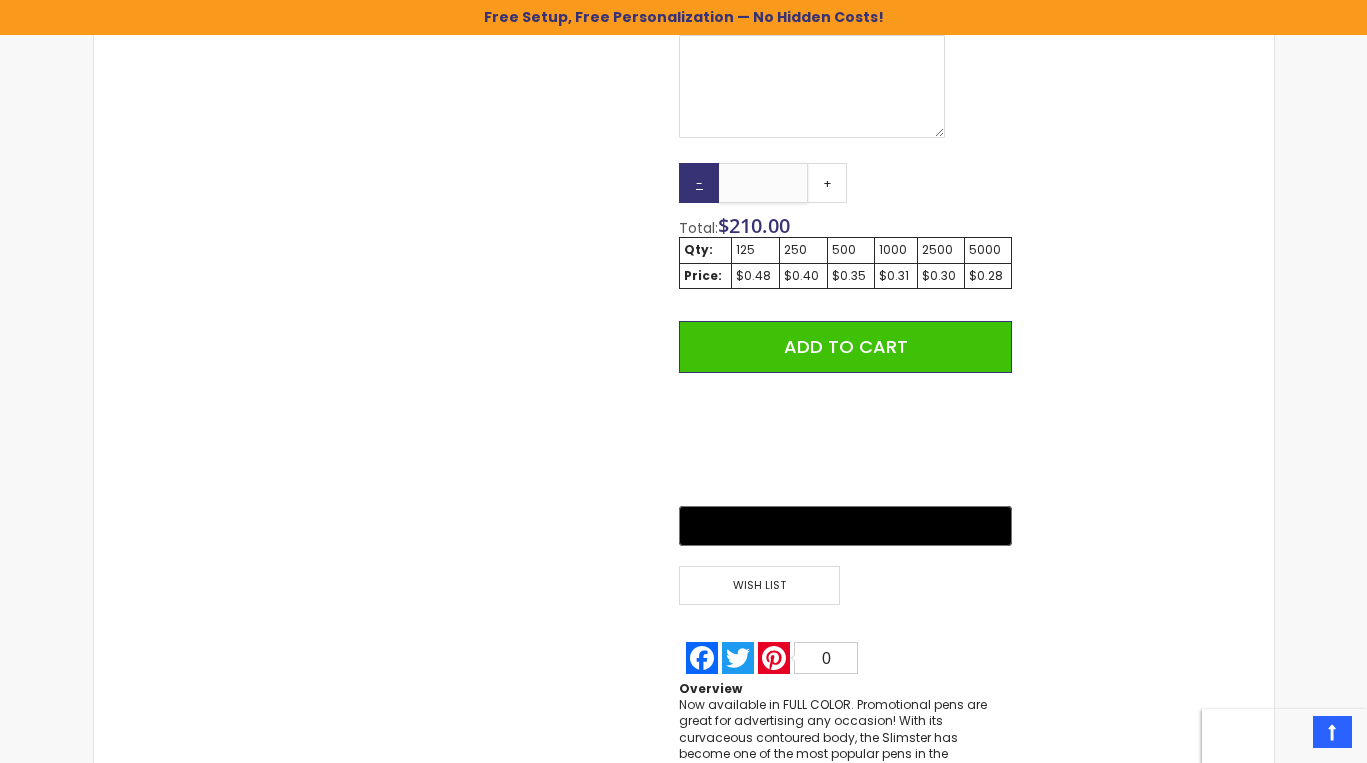 type on "*" 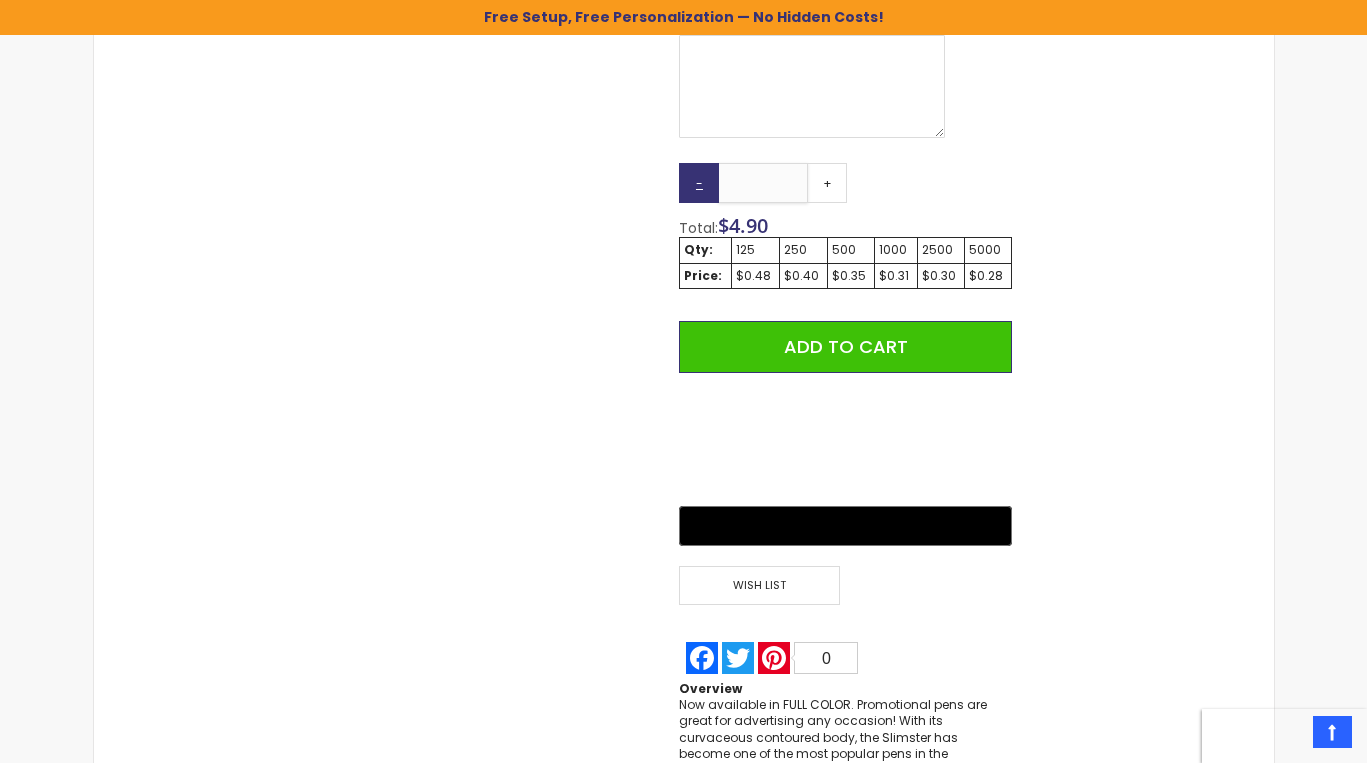 type on "****" 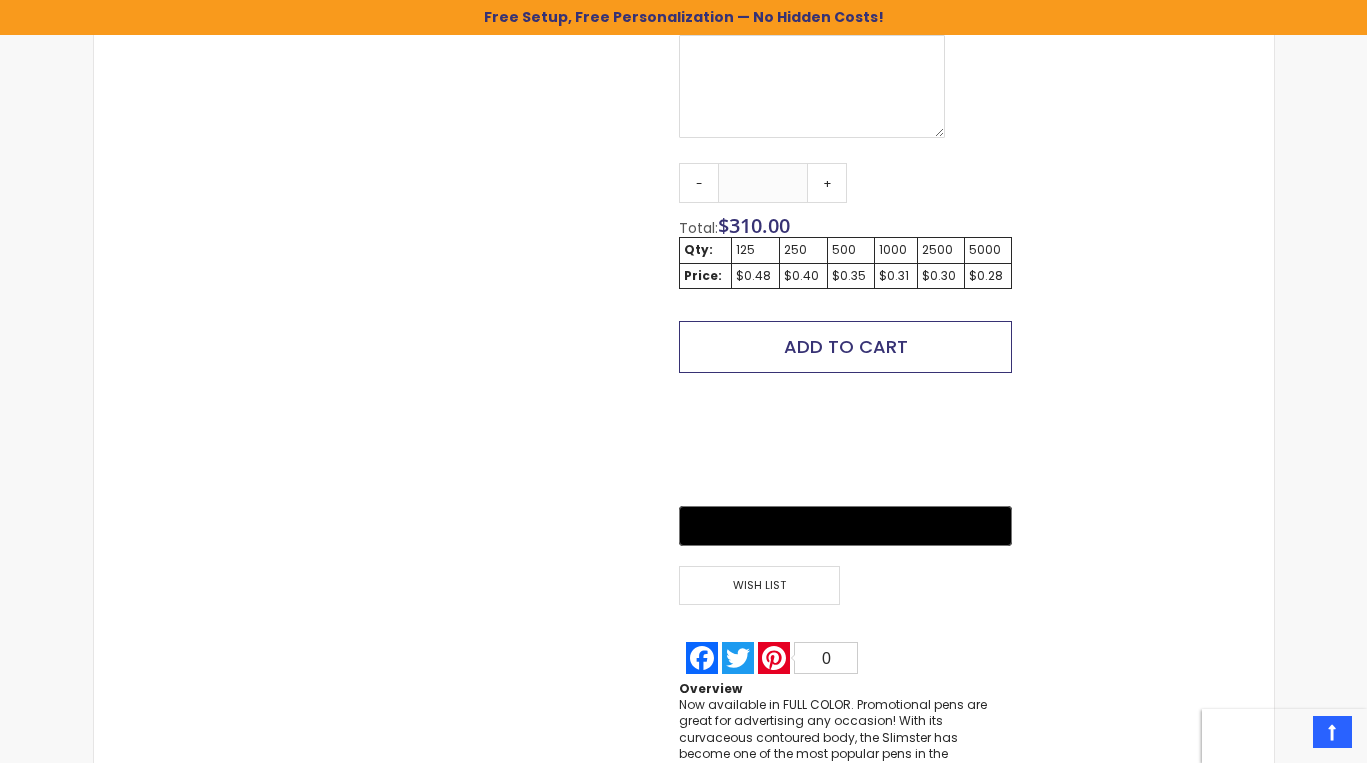click on "Add to Cart" at bounding box center [845, 347] 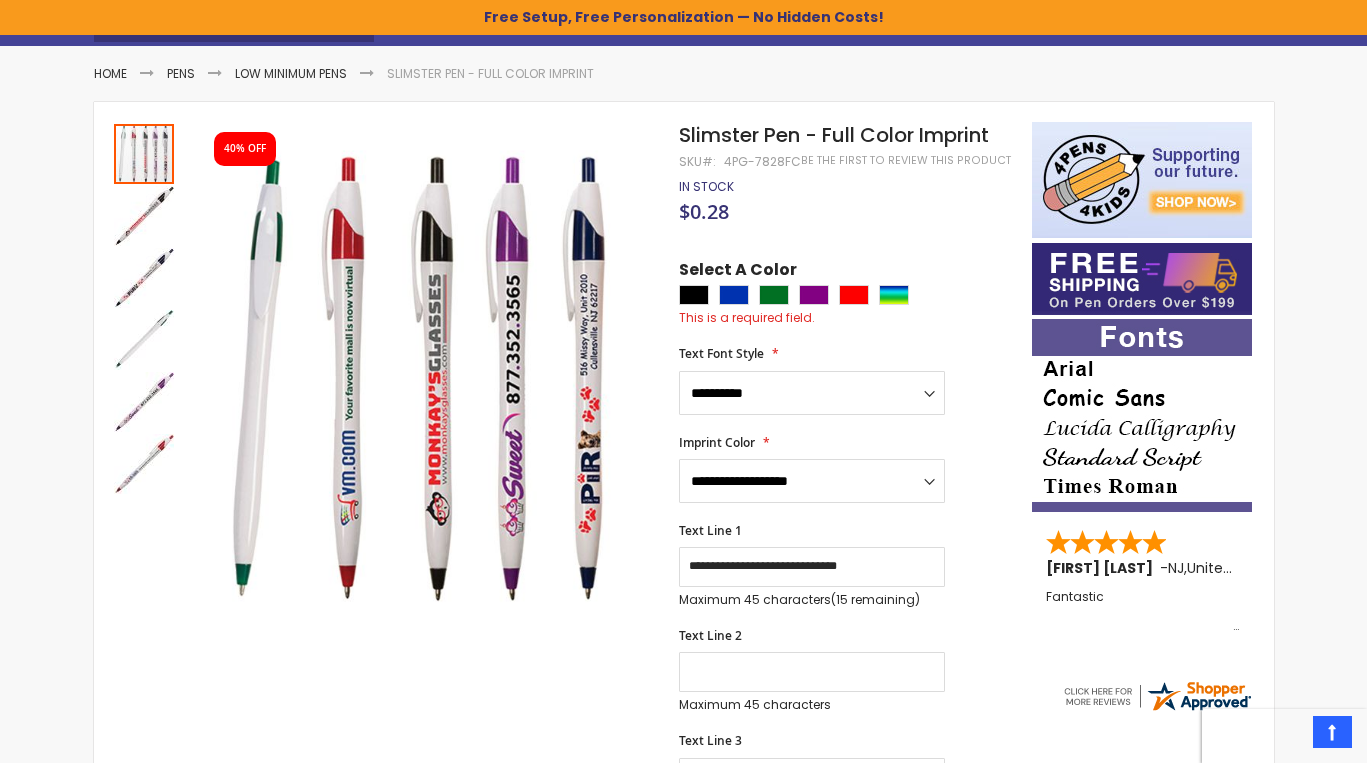 scroll, scrollTop: 246, scrollLeft: 0, axis: vertical 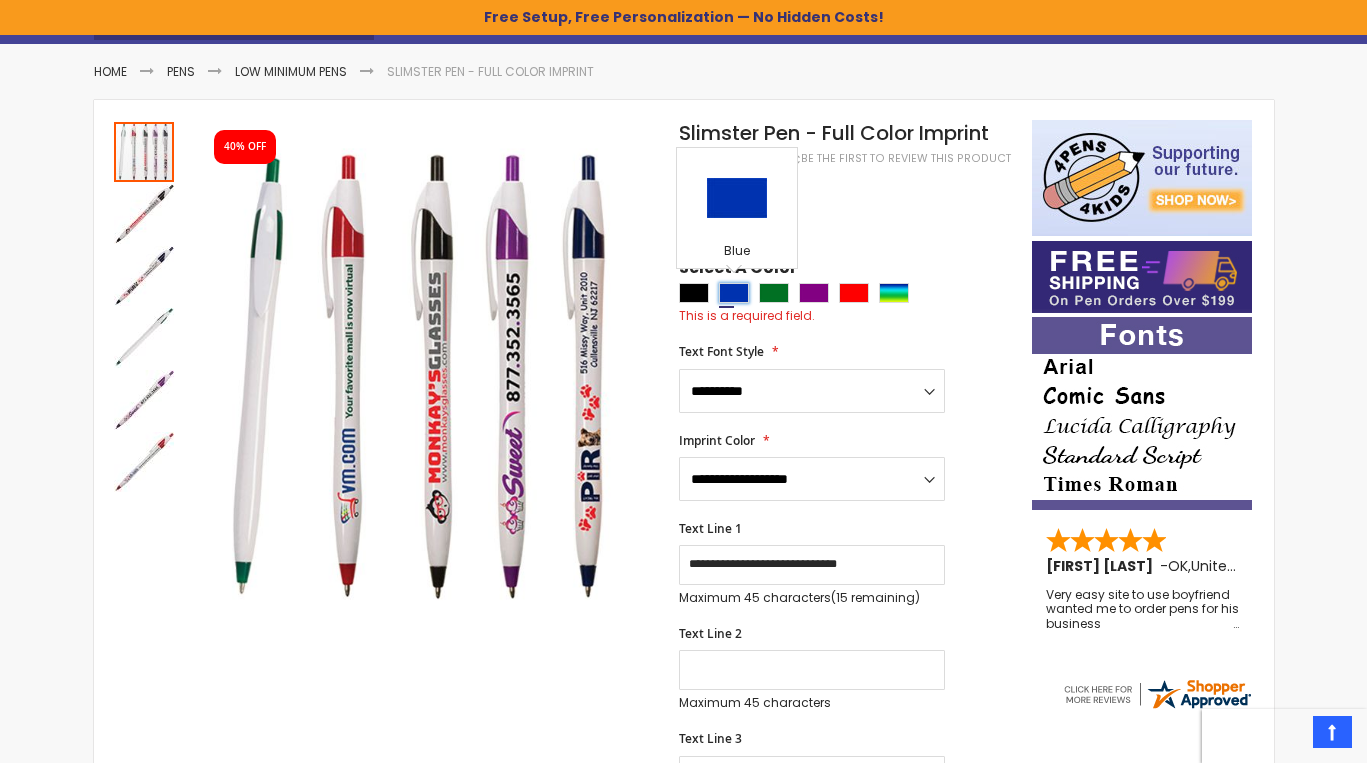 click at bounding box center (734, 293) 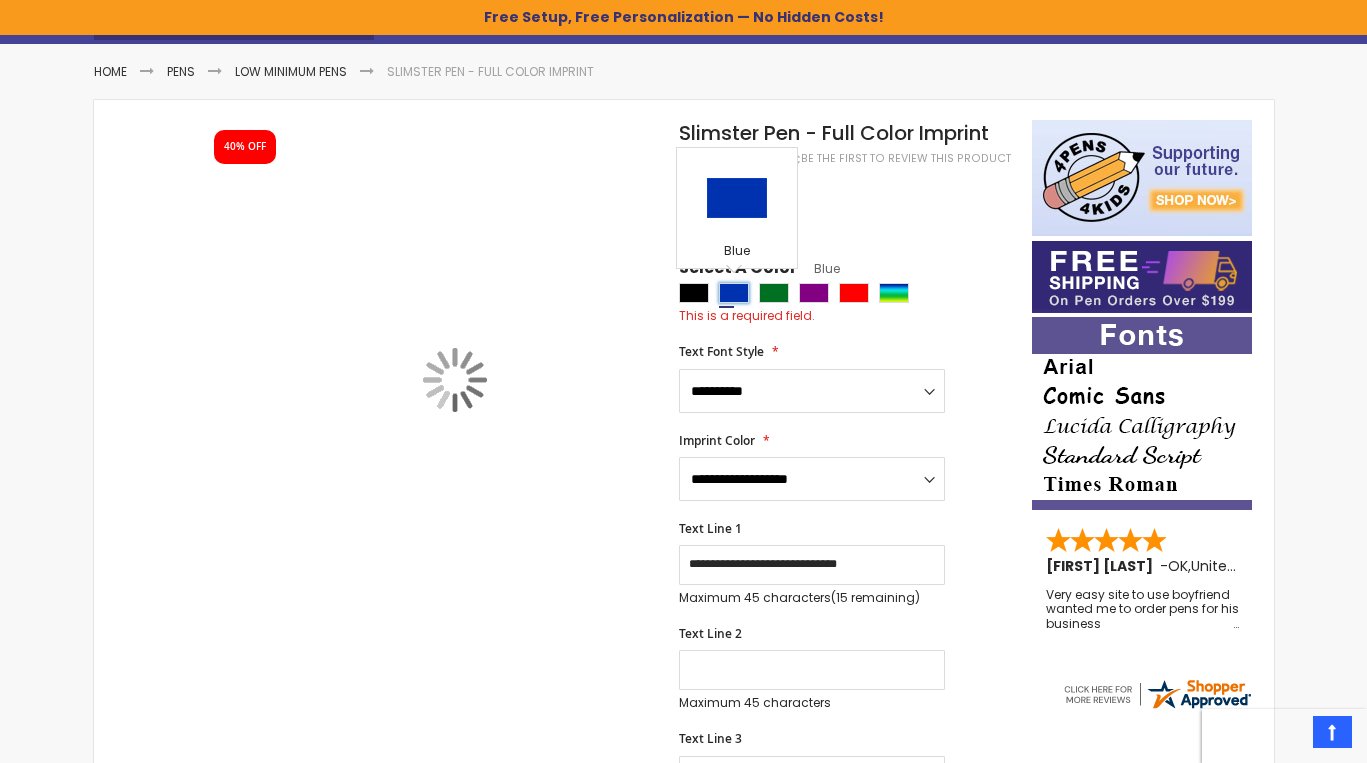 type on "****" 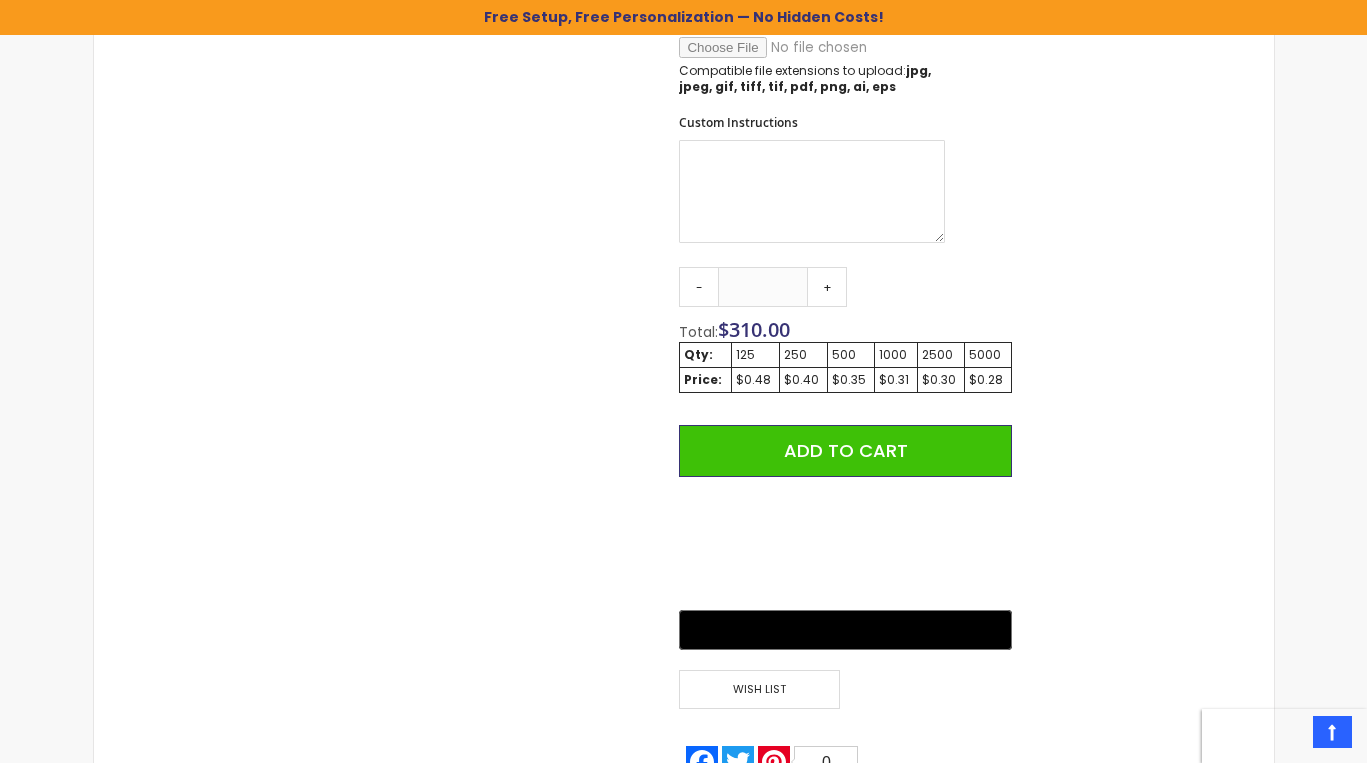 scroll, scrollTop: 1071, scrollLeft: 0, axis: vertical 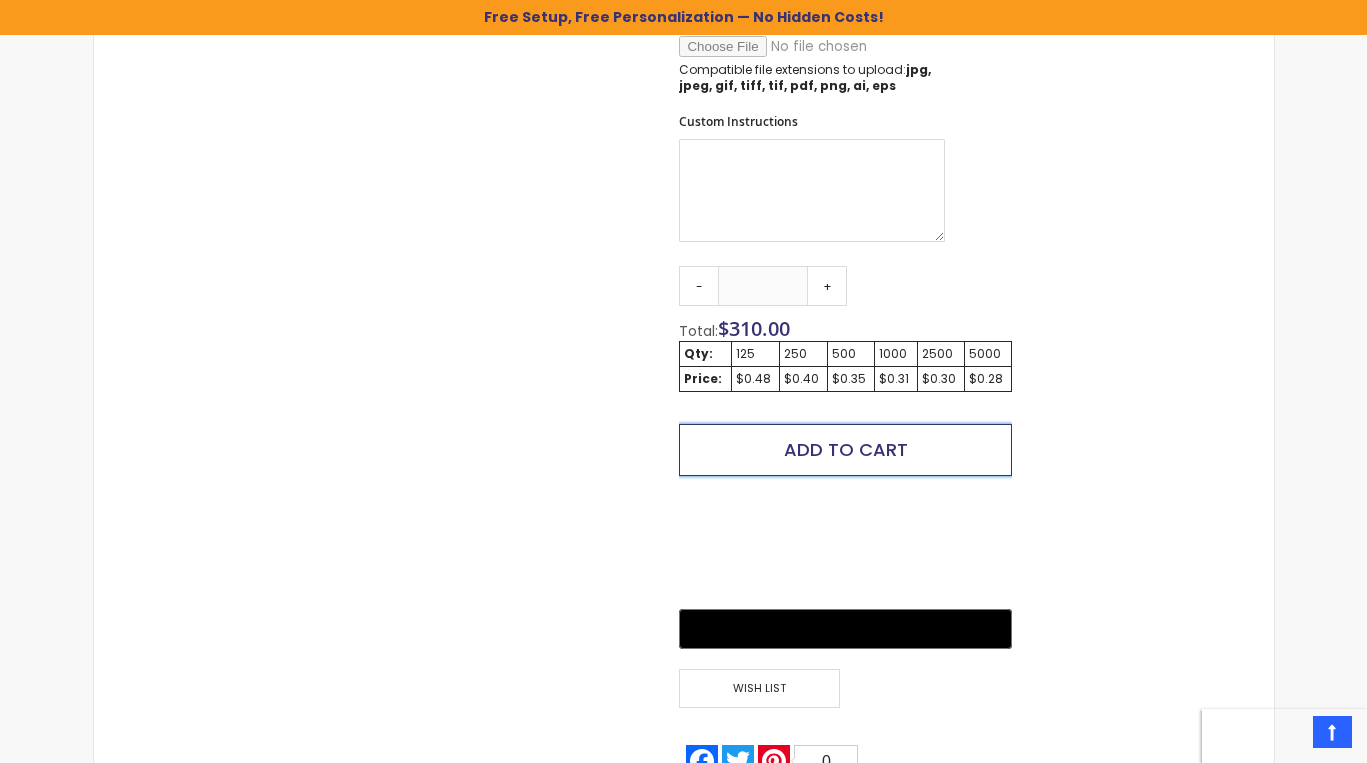 click on "Add to Cart" at bounding box center (845, 450) 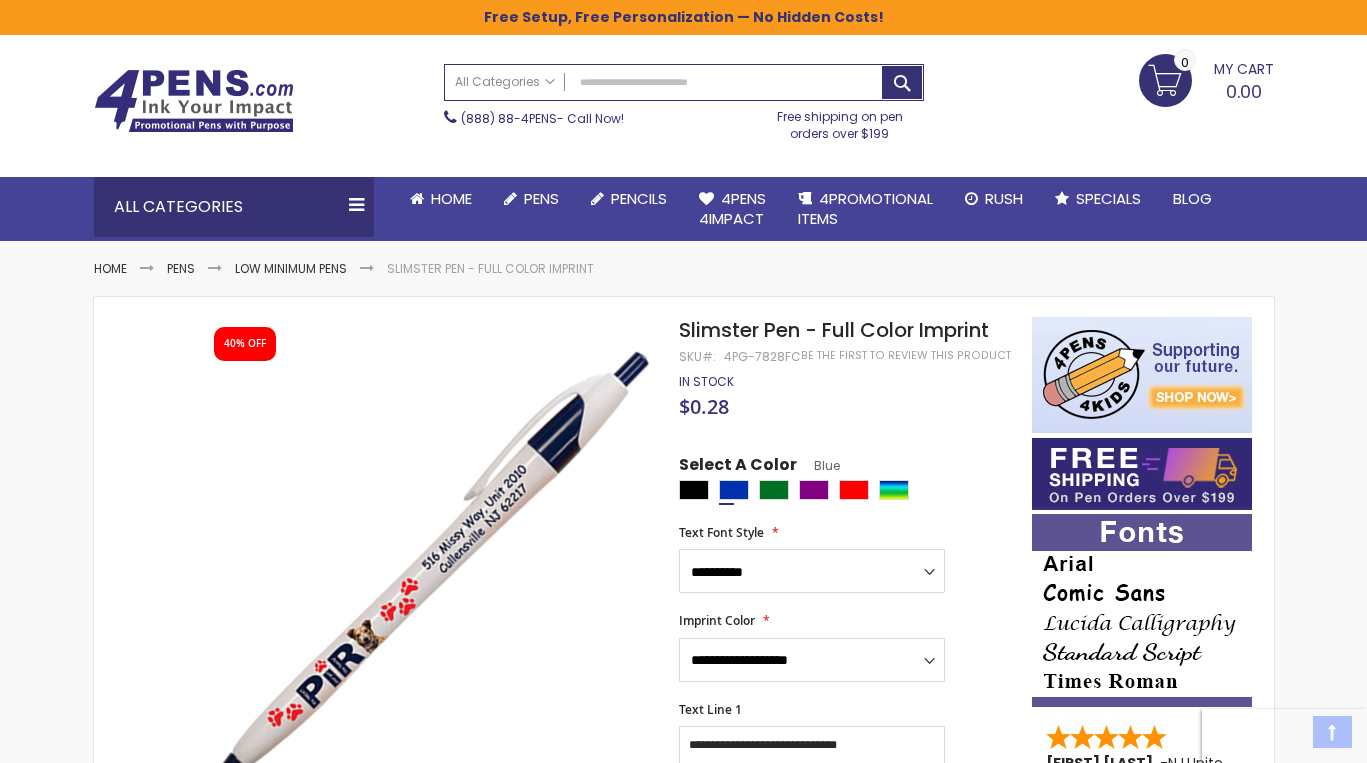 scroll, scrollTop: 0, scrollLeft: 0, axis: both 